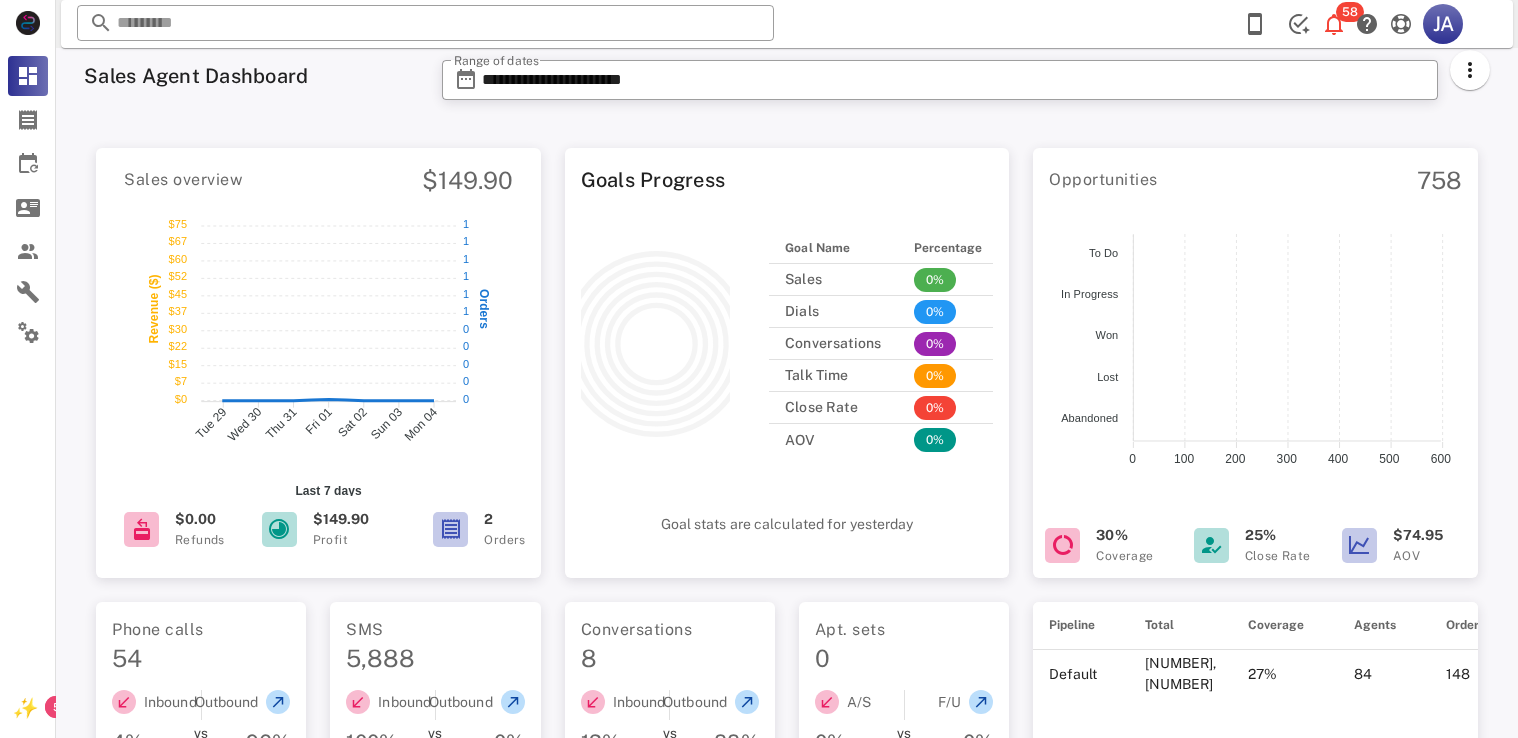 scroll, scrollTop: 0, scrollLeft: 0, axis: both 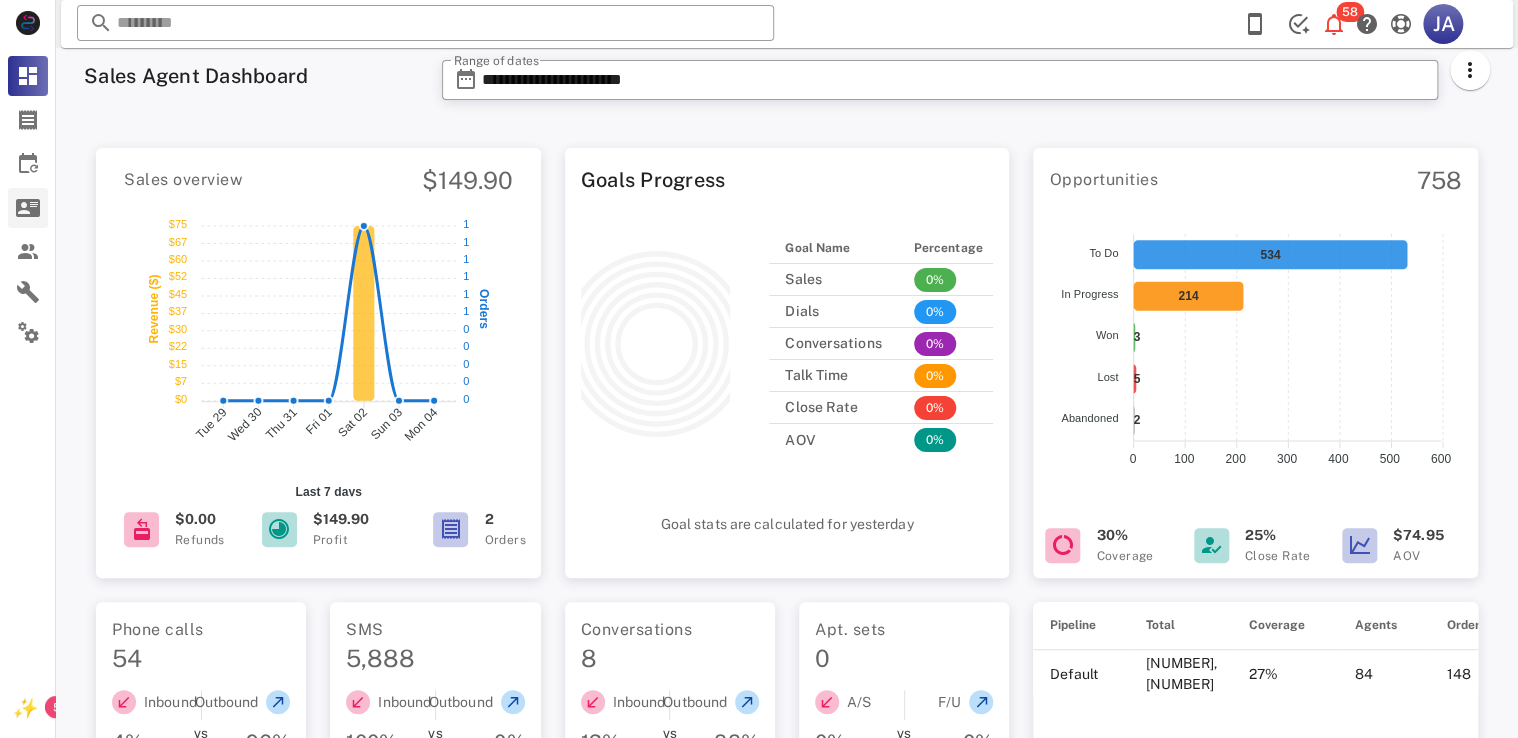 click at bounding box center [28, 208] 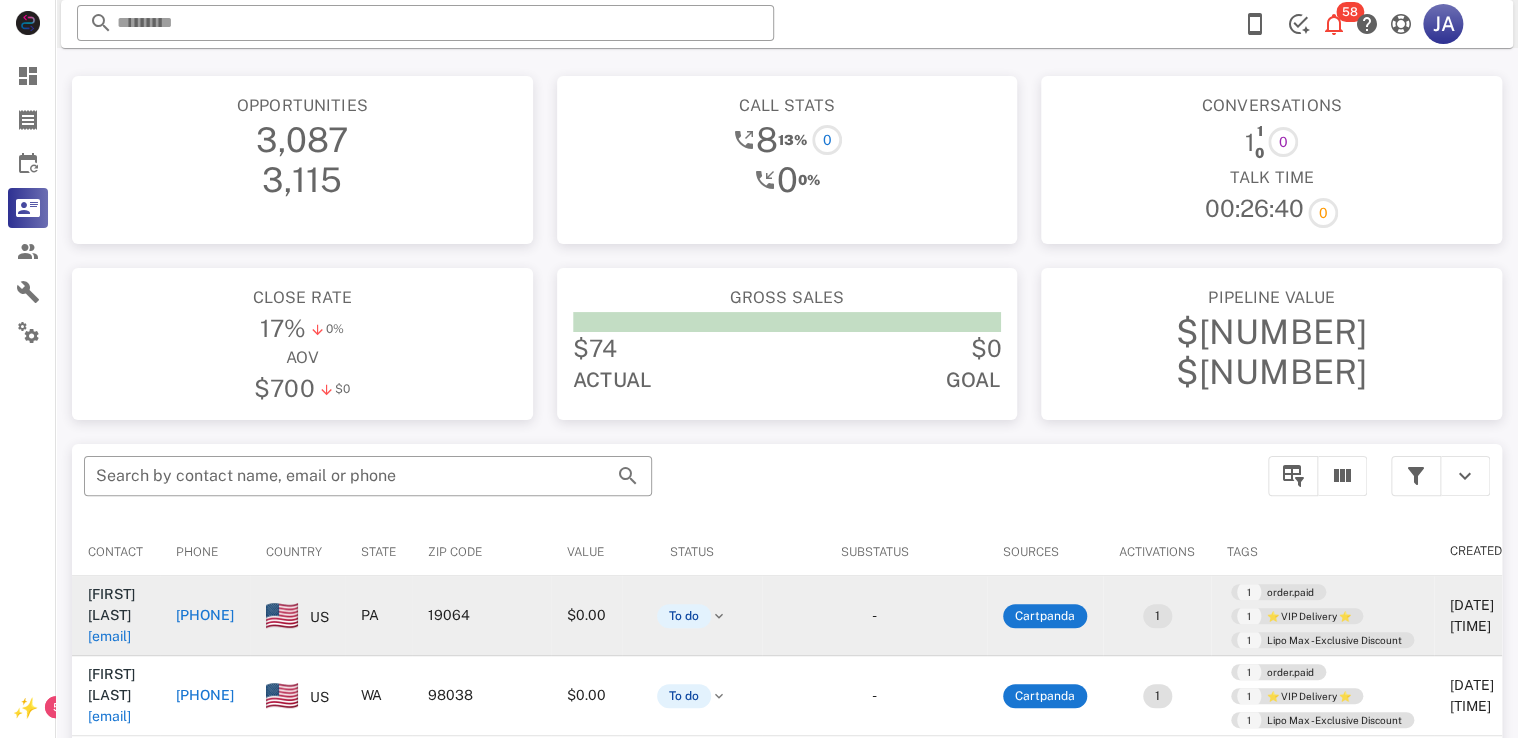 click on "[EMAIL]" at bounding box center (109, 636) 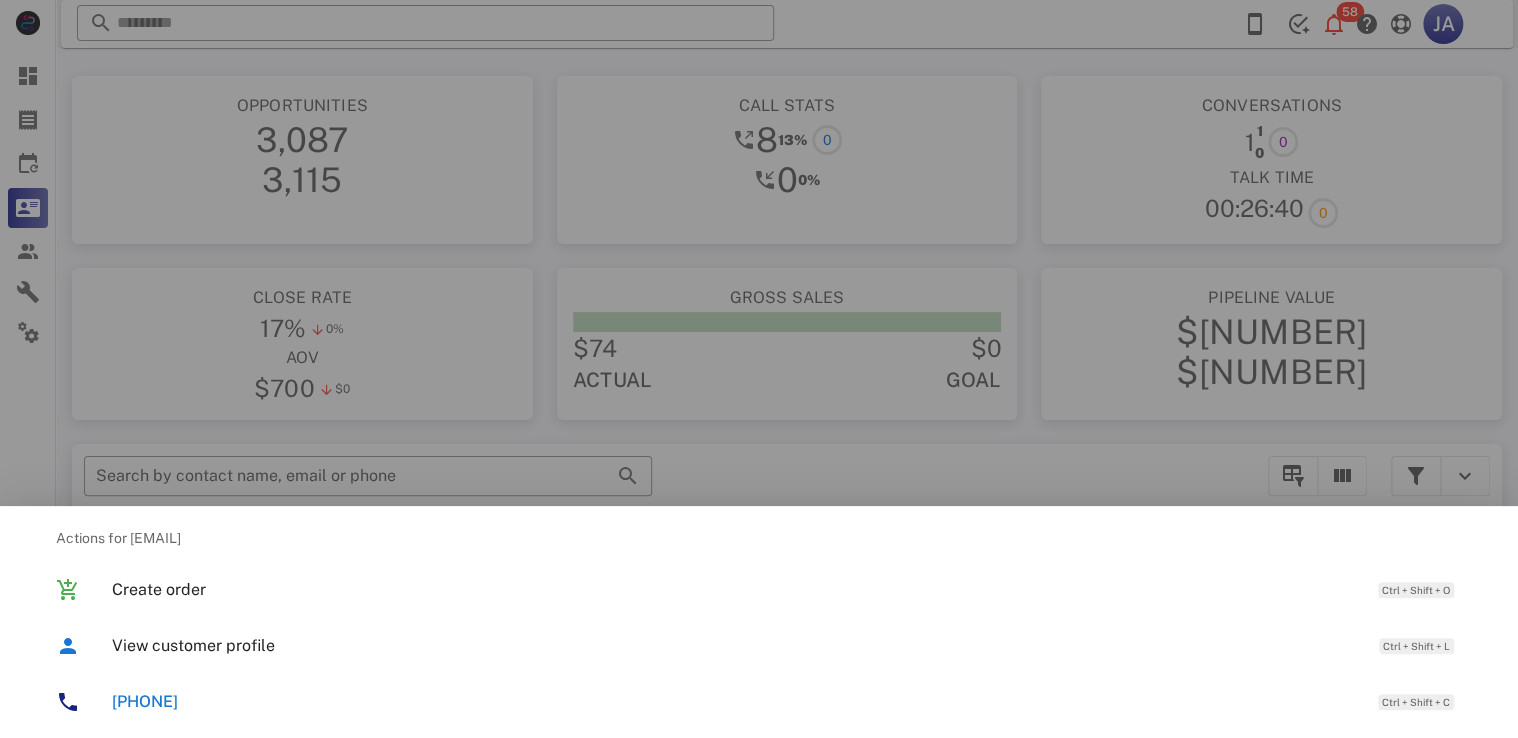 click at bounding box center [759, 369] 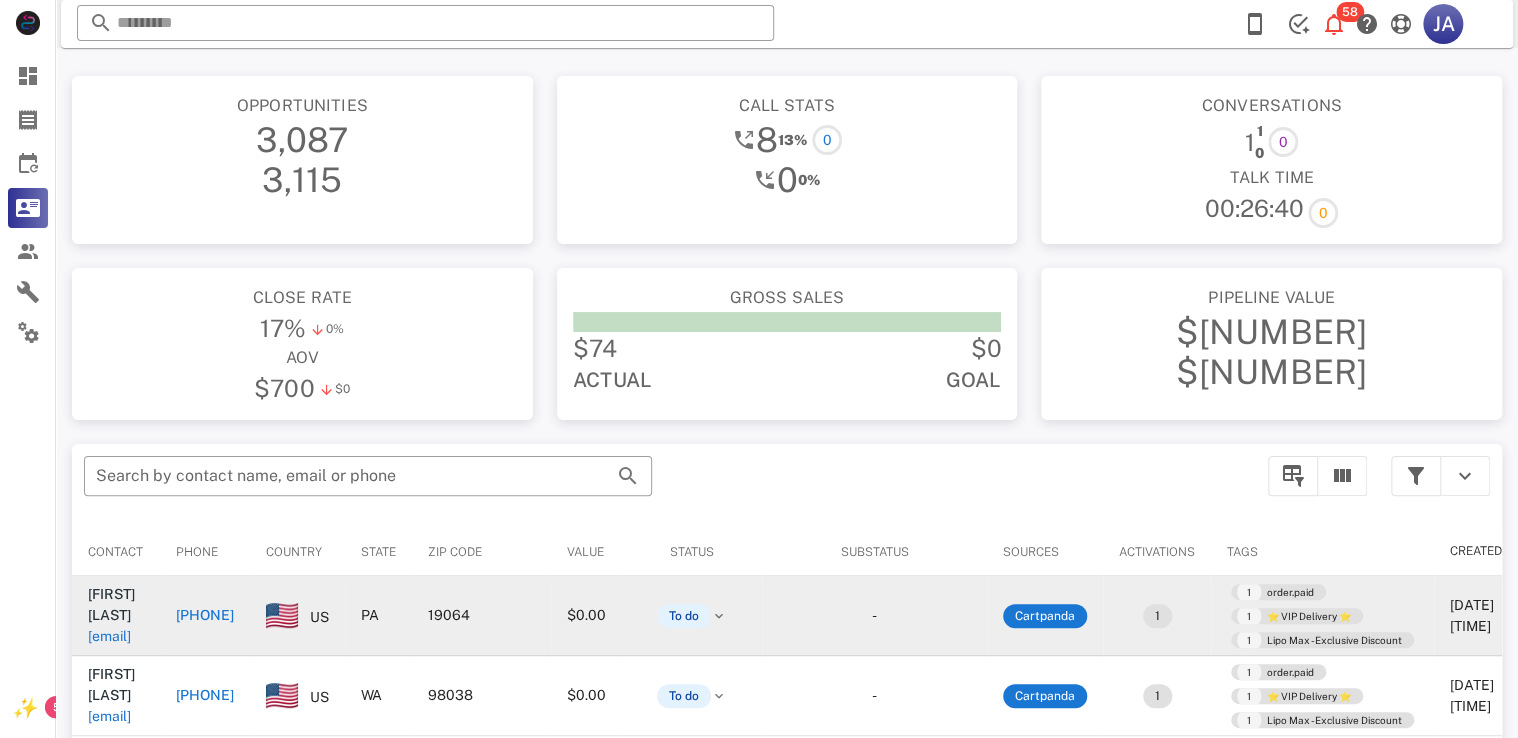 click on "[PHONE]" at bounding box center (205, 615) 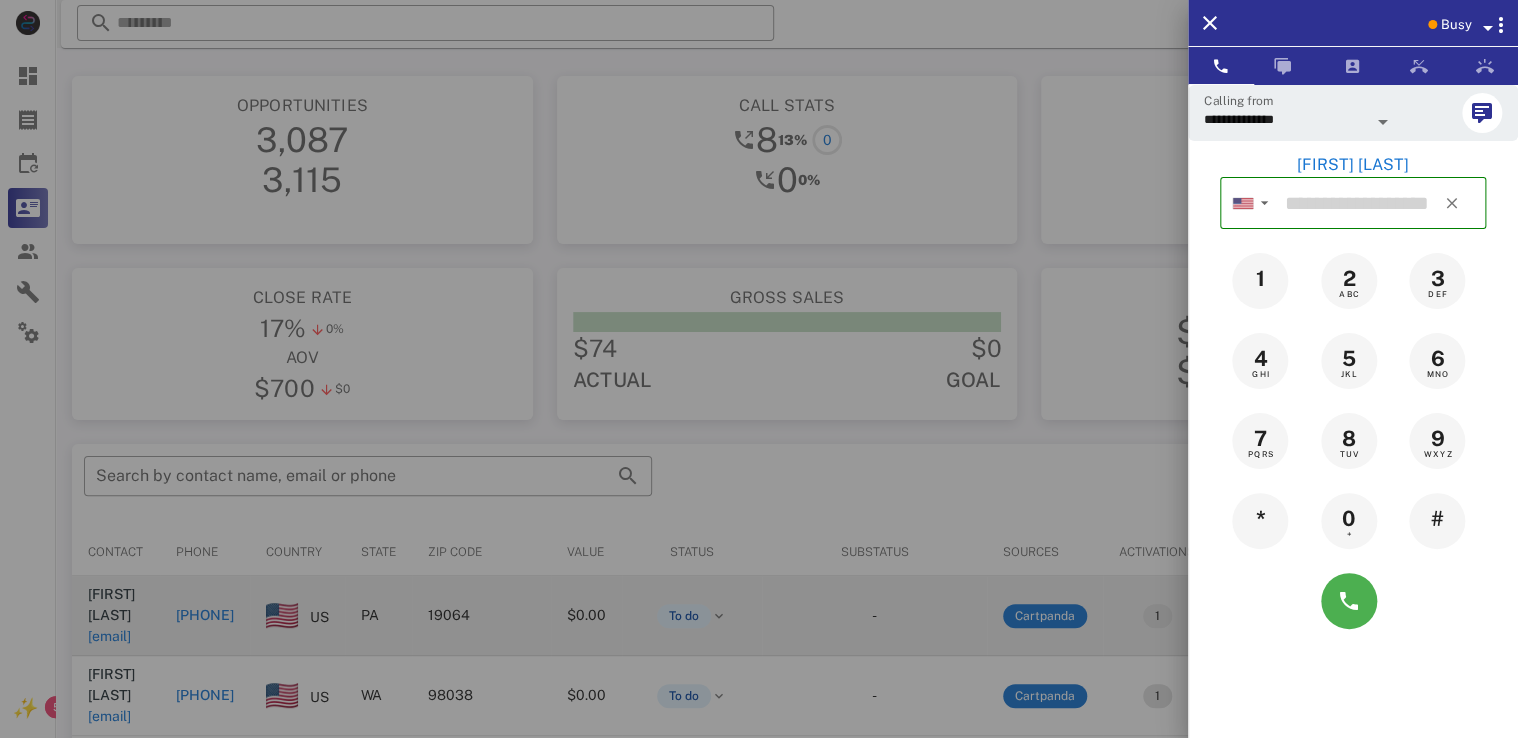 type on "**********" 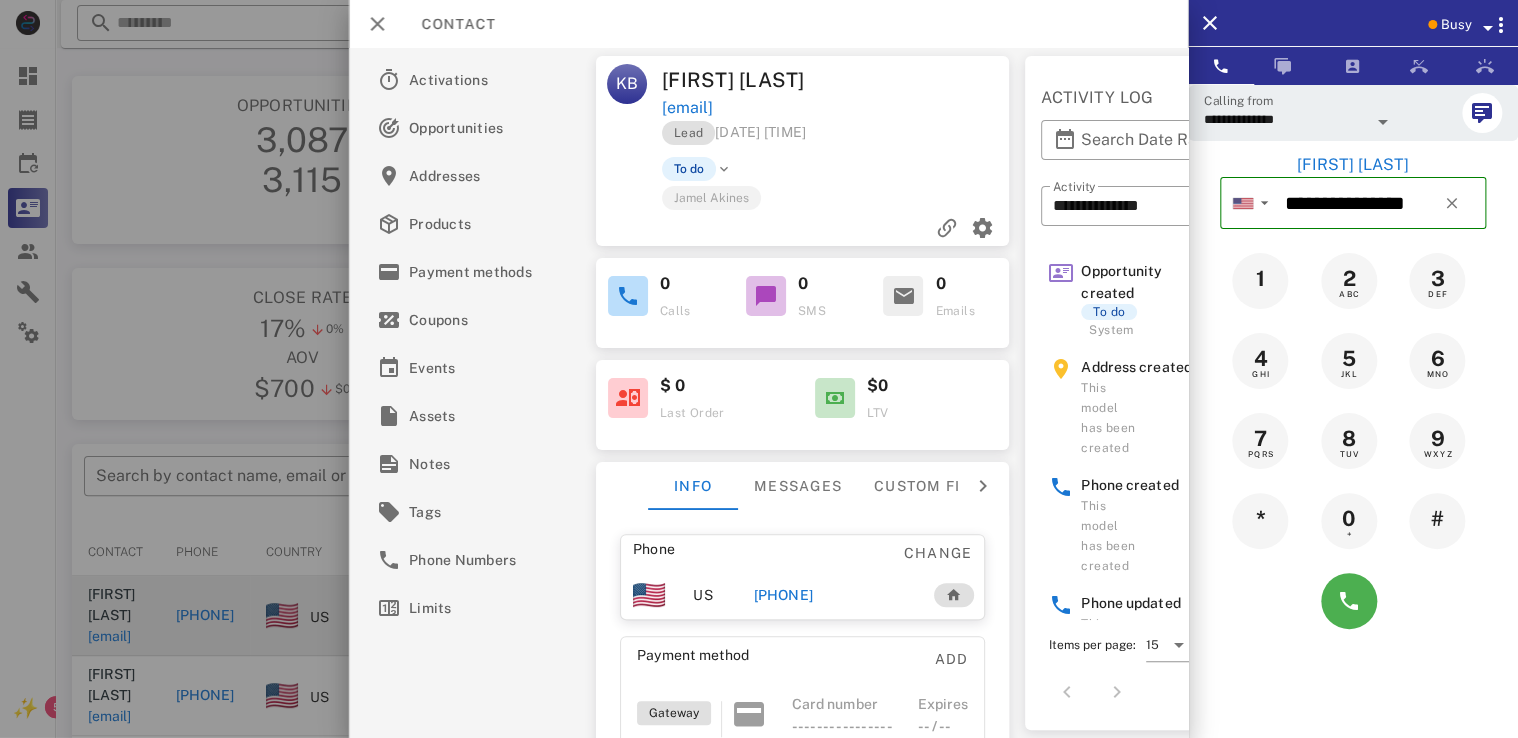 click at bounding box center (1486, 24) 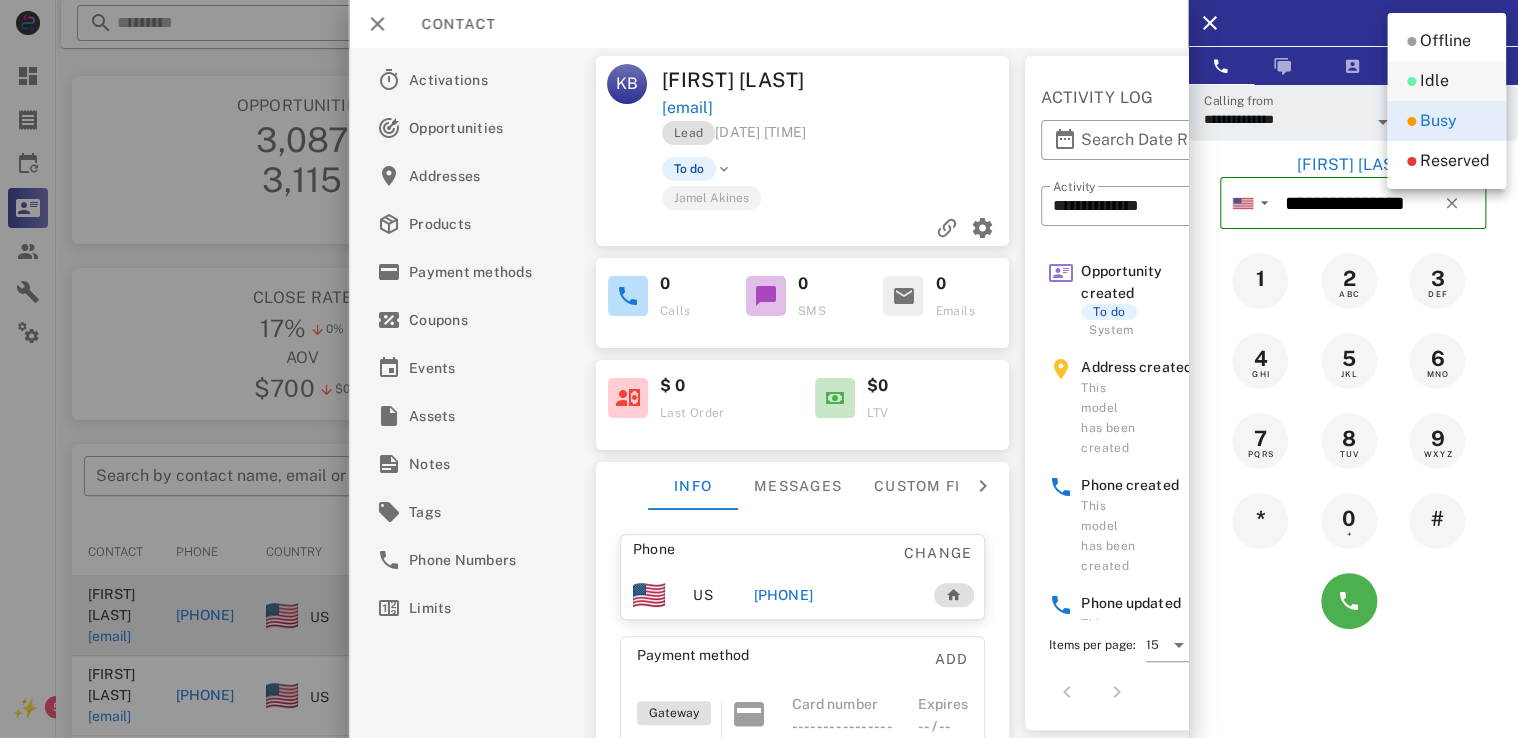click on "Idle" at bounding box center [1446, 81] 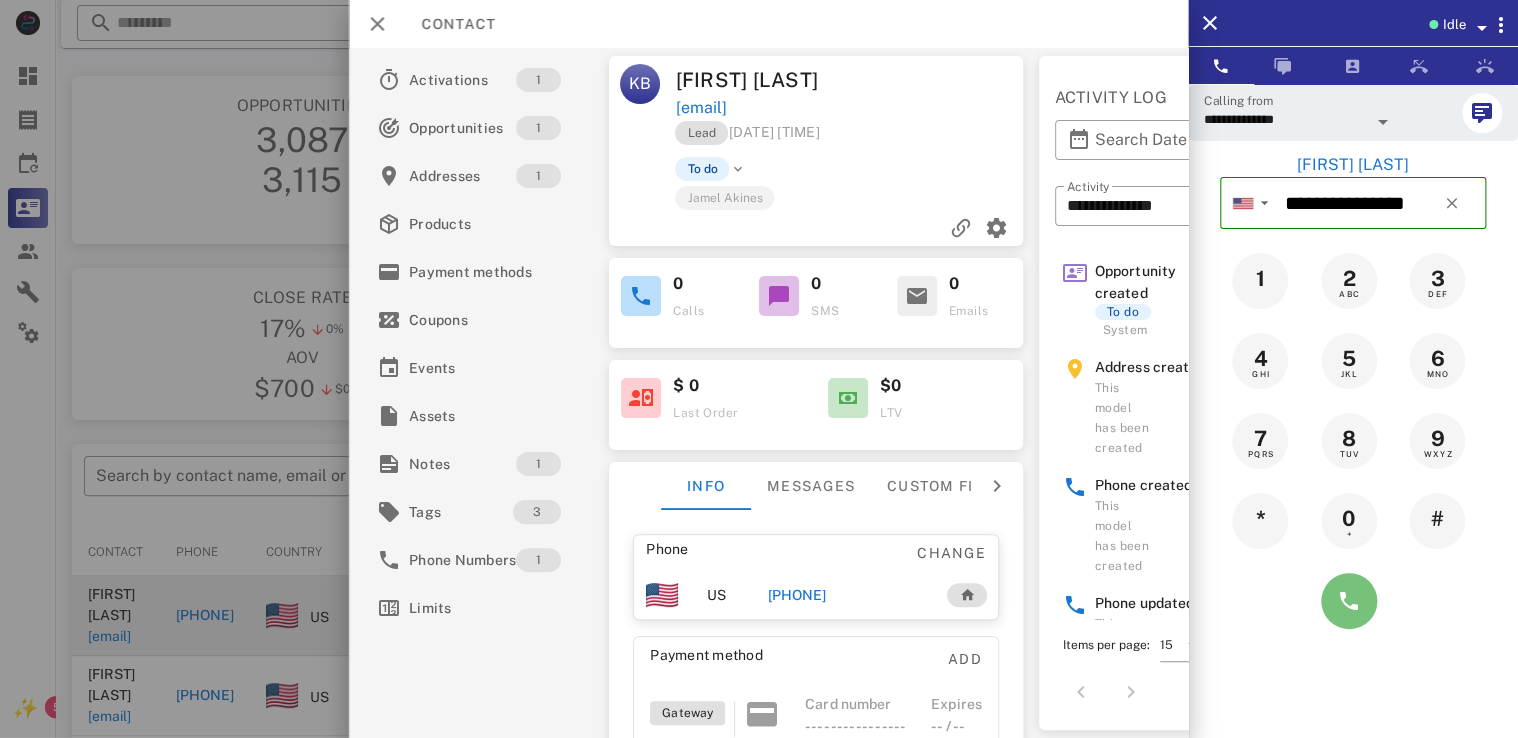 click at bounding box center (1349, 601) 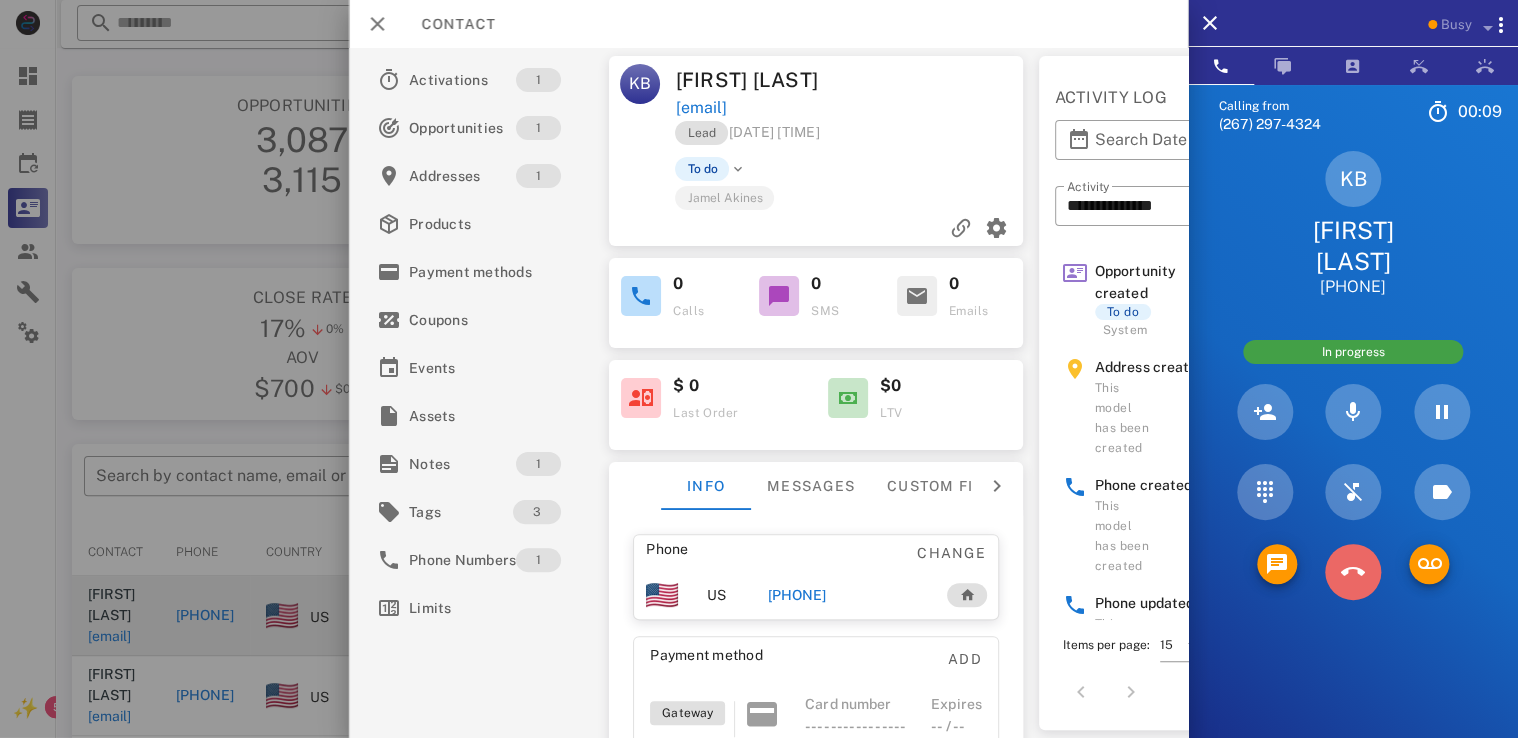 click at bounding box center [1353, 572] 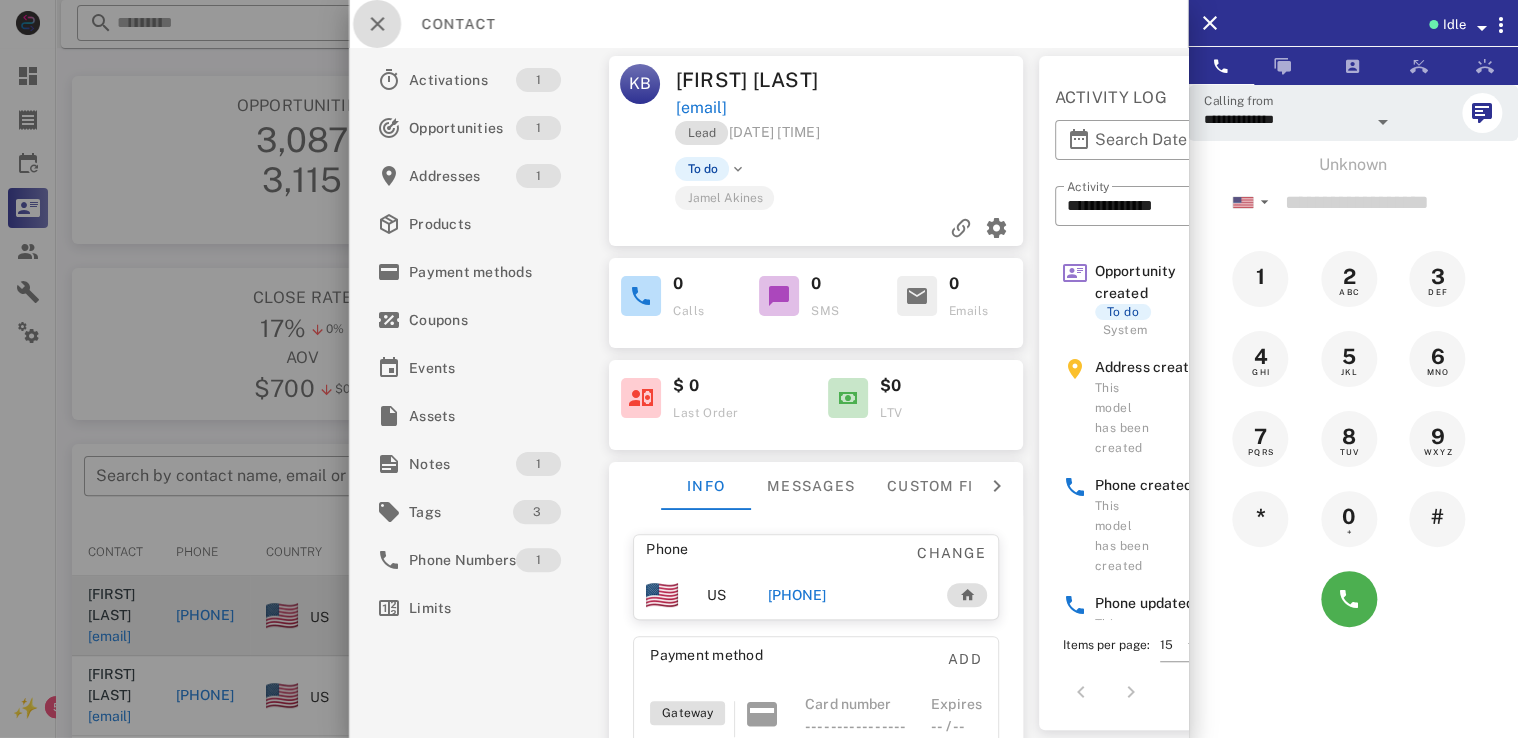click at bounding box center [377, 24] 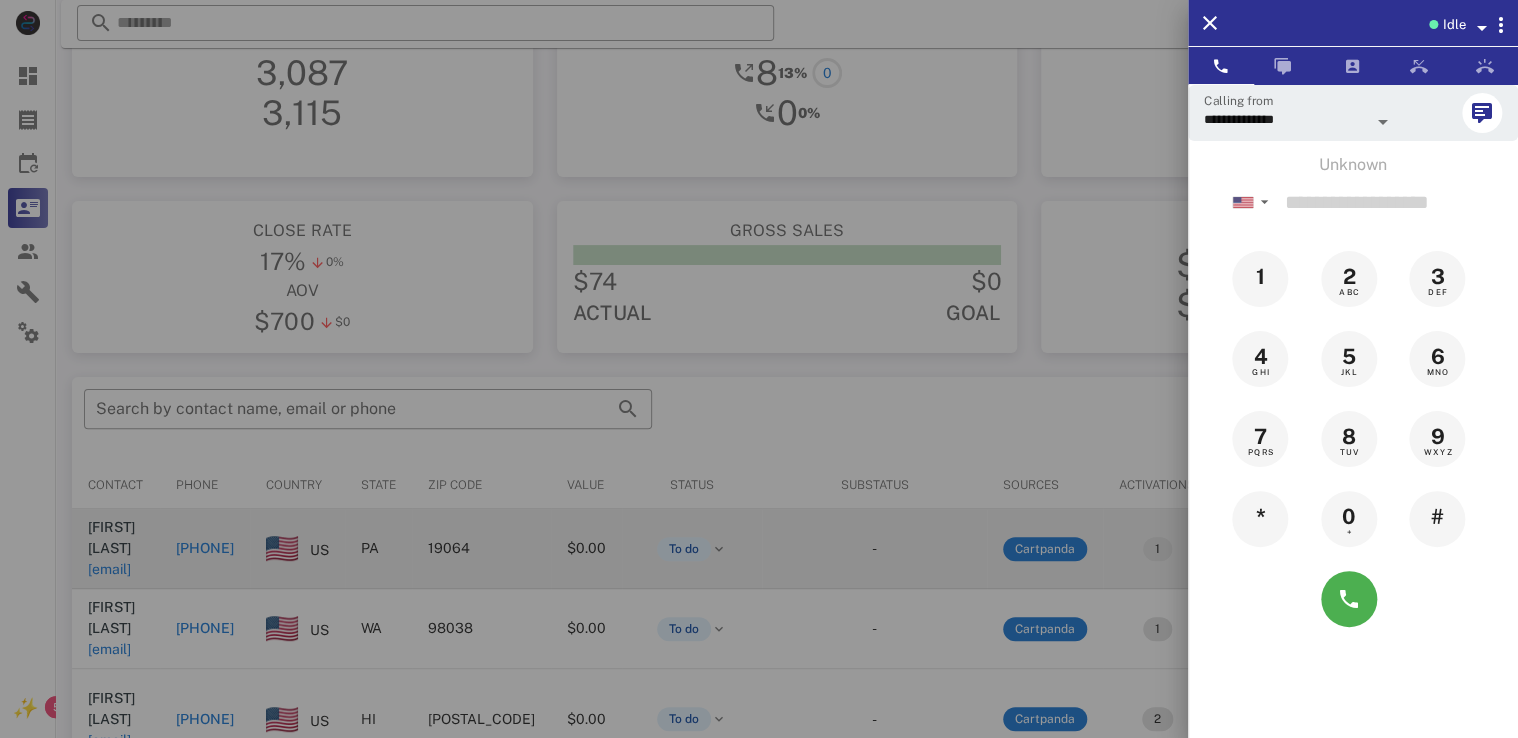 scroll, scrollTop: 69, scrollLeft: 0, axis: vertical 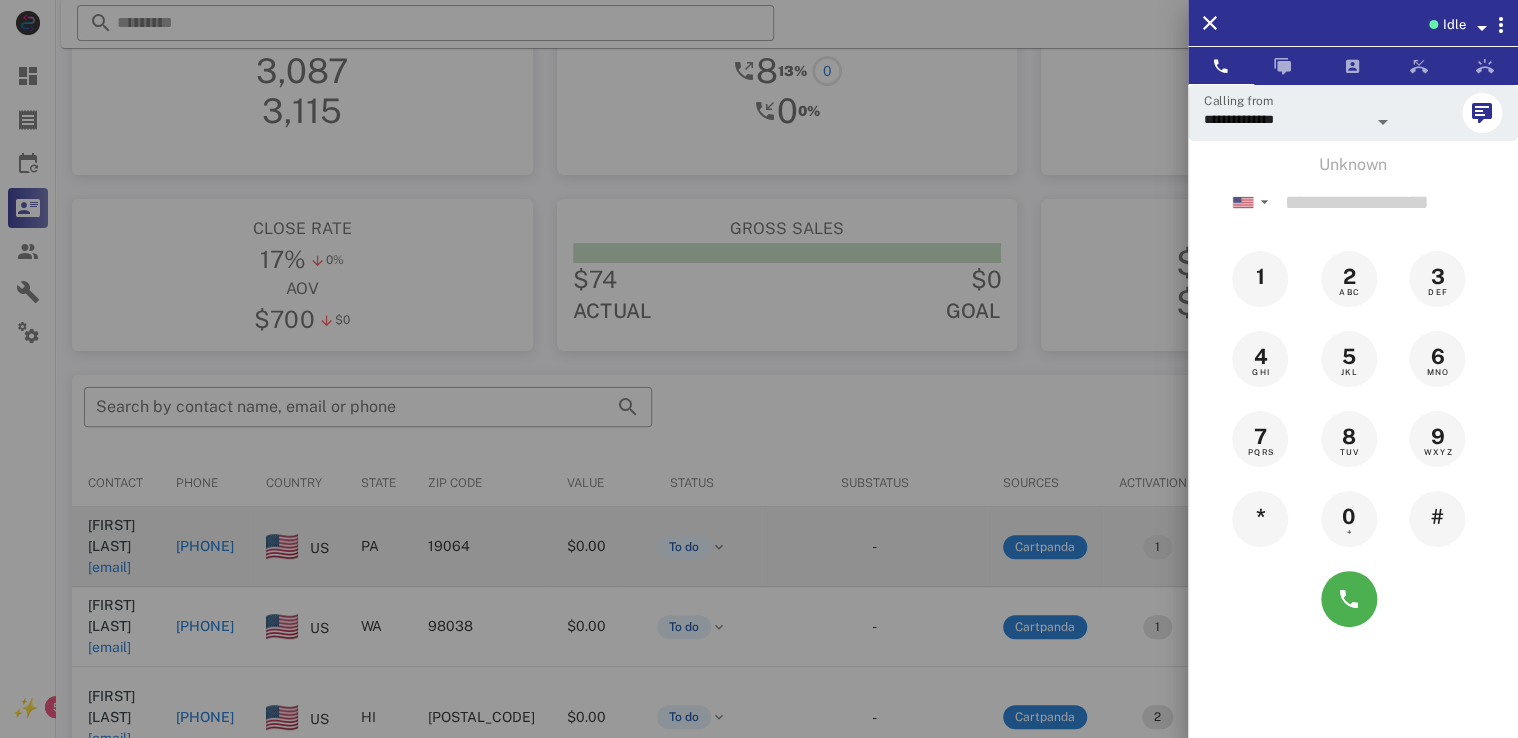 click at bounding box center [759, 369] 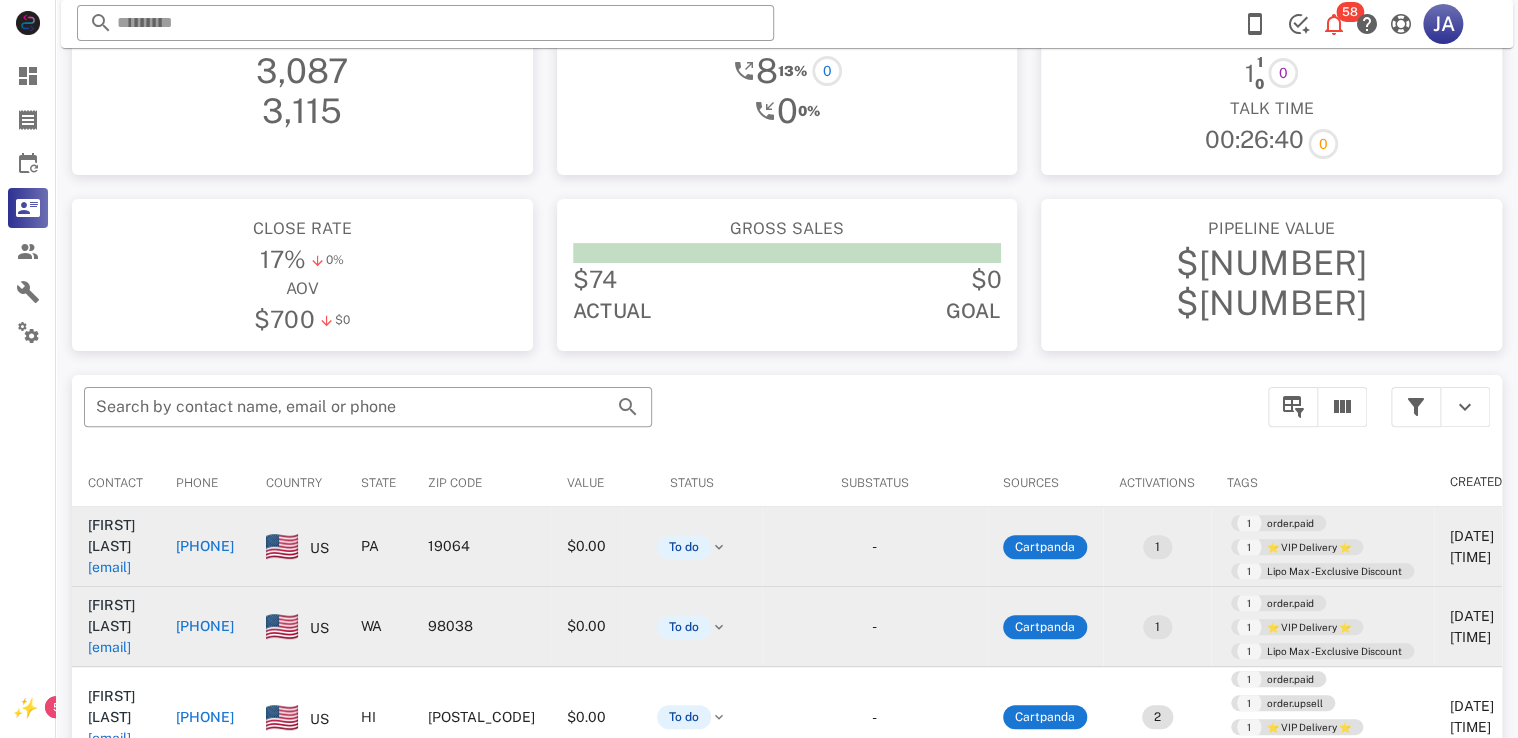 click on "[PHONE]" at bounding box center [205, 626] 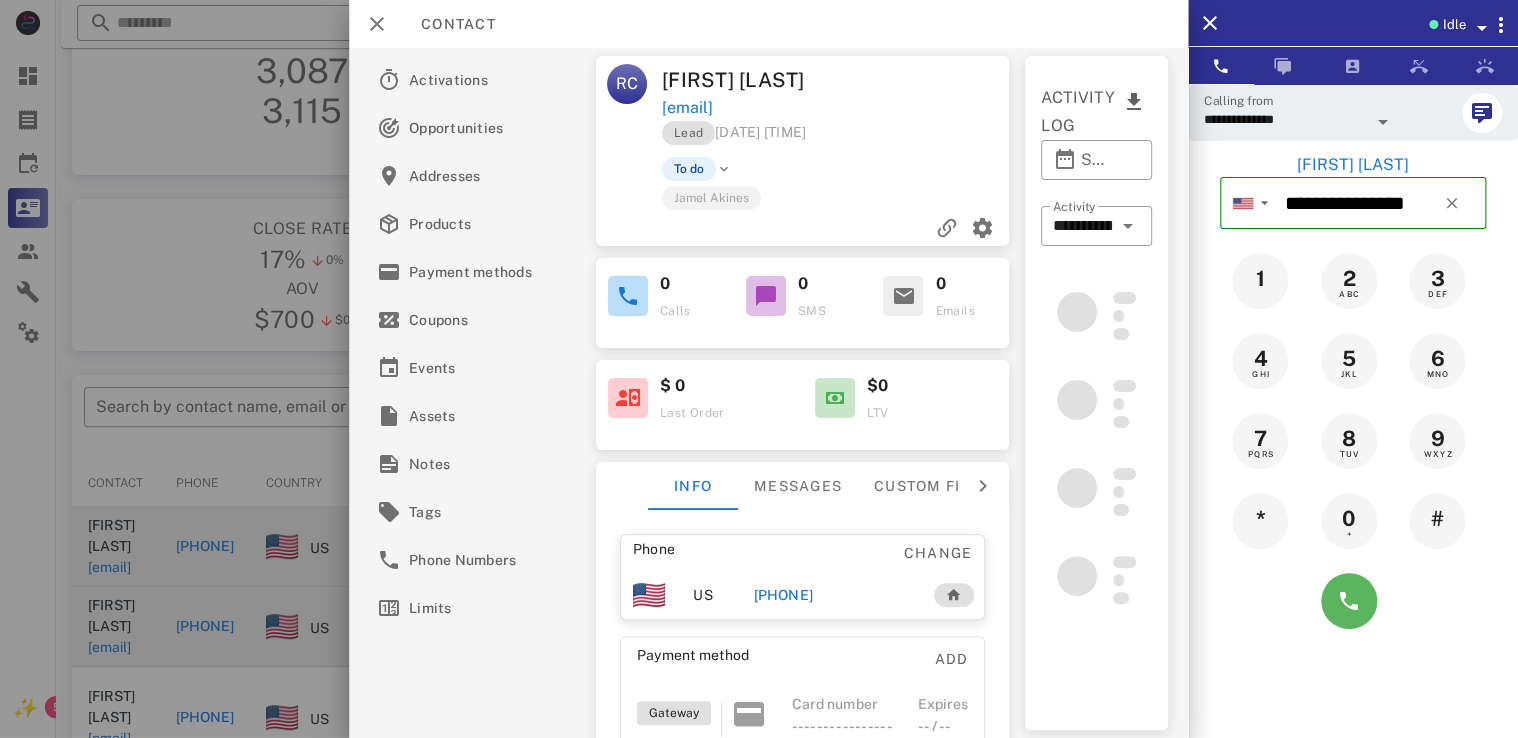 click at bounding box center [1349, 601] 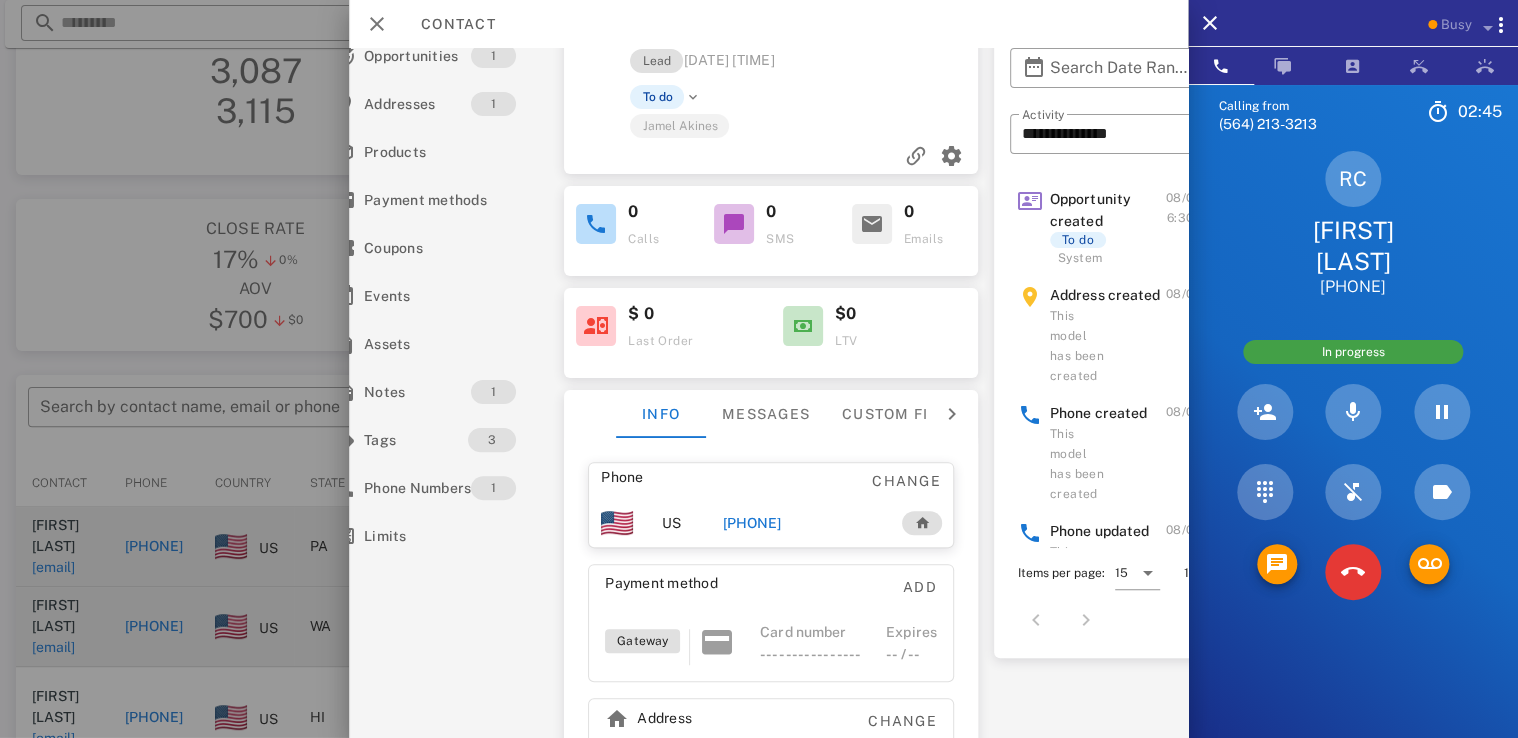 scroll, scrollTop: 72, scrollLeft: 0, axis: vertical 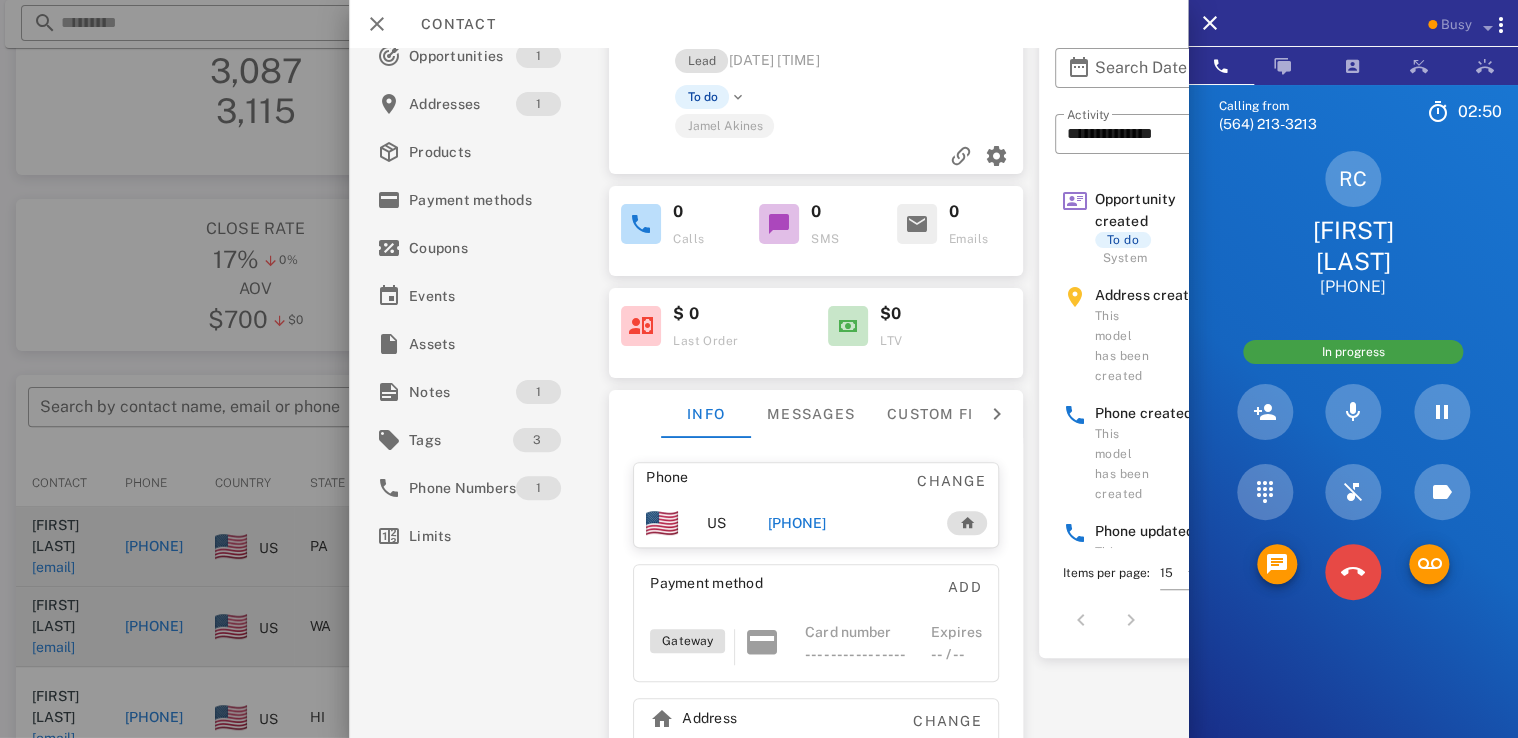 click at bounding box center [1353, 572] 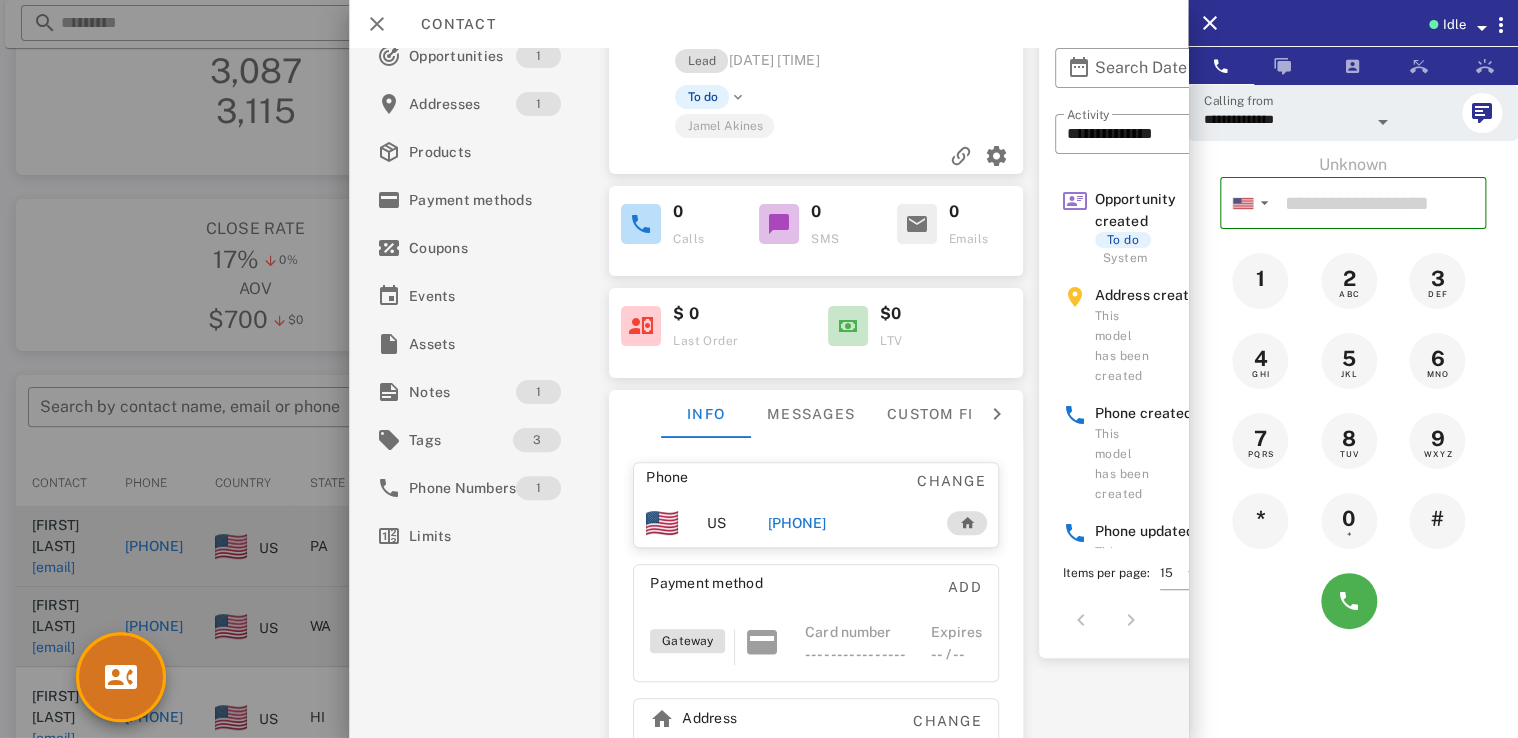 click at bounding box center (121, 677) 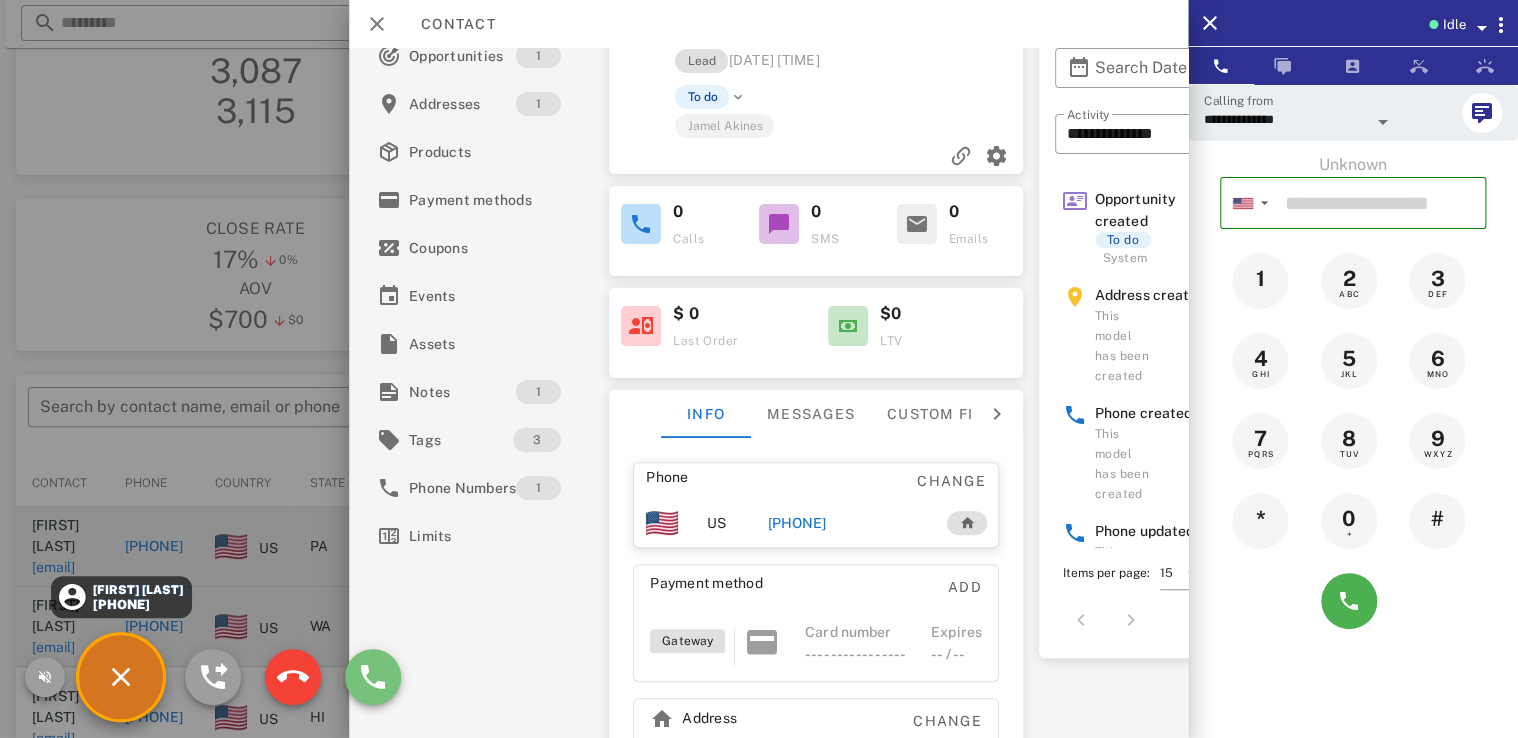 click at bounding box center [373, 677] 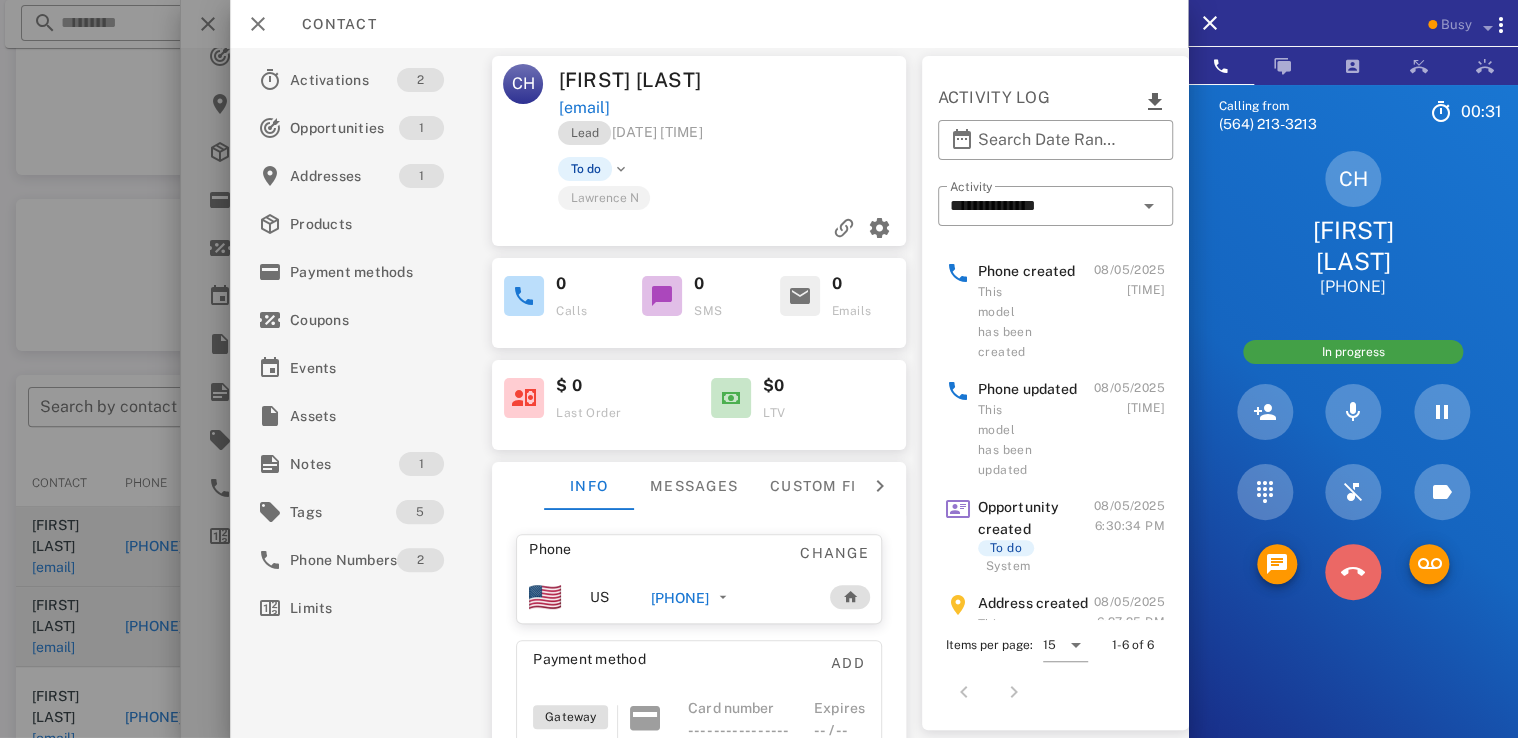 click at bounding box center [1353, 572] 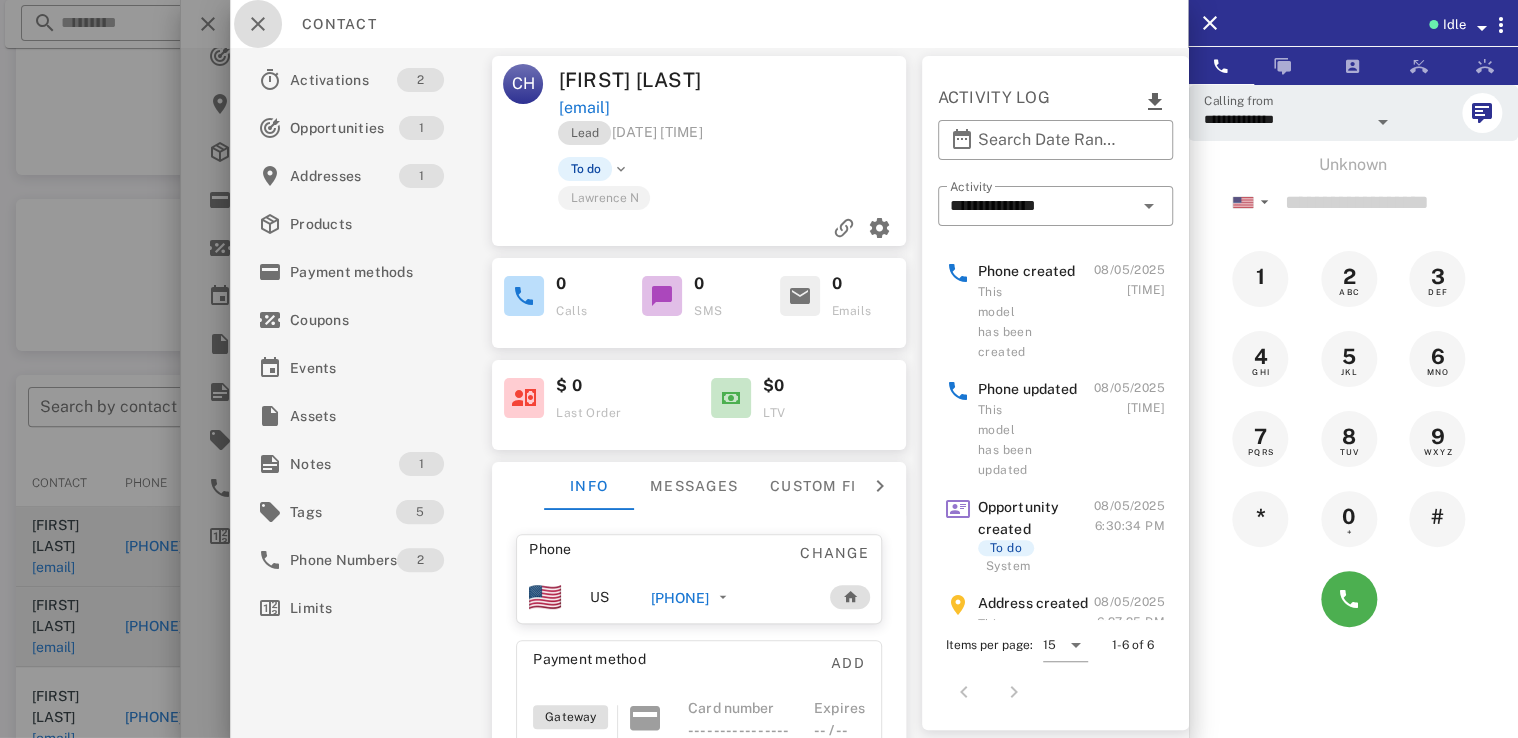 click at bounding box center (258, 24) 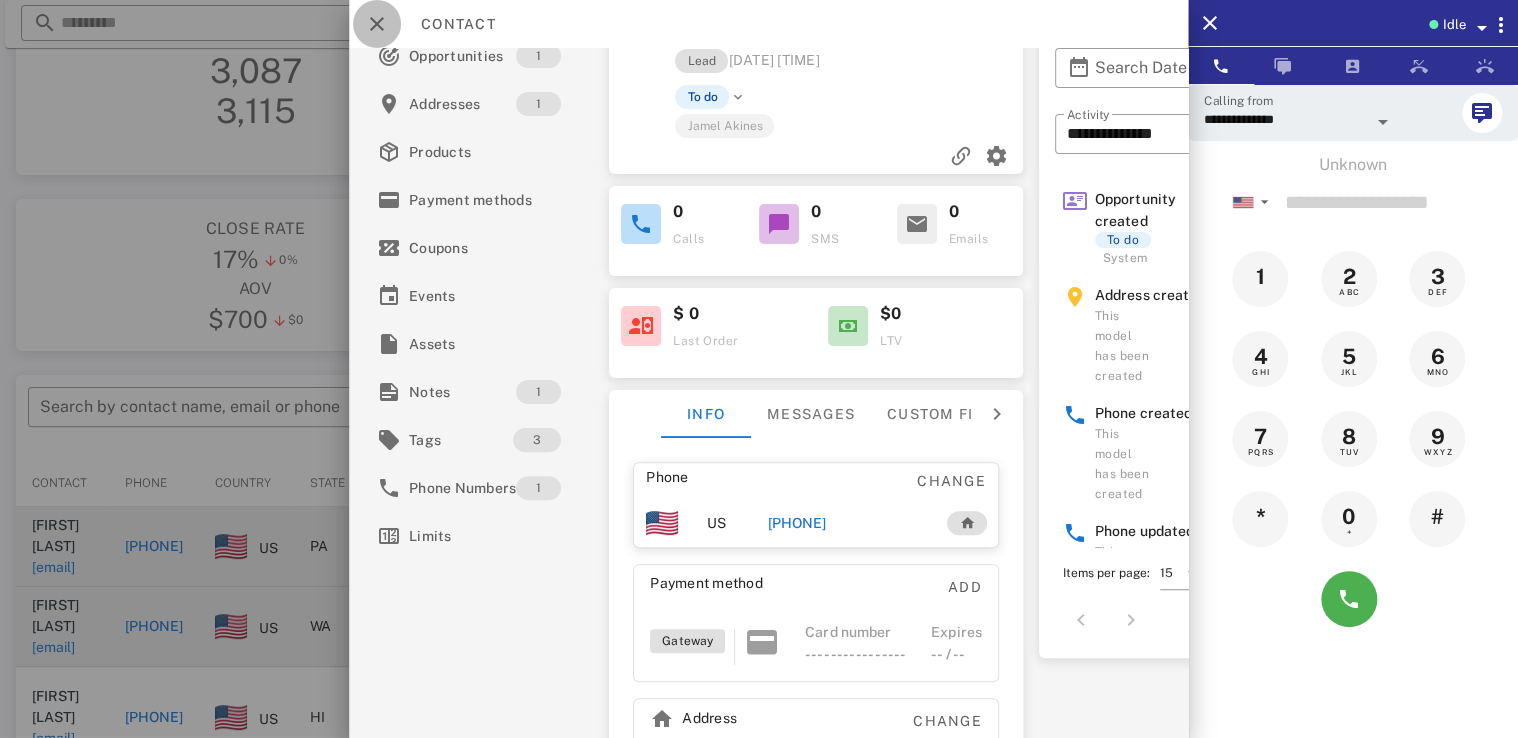 click at bounding box center (377, 24) 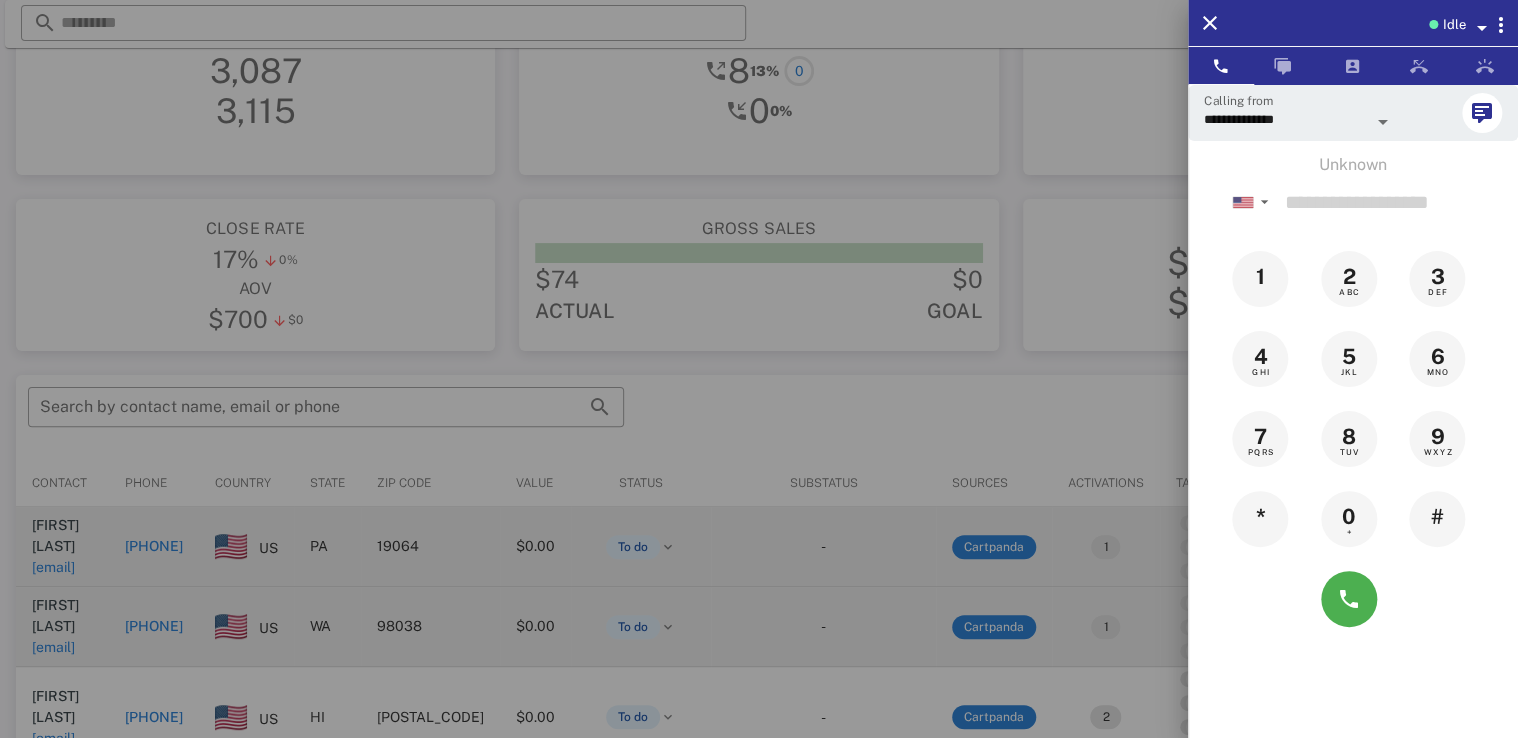 click at bounding box center [759, 369] 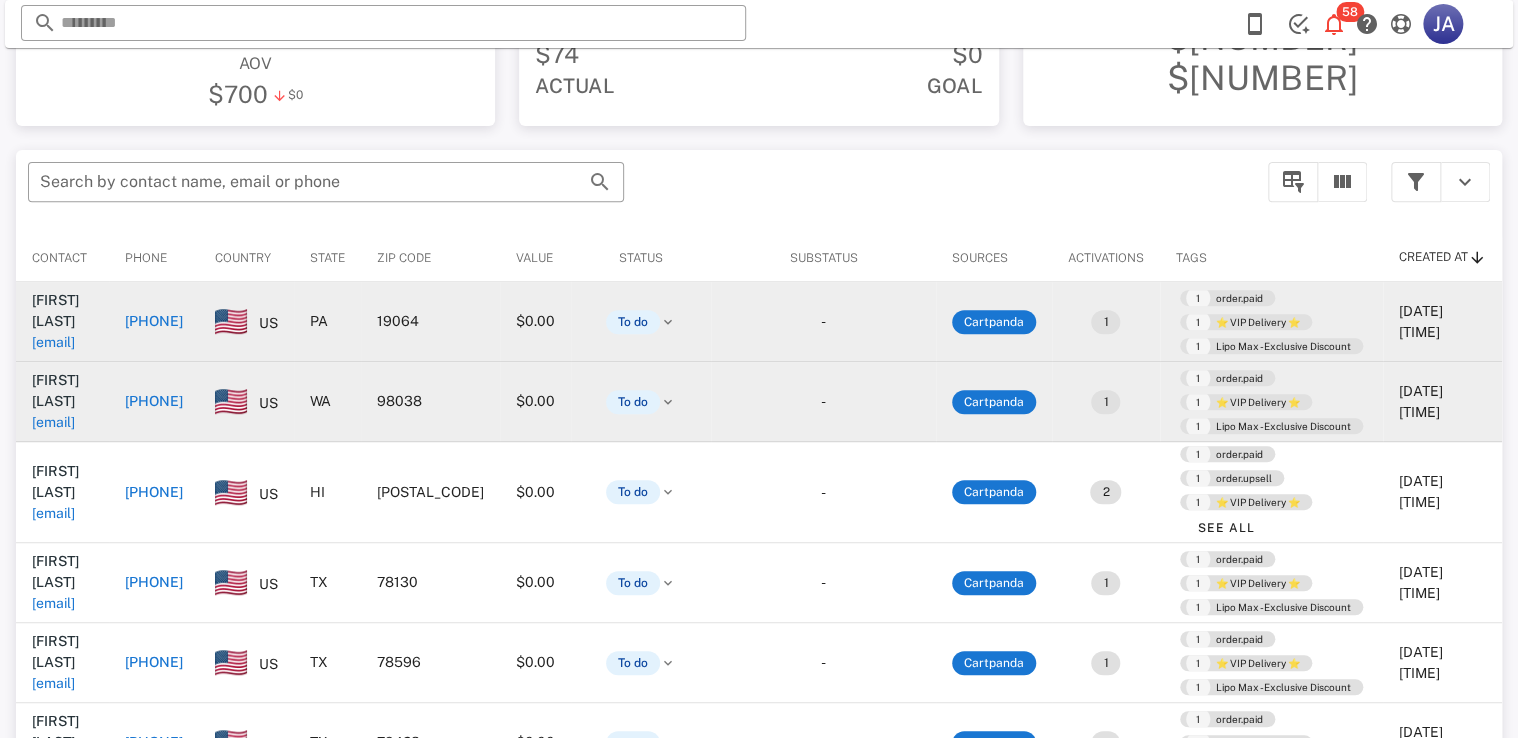 scroll, scrollTop: 300, scrollLeft: 0, axis: vertical 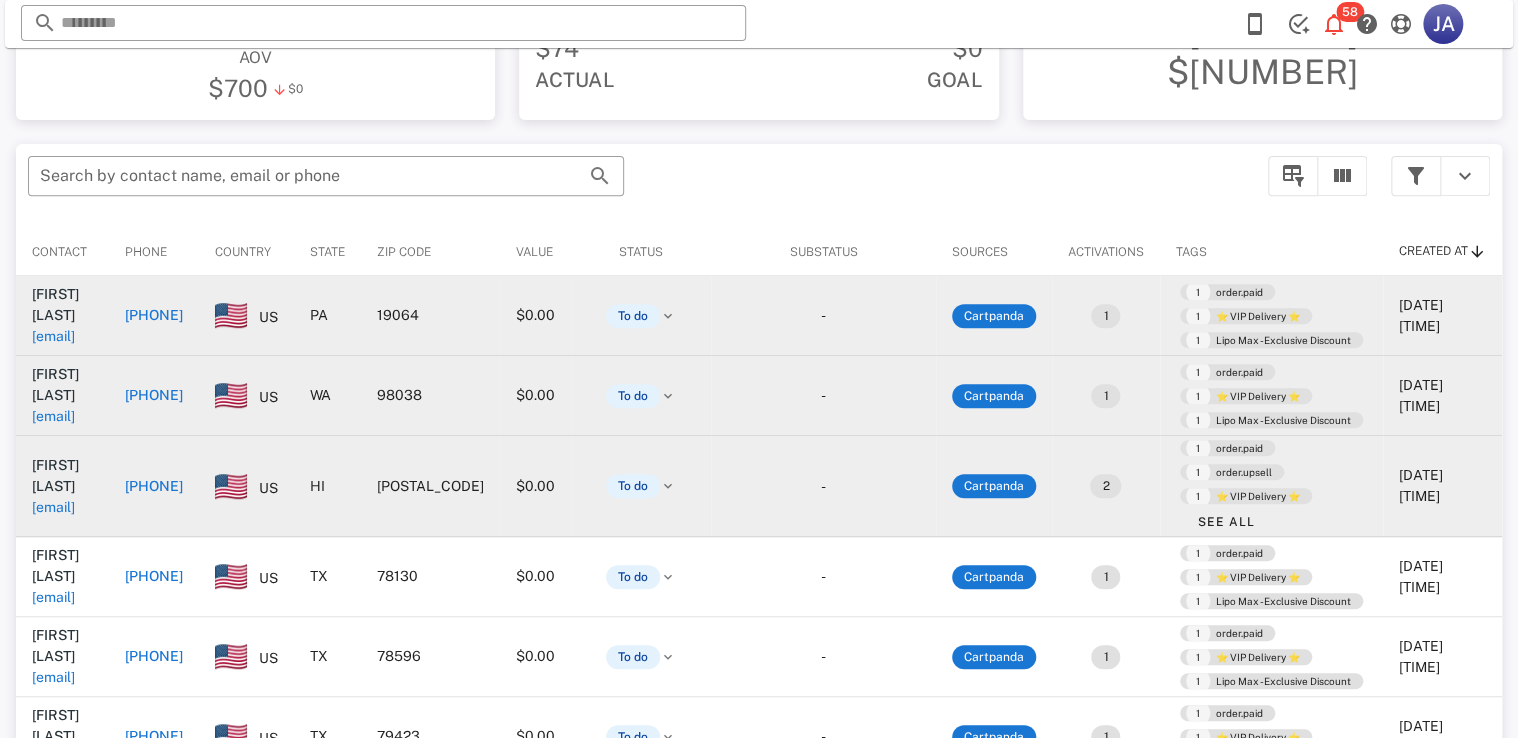 click on "[PHONE]" at bounding box center (154, 486) 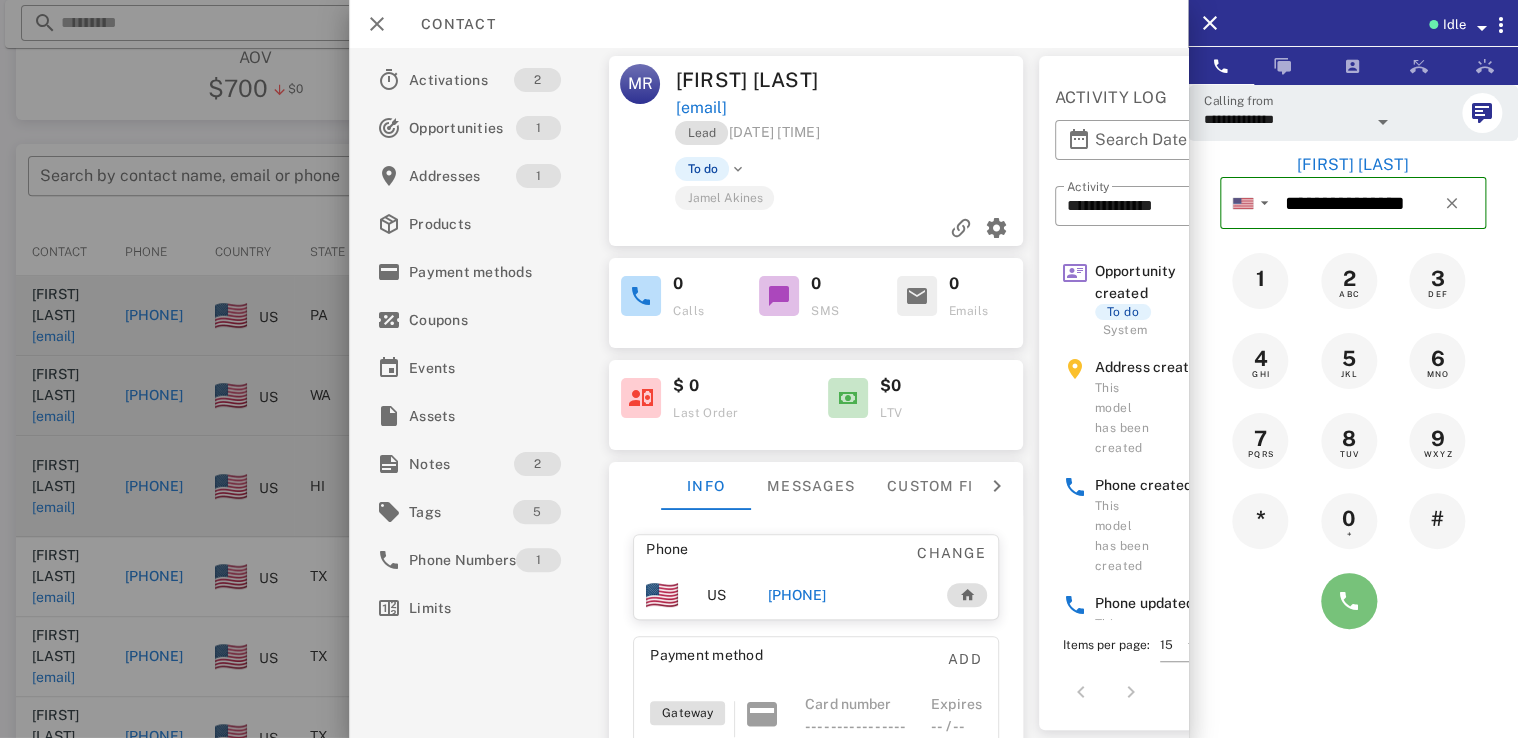 click at bounding box center [1349, 601] 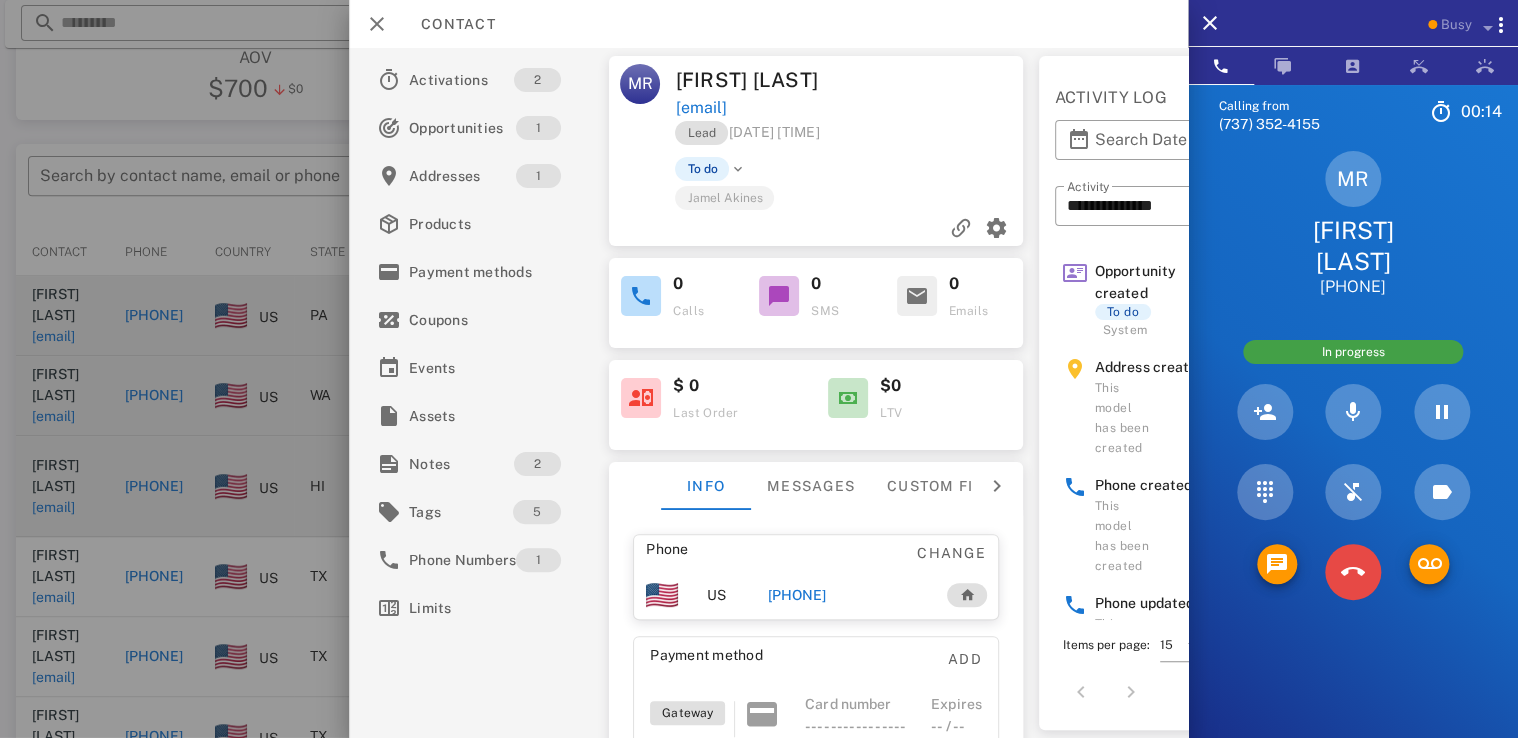 click at bounding box center (1353, 572) 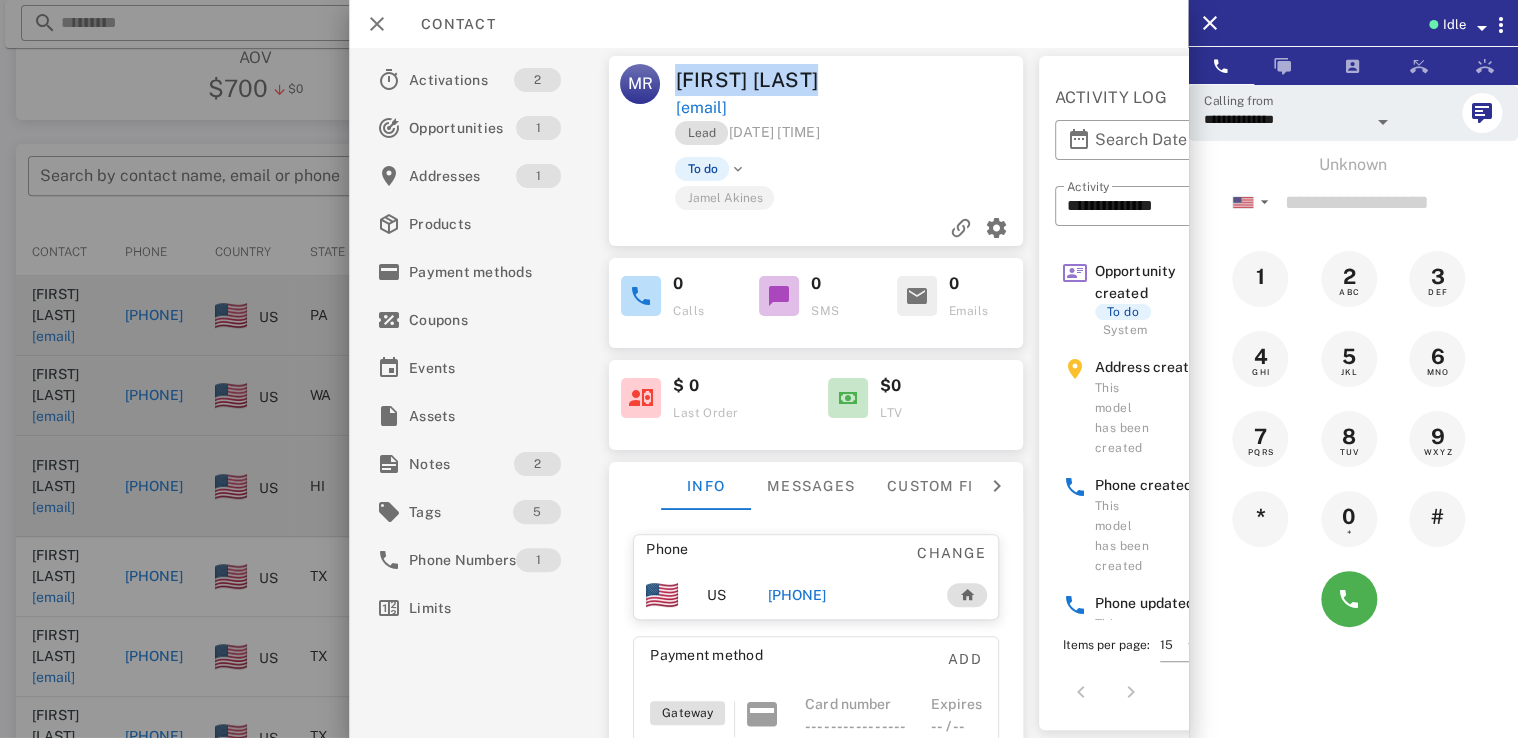 drag, startPoint x: 856, startPoint y: 74, endPoint x: 675, endPoint y: 69, distance: 181.06905 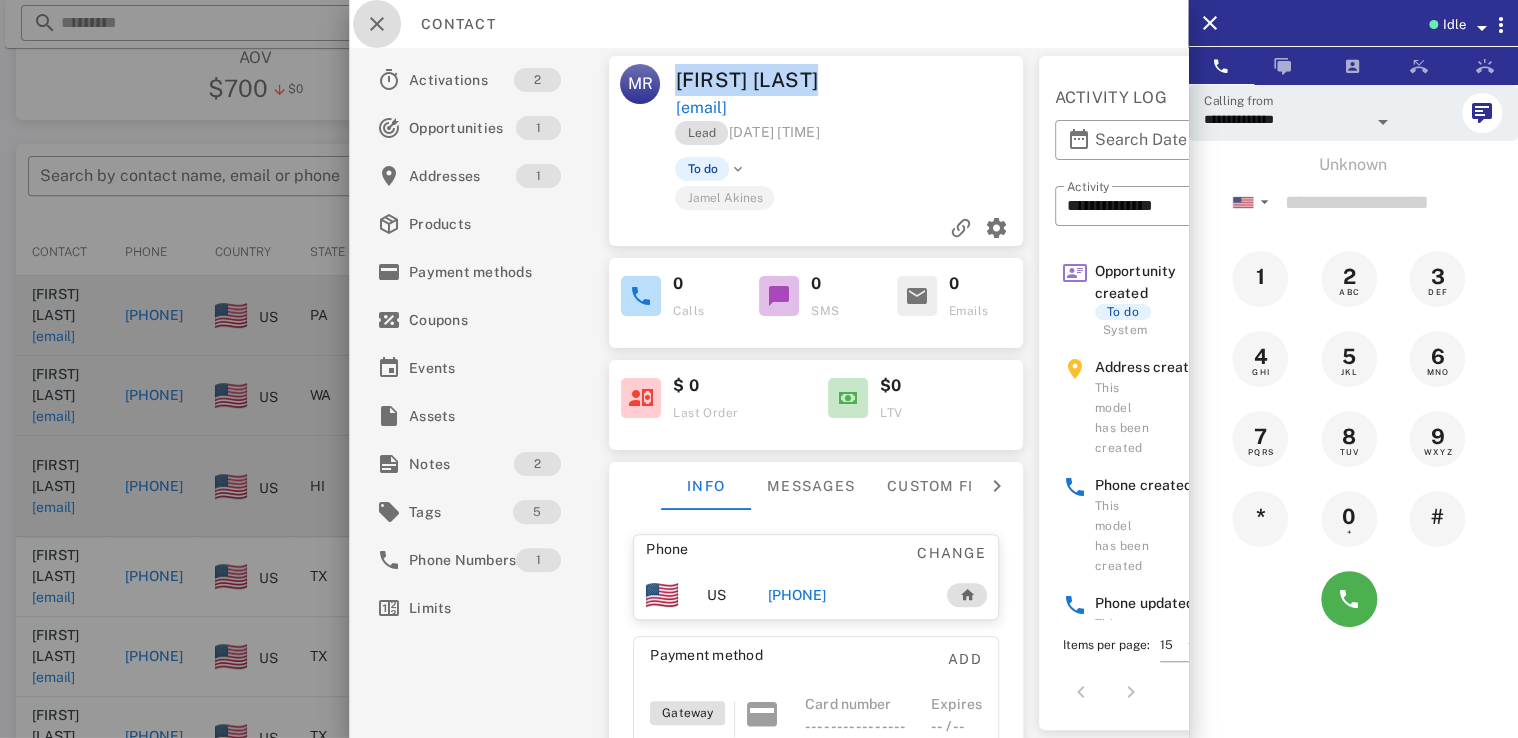 click at bounding box center [377, 24] 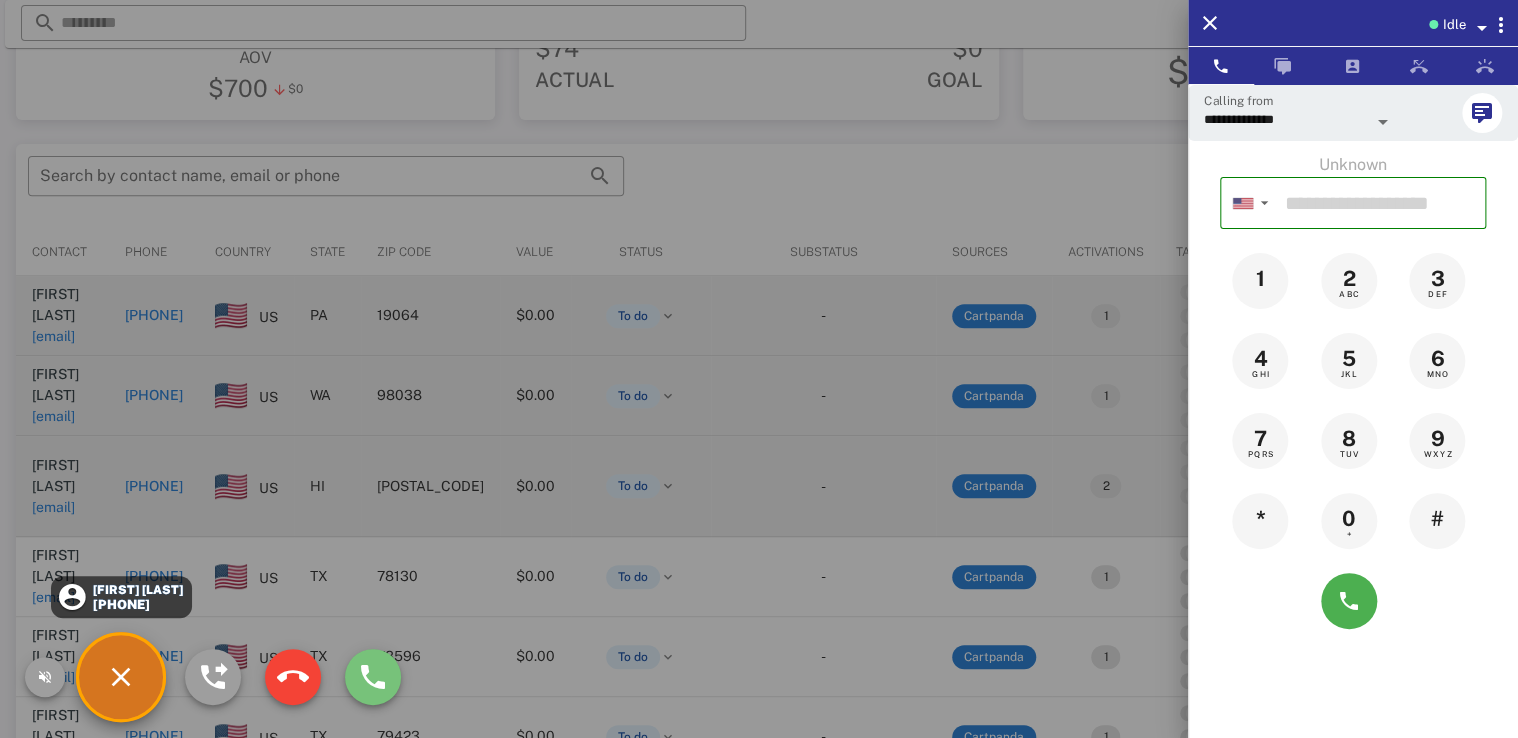 click at bounding box center [373, 677] 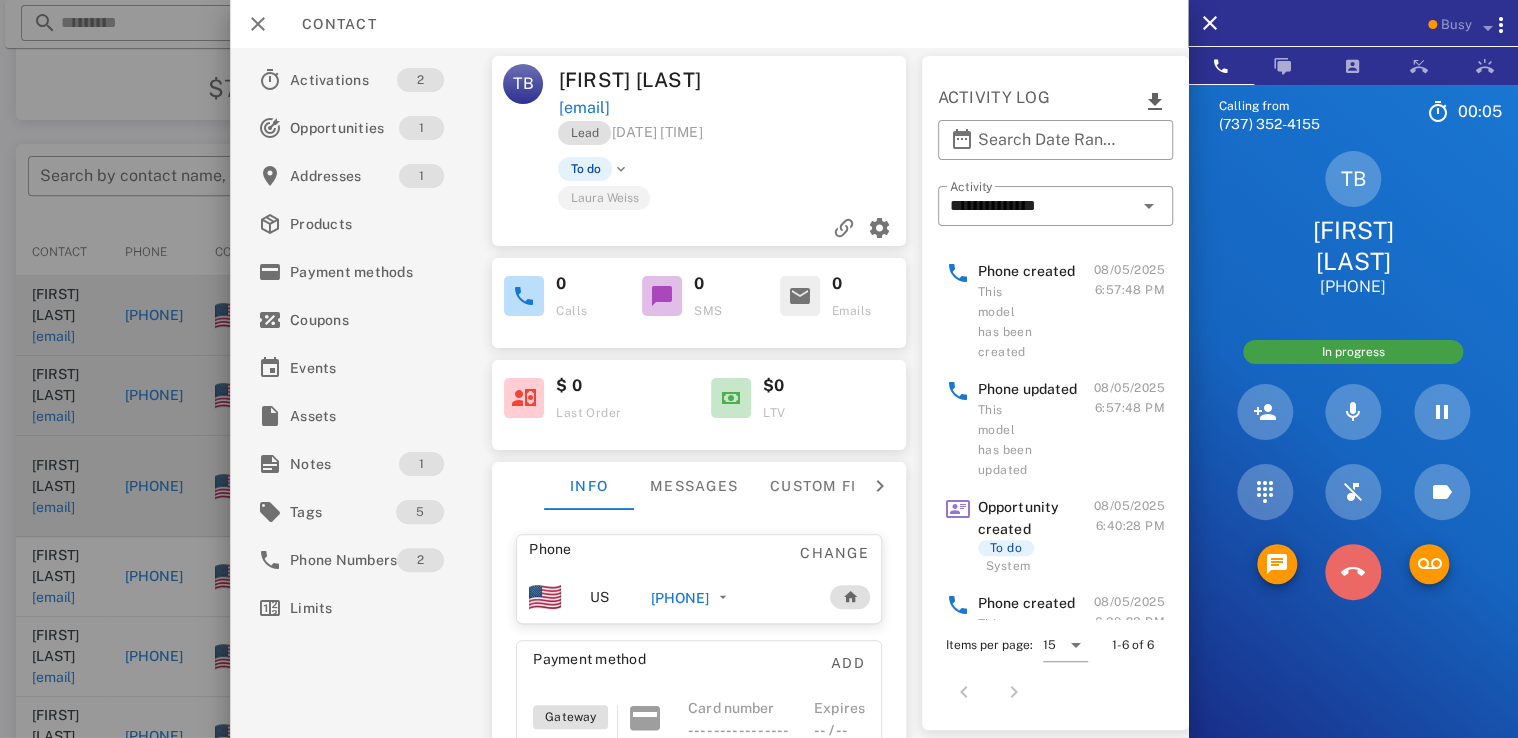 click at bounding box center (1353, 572) 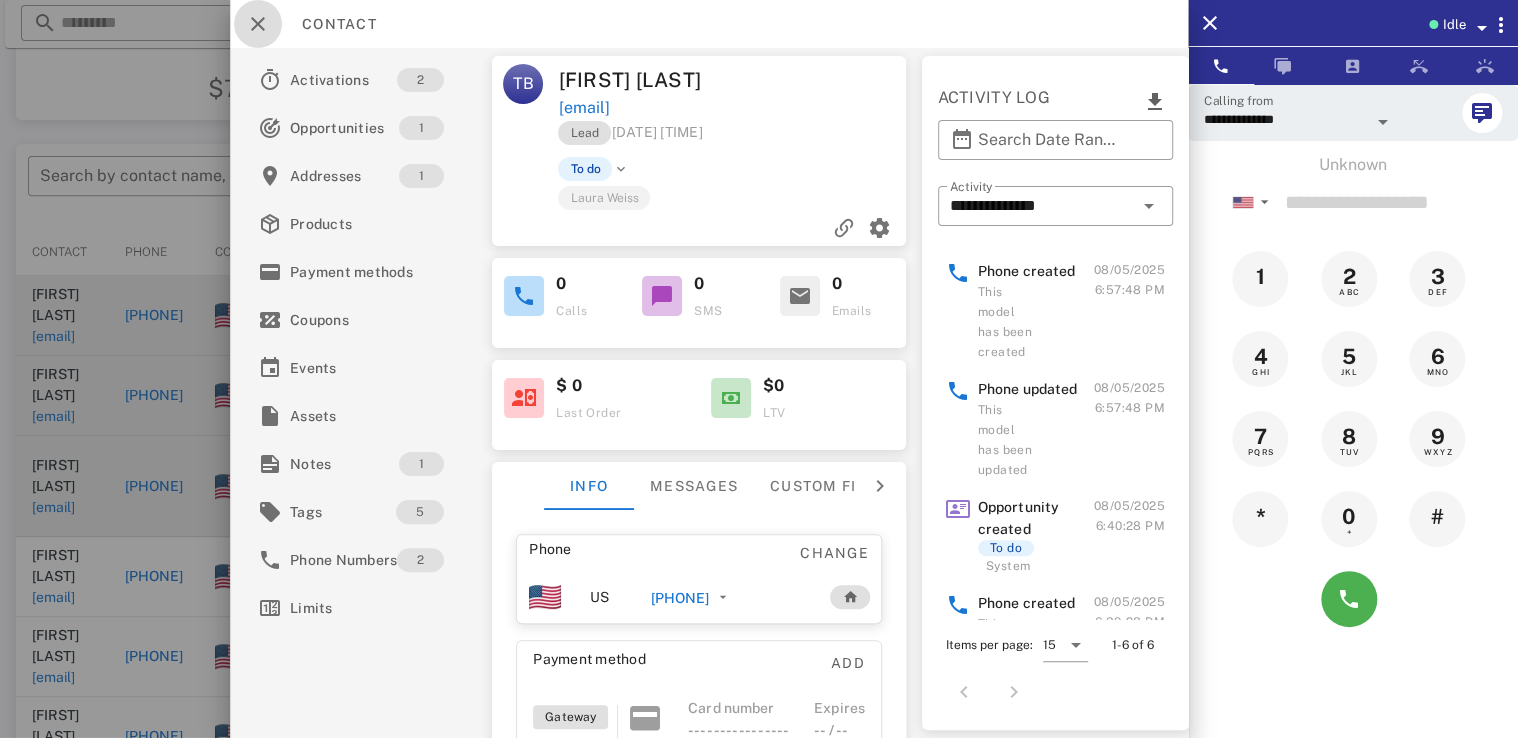click at bounding box center (258, 24) 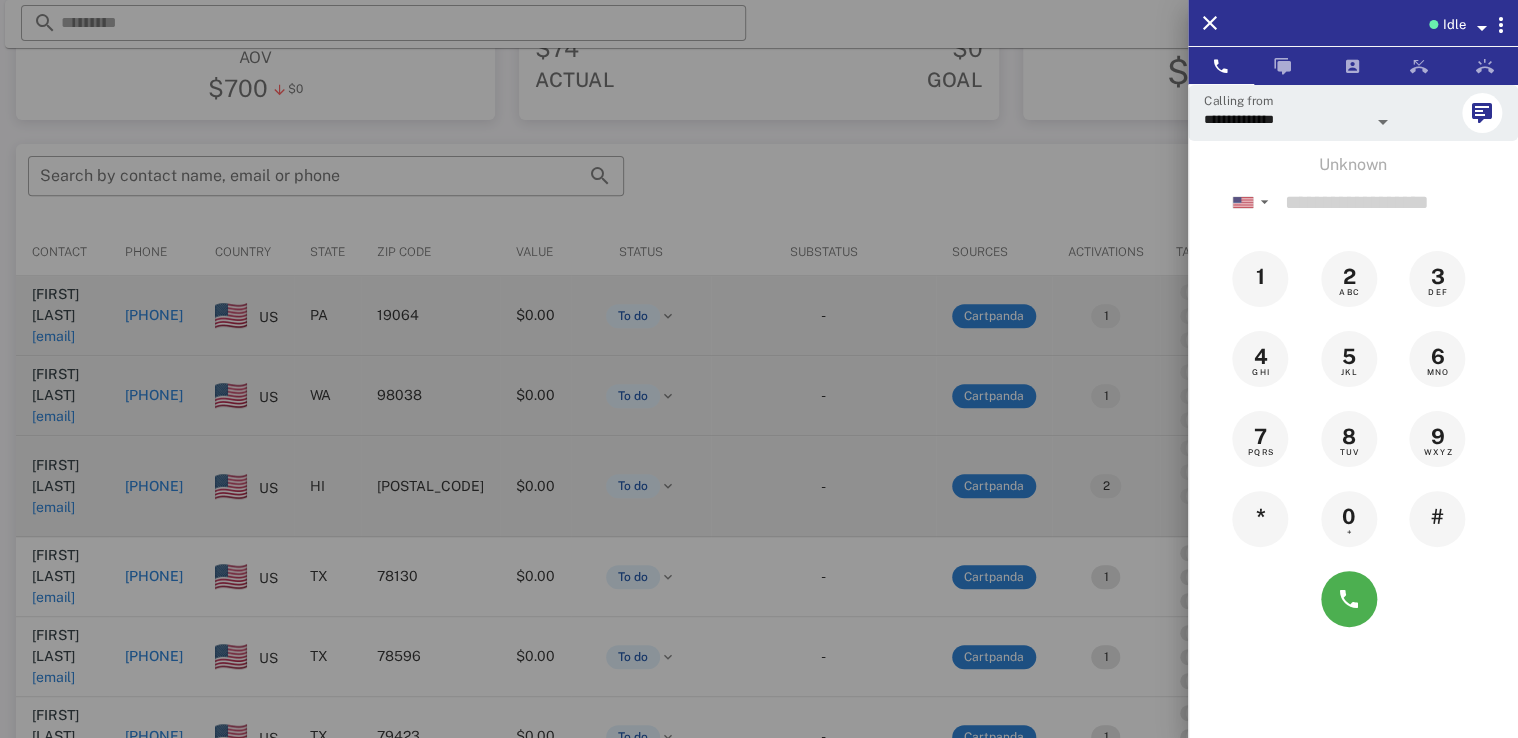 click at bounding box center [759, 369] 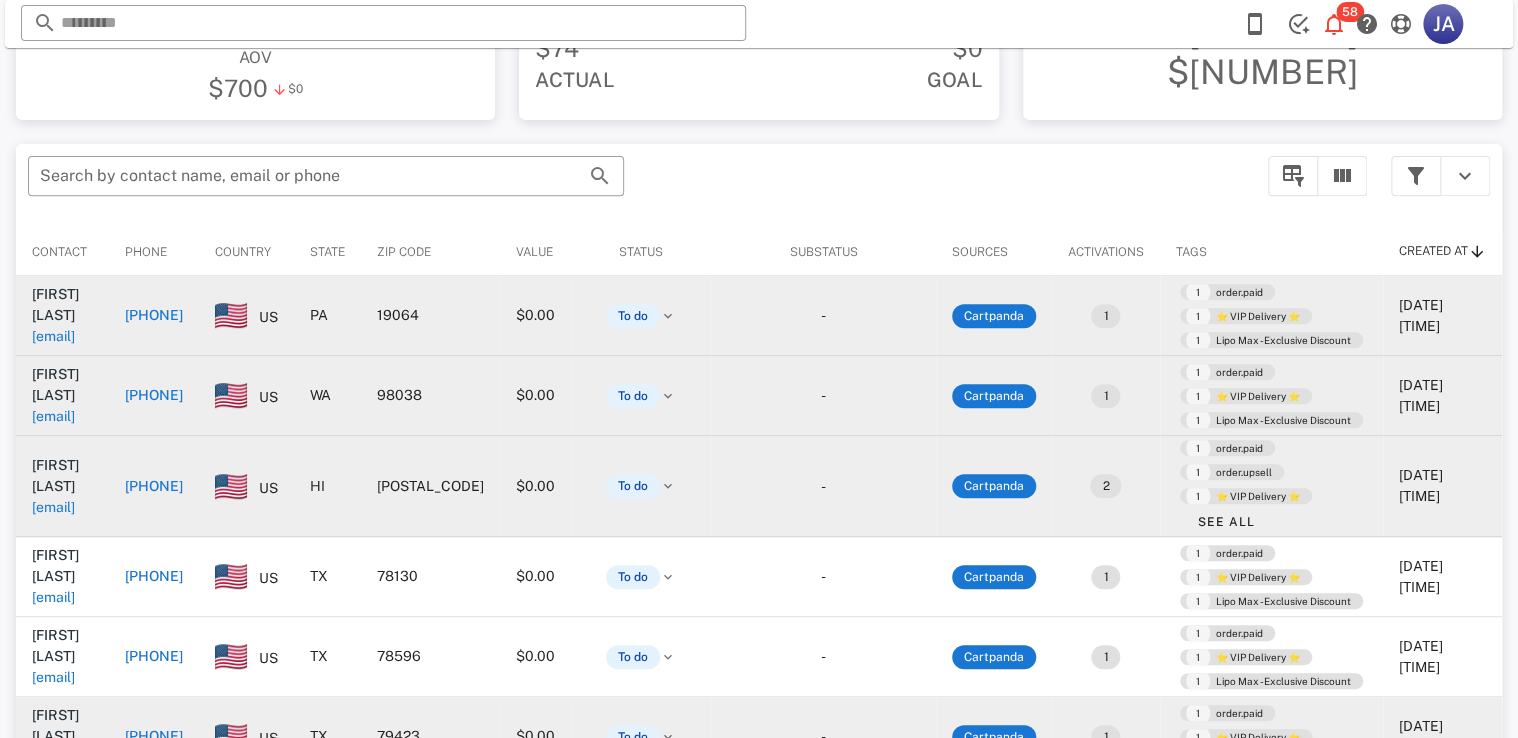 click on "[PHONE]" at bounding box center [154, 736] 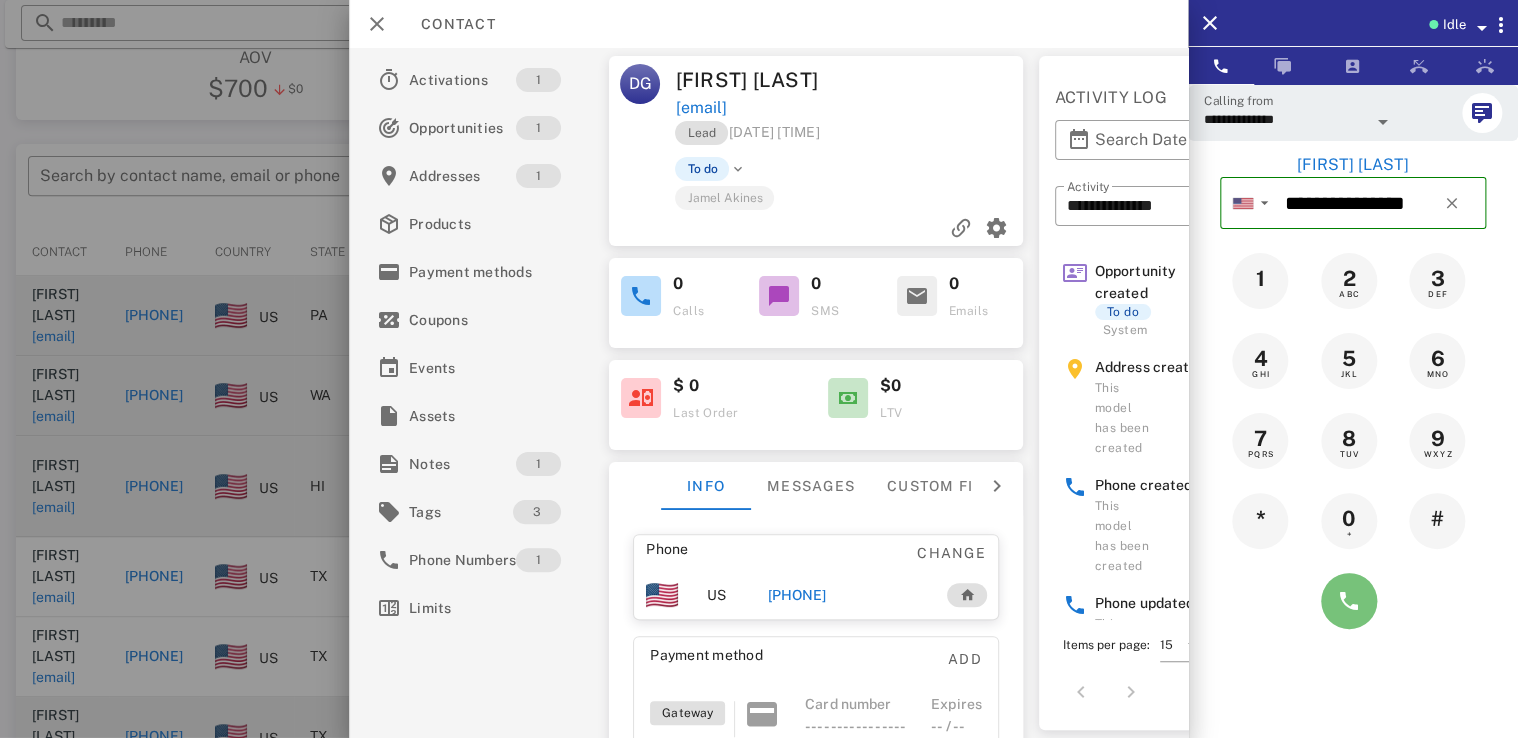 click at bounding box center (1349, 601) 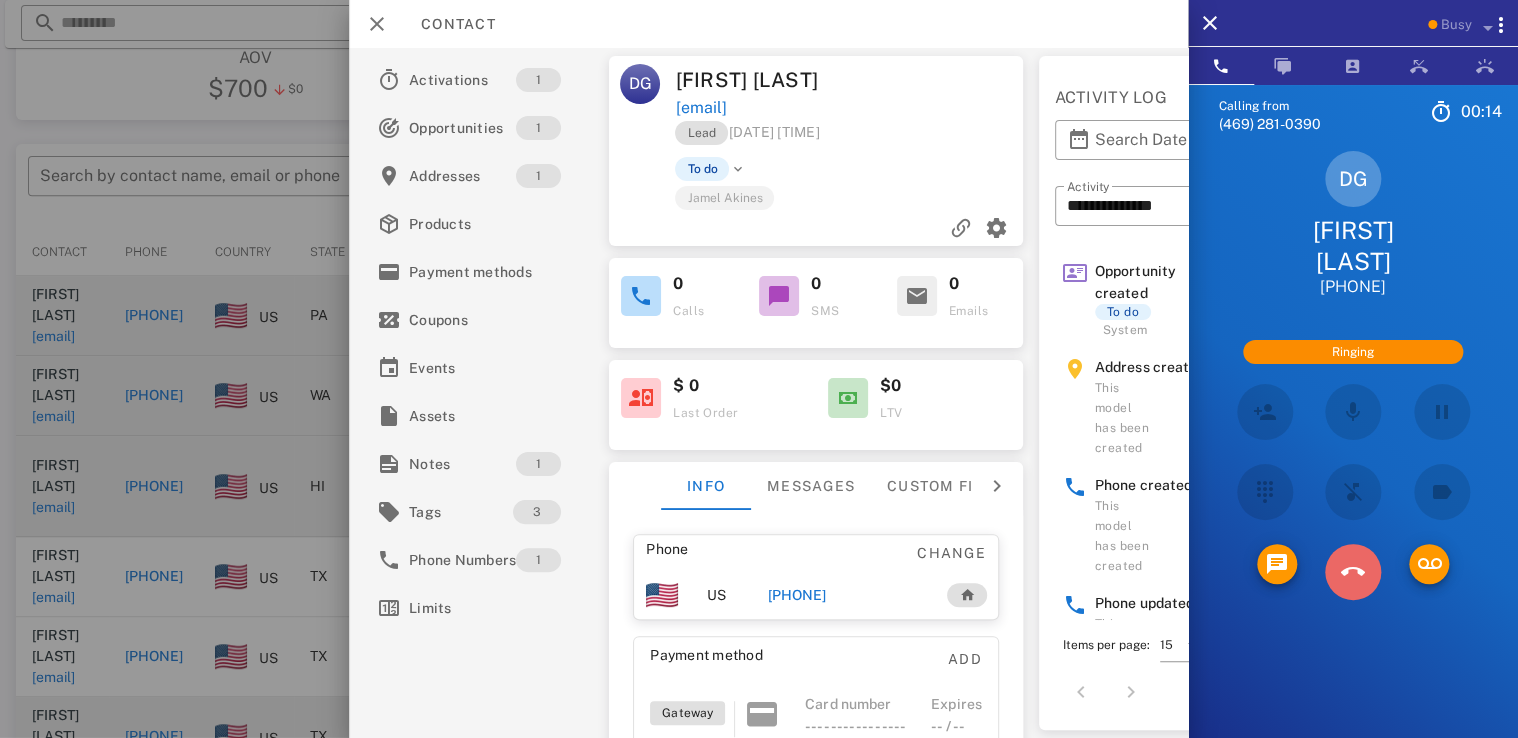 click at bounding box center [1353, 572] 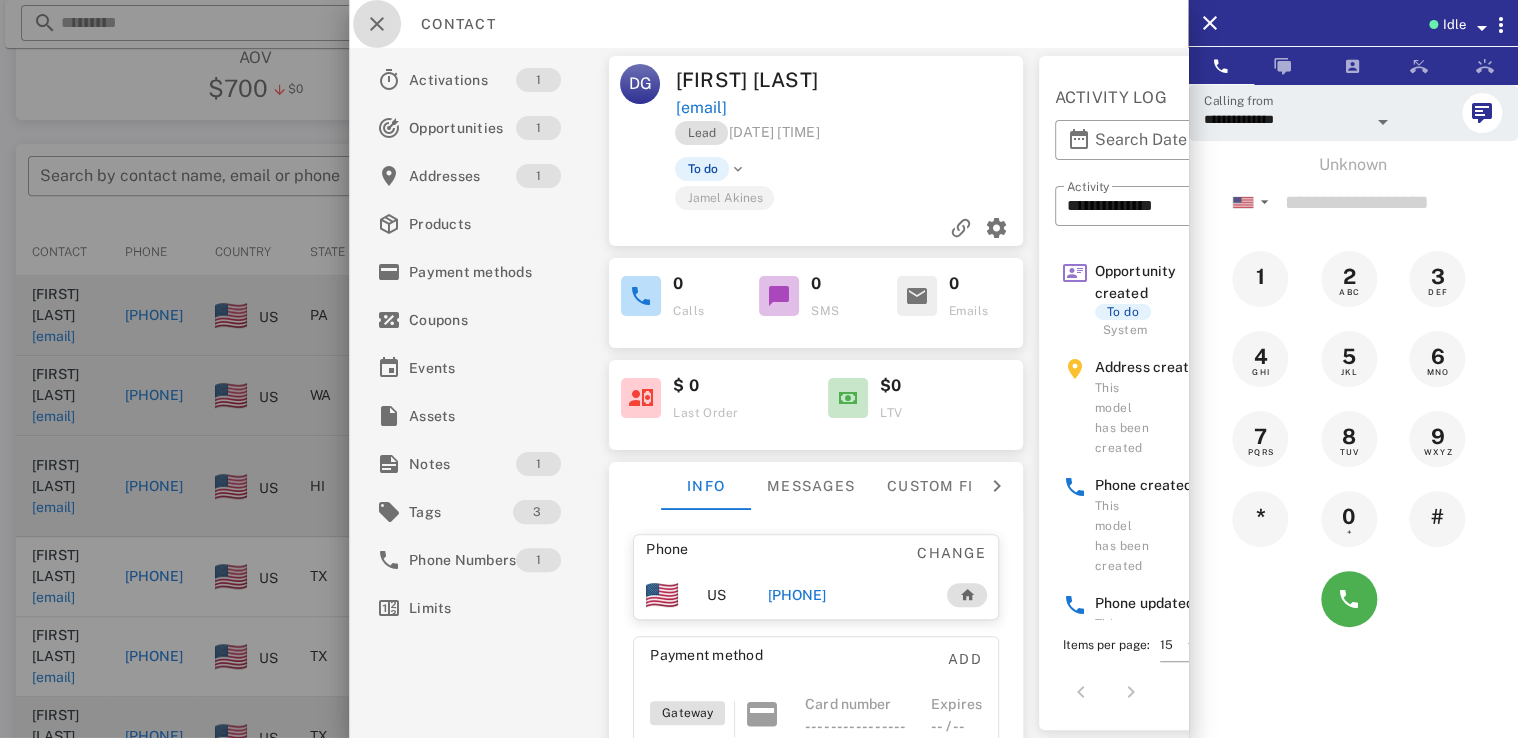 click at bounding box center [377, 24] 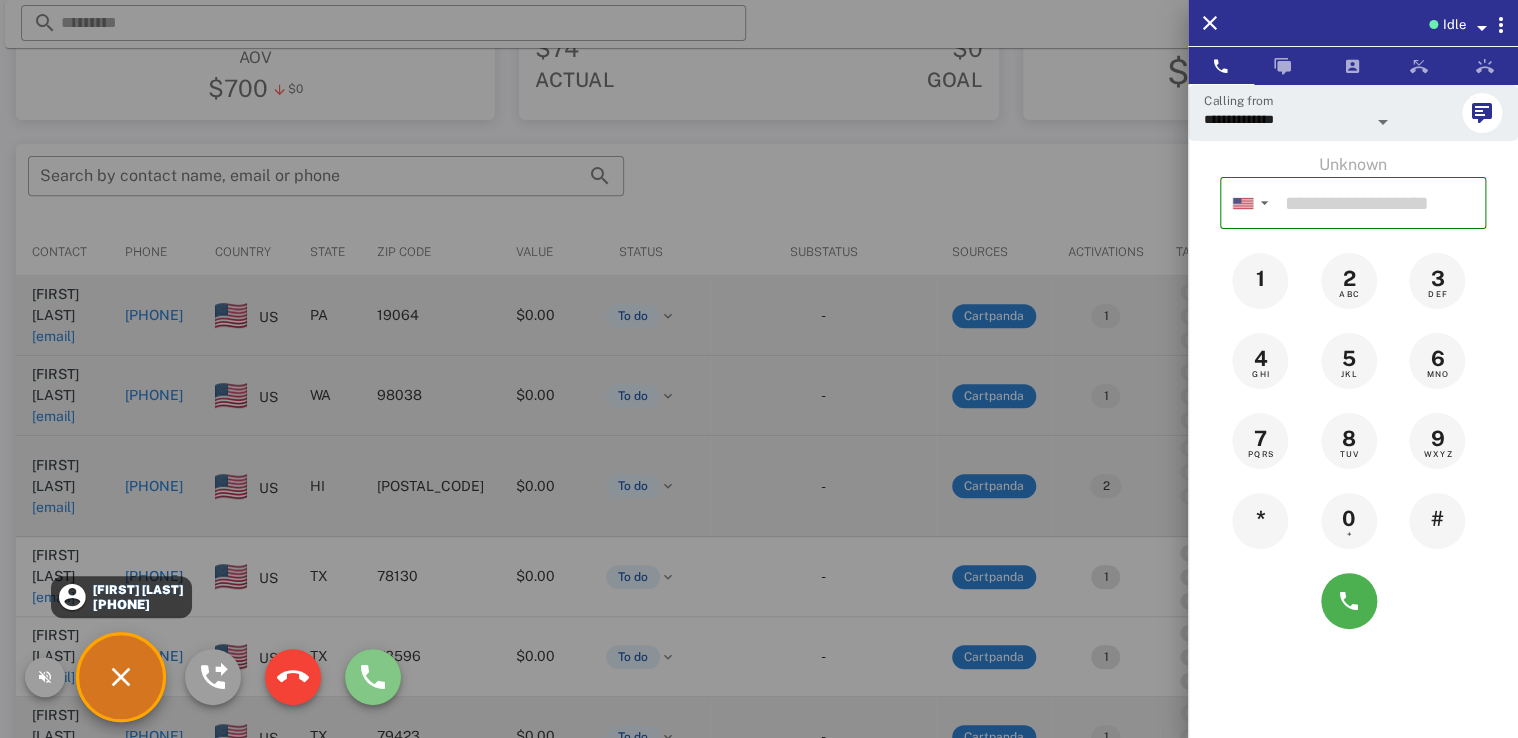 click at bounding box center [373, 677] 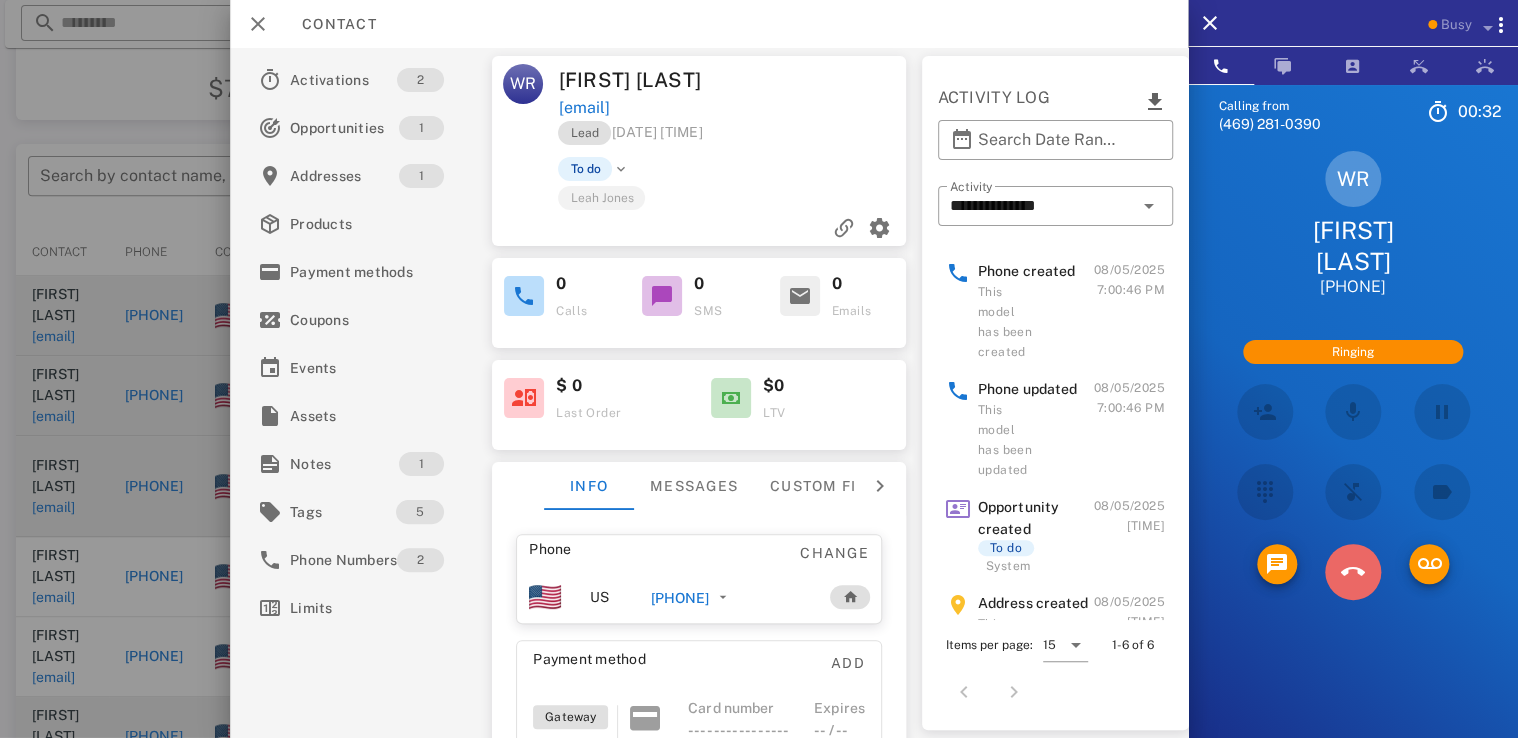 click at bounding box center [1353, 572] 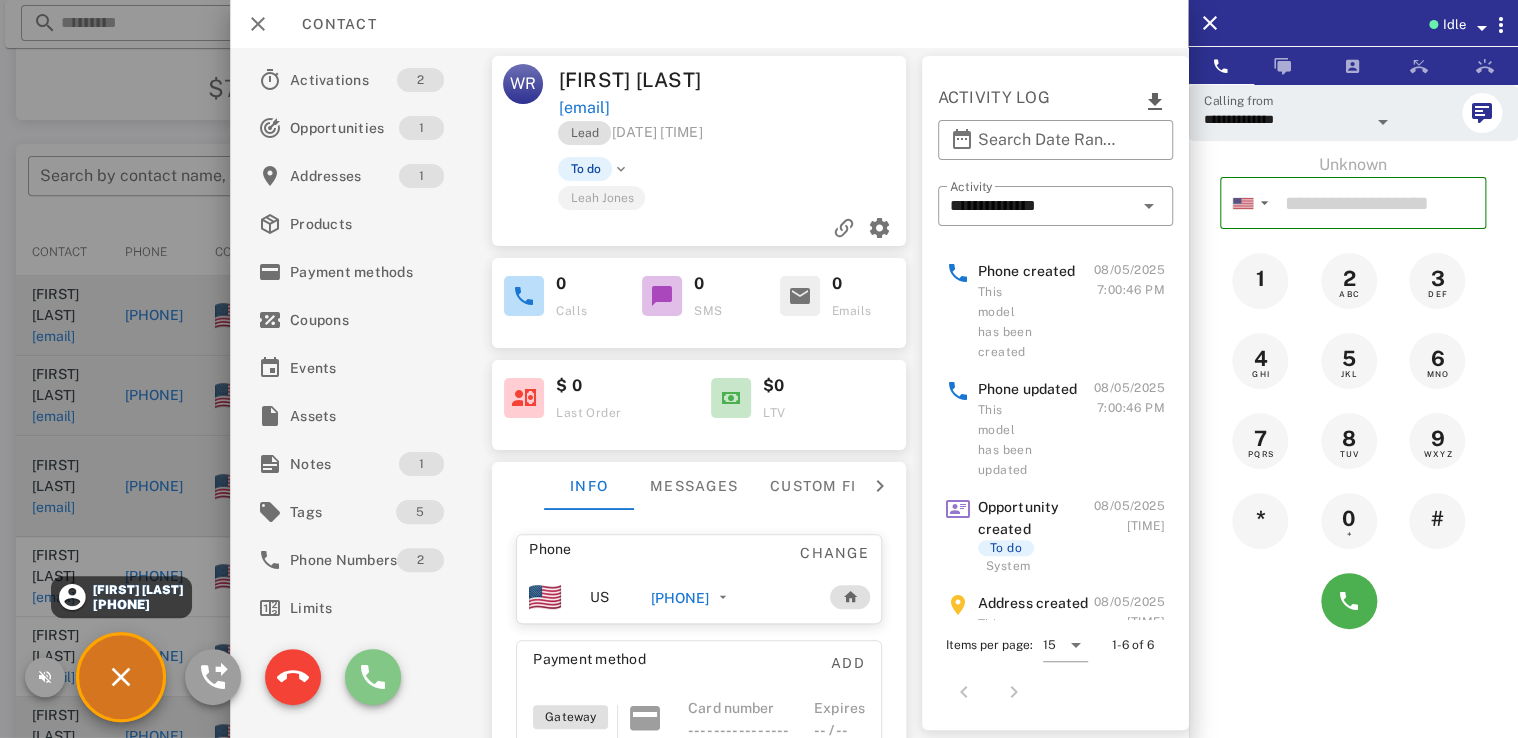 click at bounding box center (373, 677) 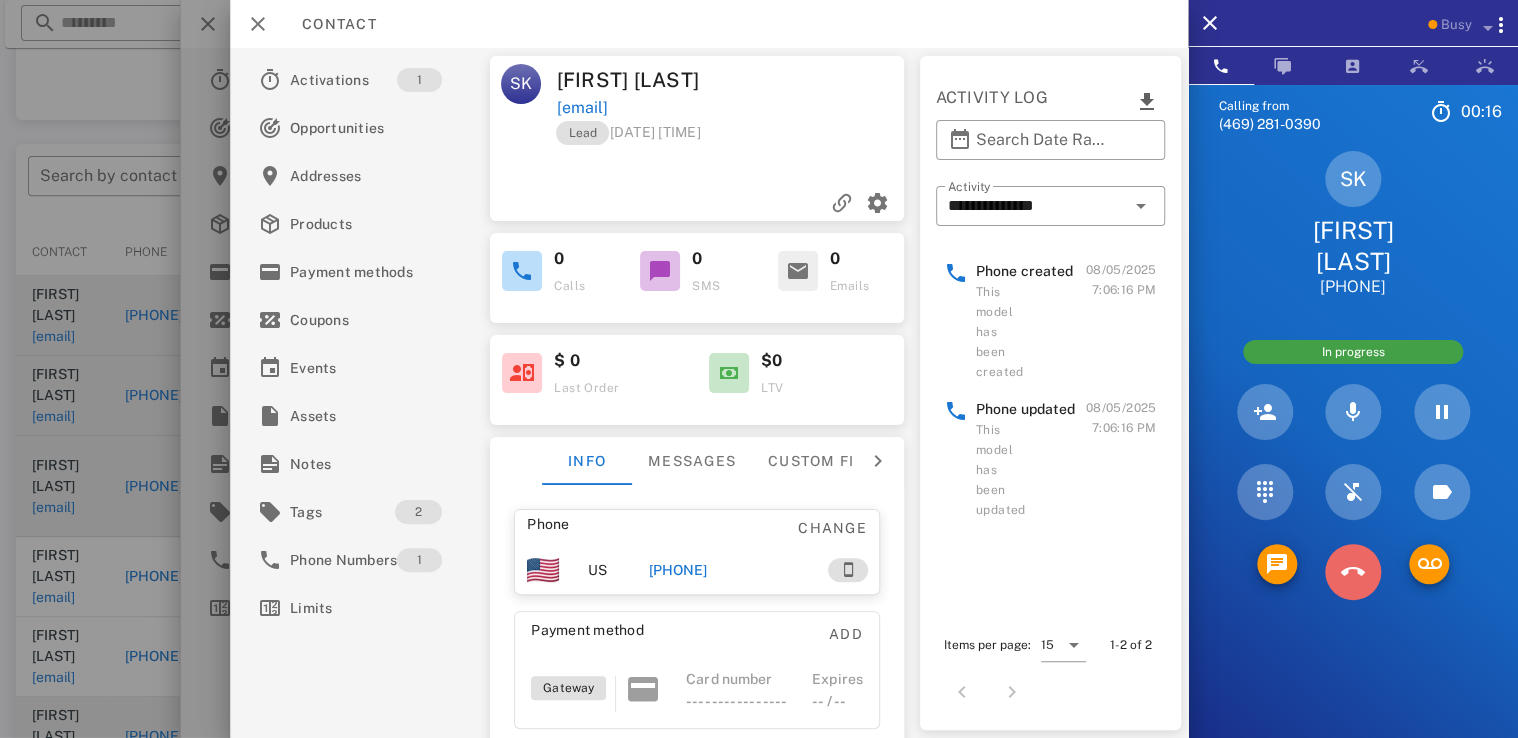 click at bounding box center [1353, 572] 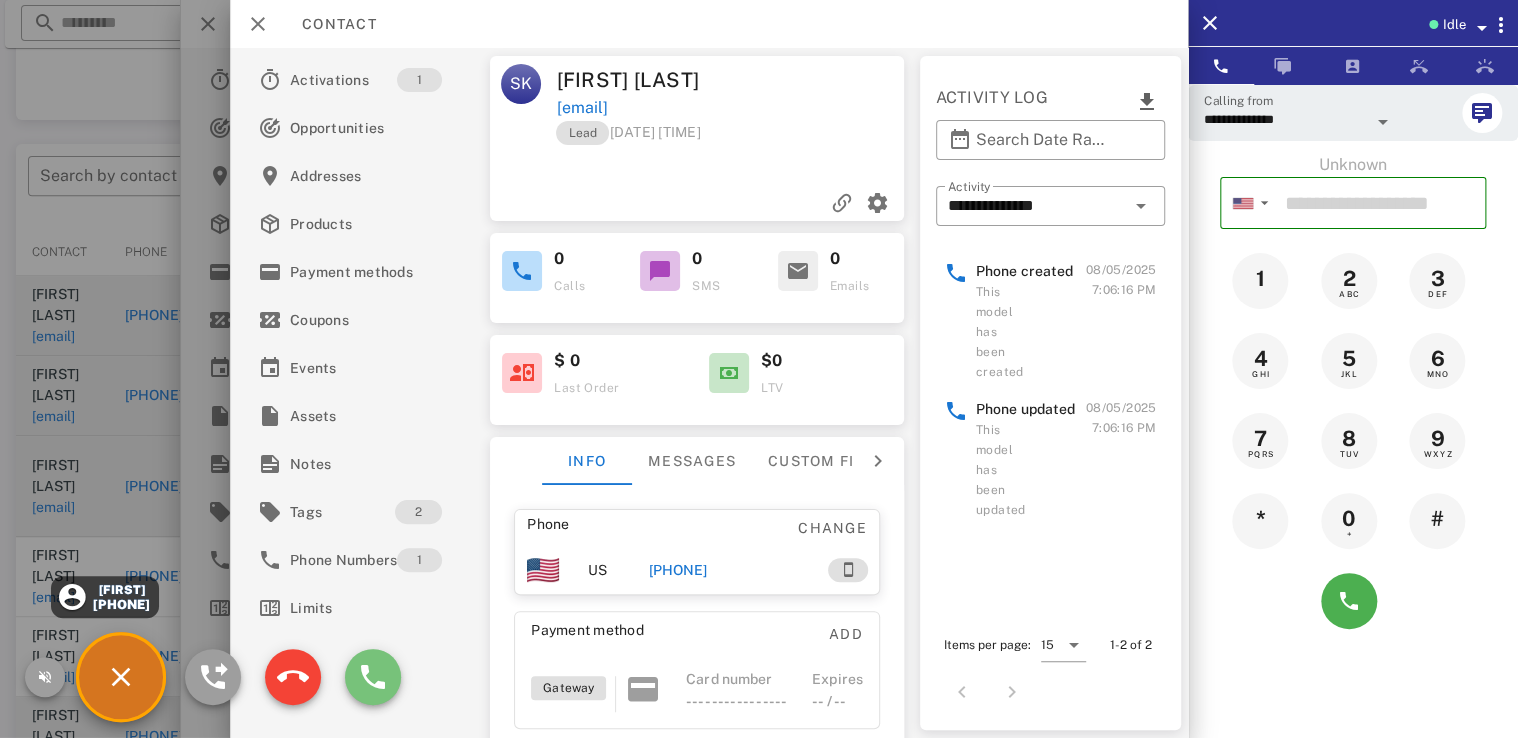 click at bounding box center (373, 677) 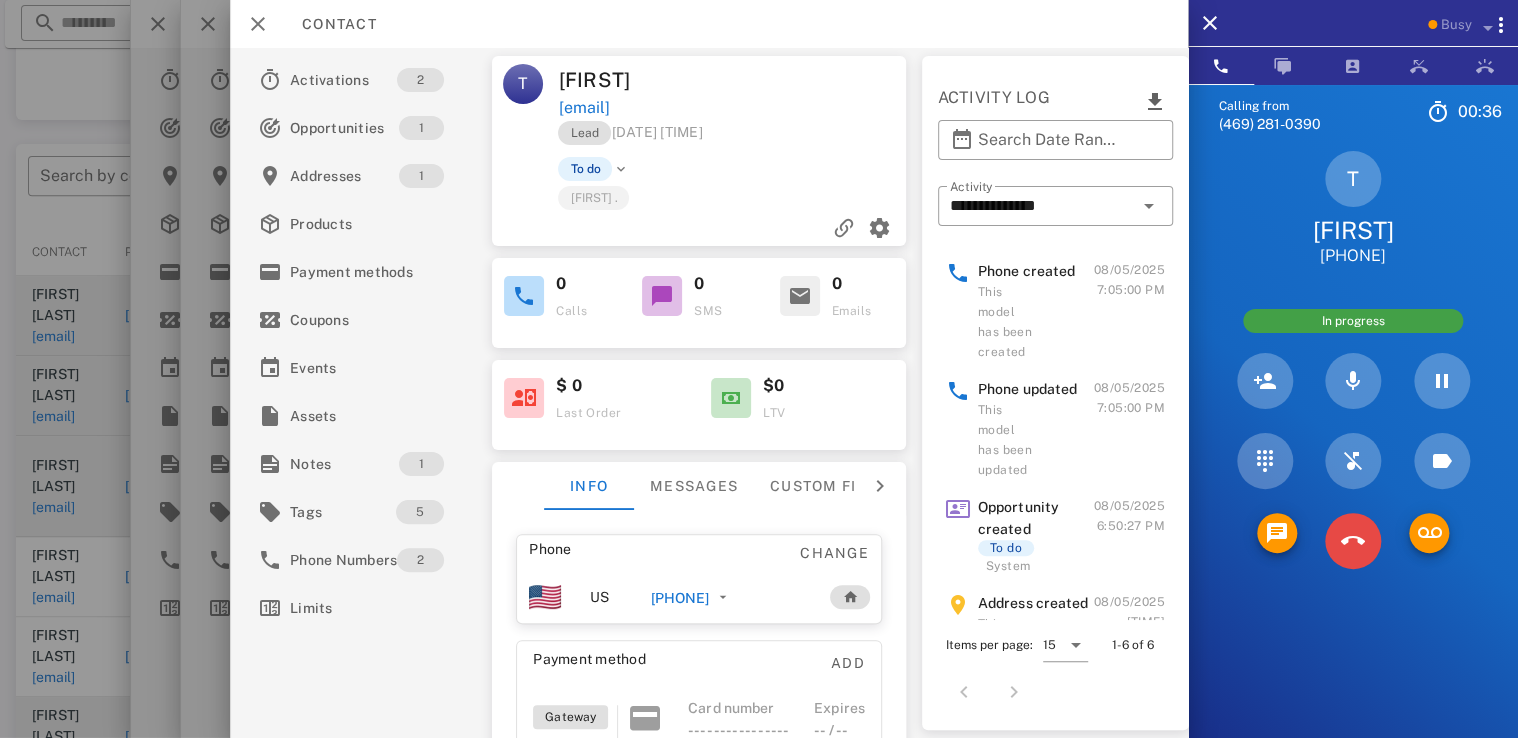 click at bounding box center [1353, 541] 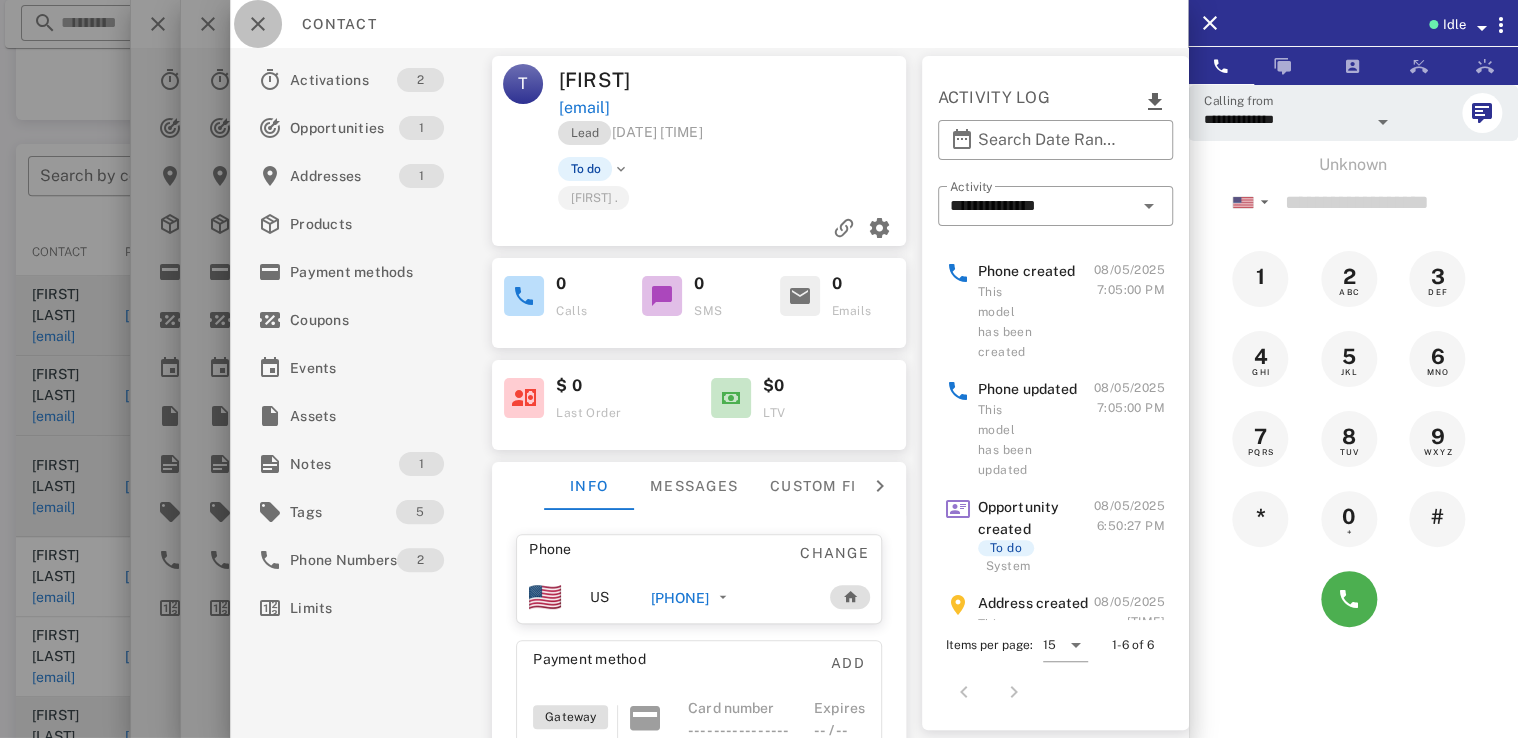 click at bounding box center (258, 24) 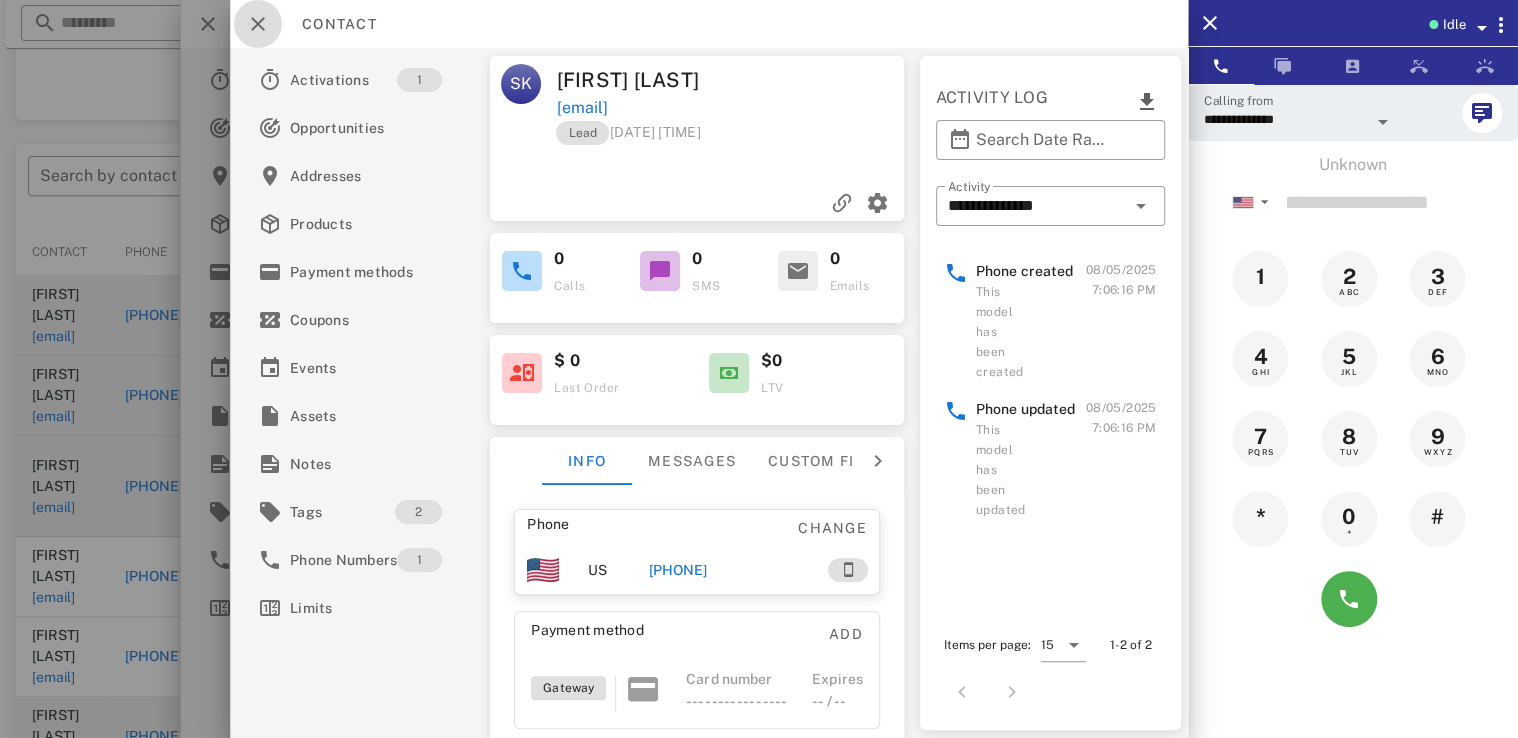 click at bounding box center [258, 24] 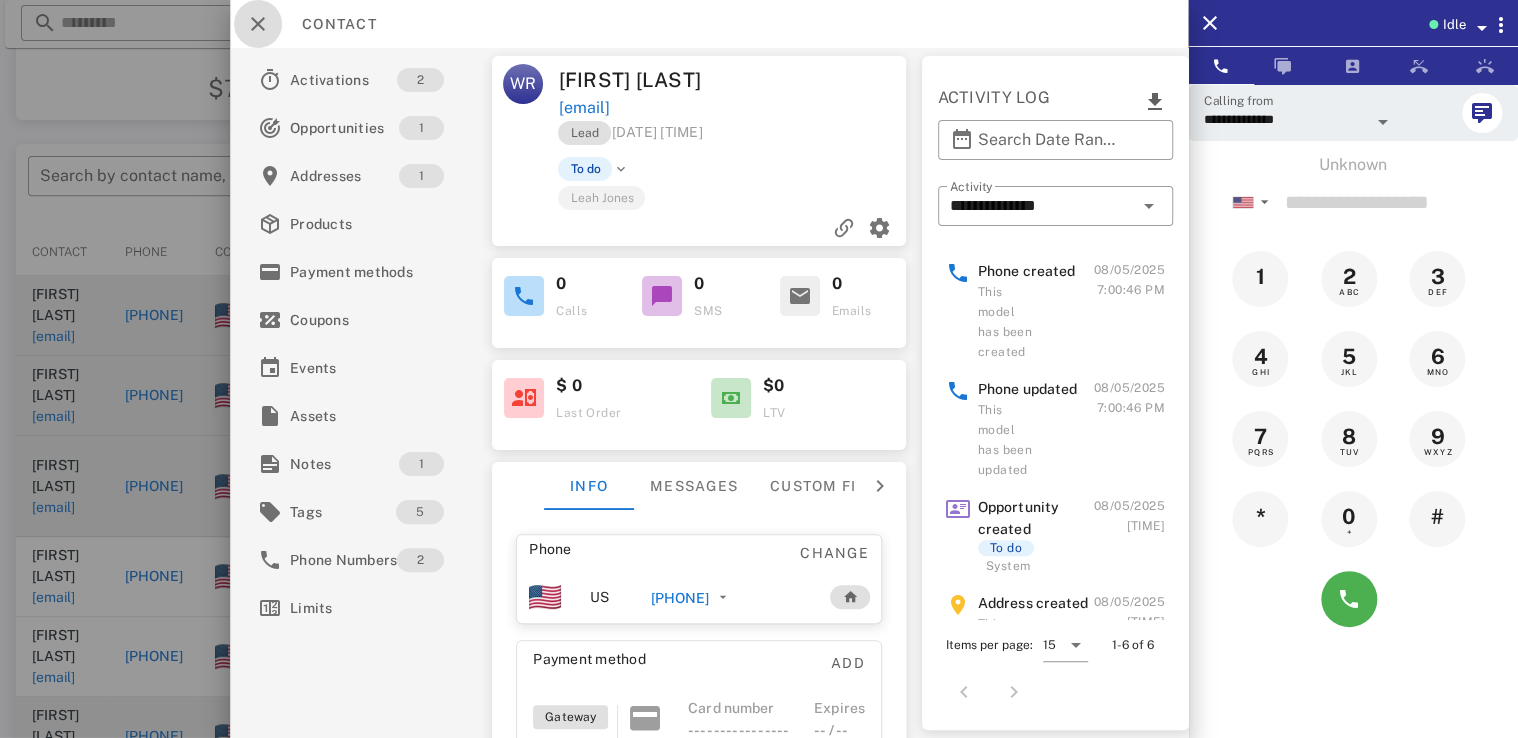 click at bounding box center (258, 24) 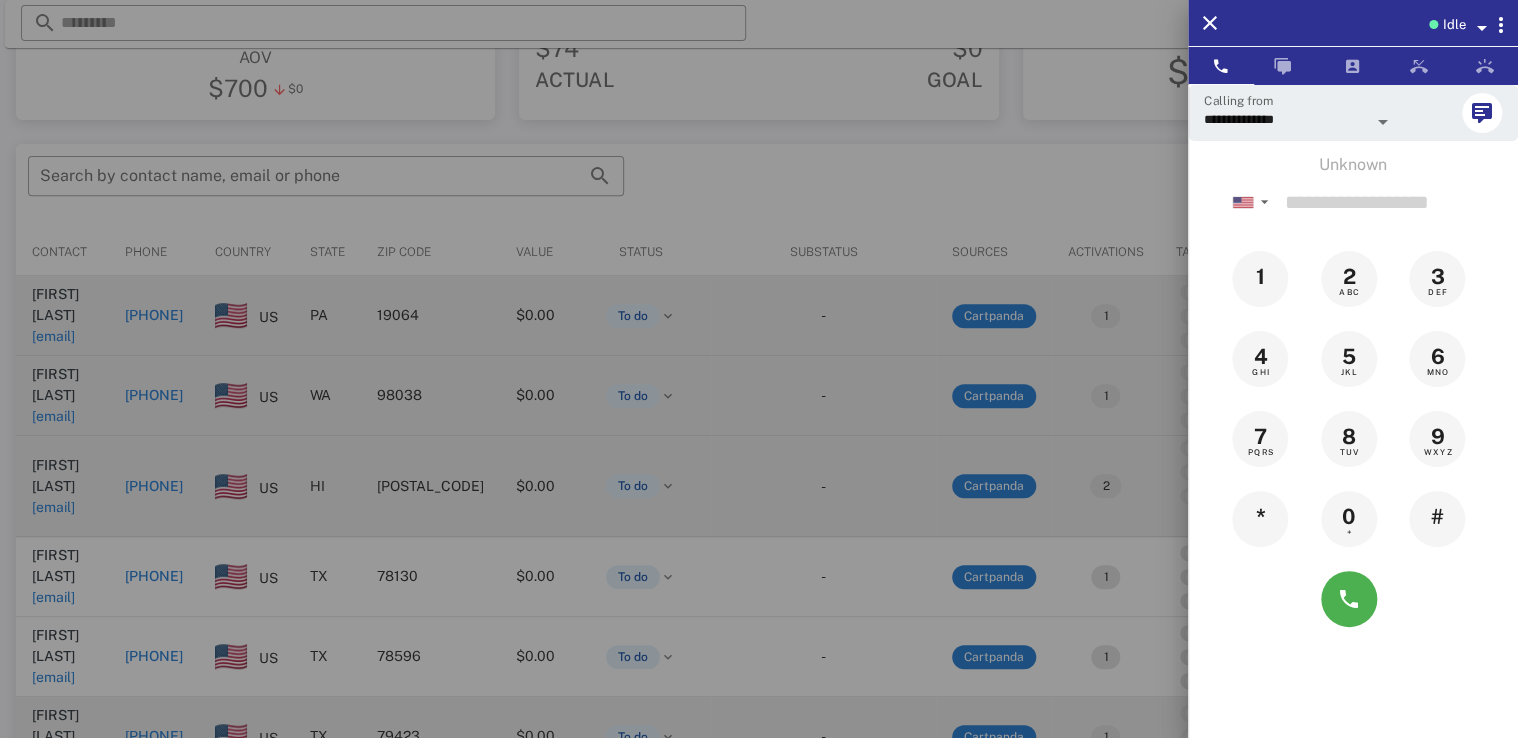 scroll, scrollTop: 380, scrollLeft: 0, axis: vertical 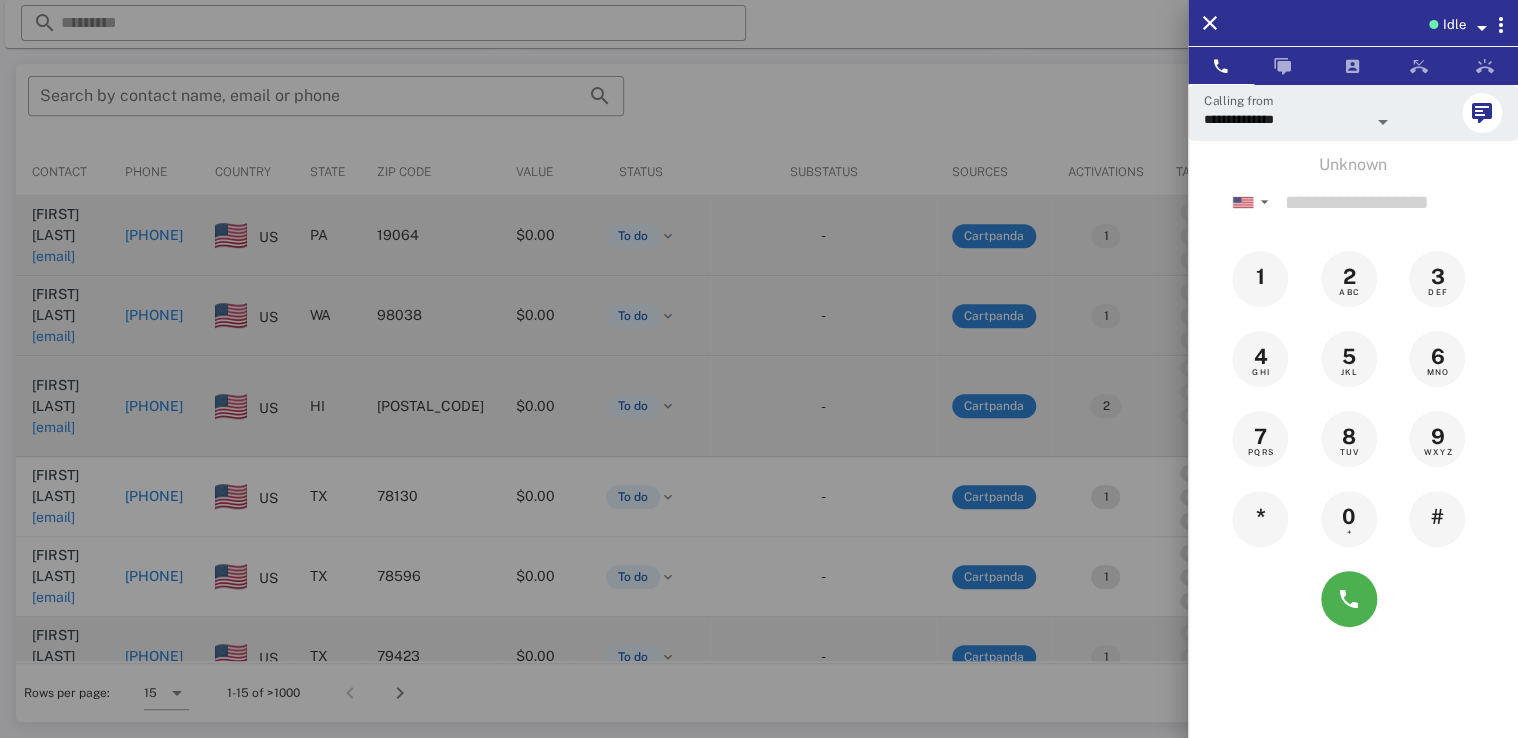 click at bounding box center (759, 369) 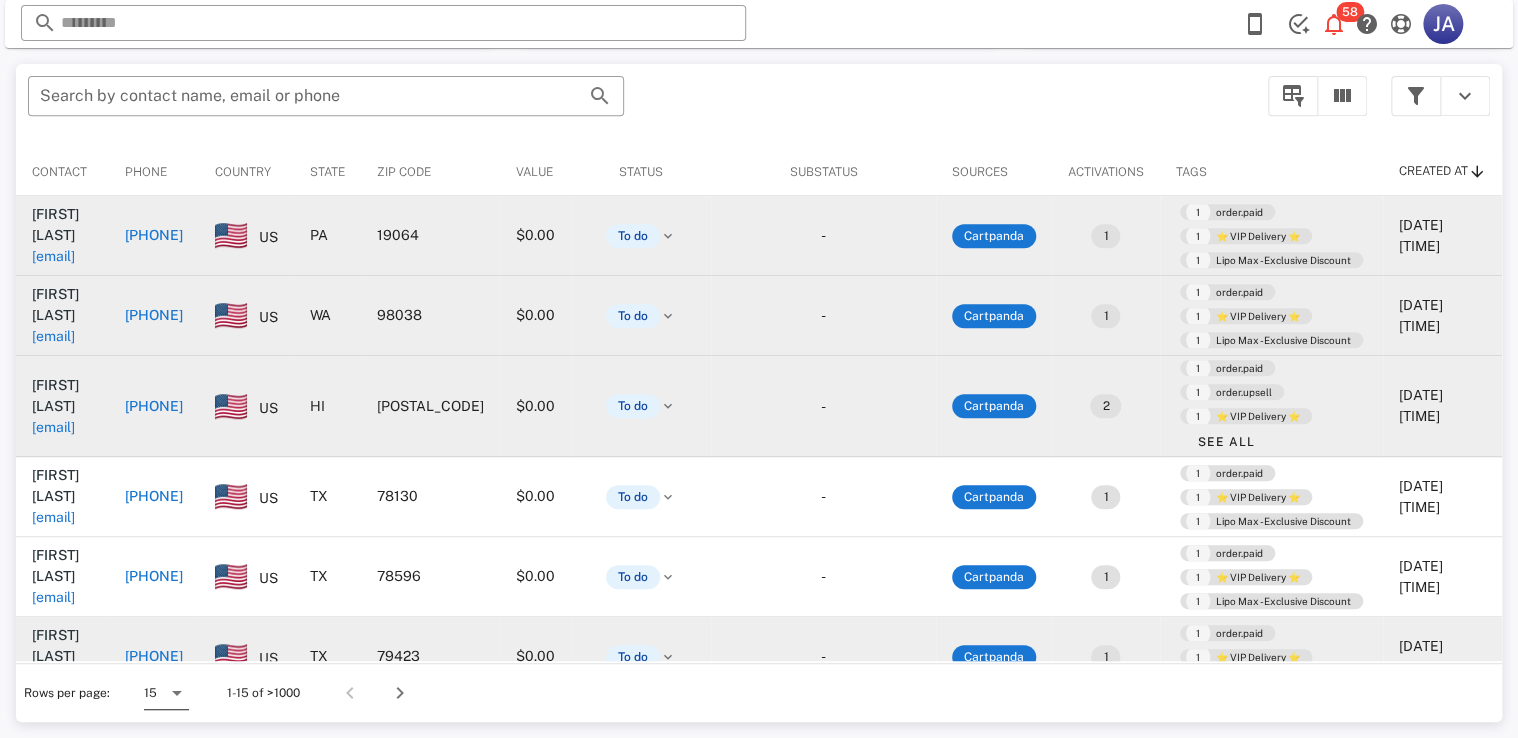 click at bounding box center [177, 693] 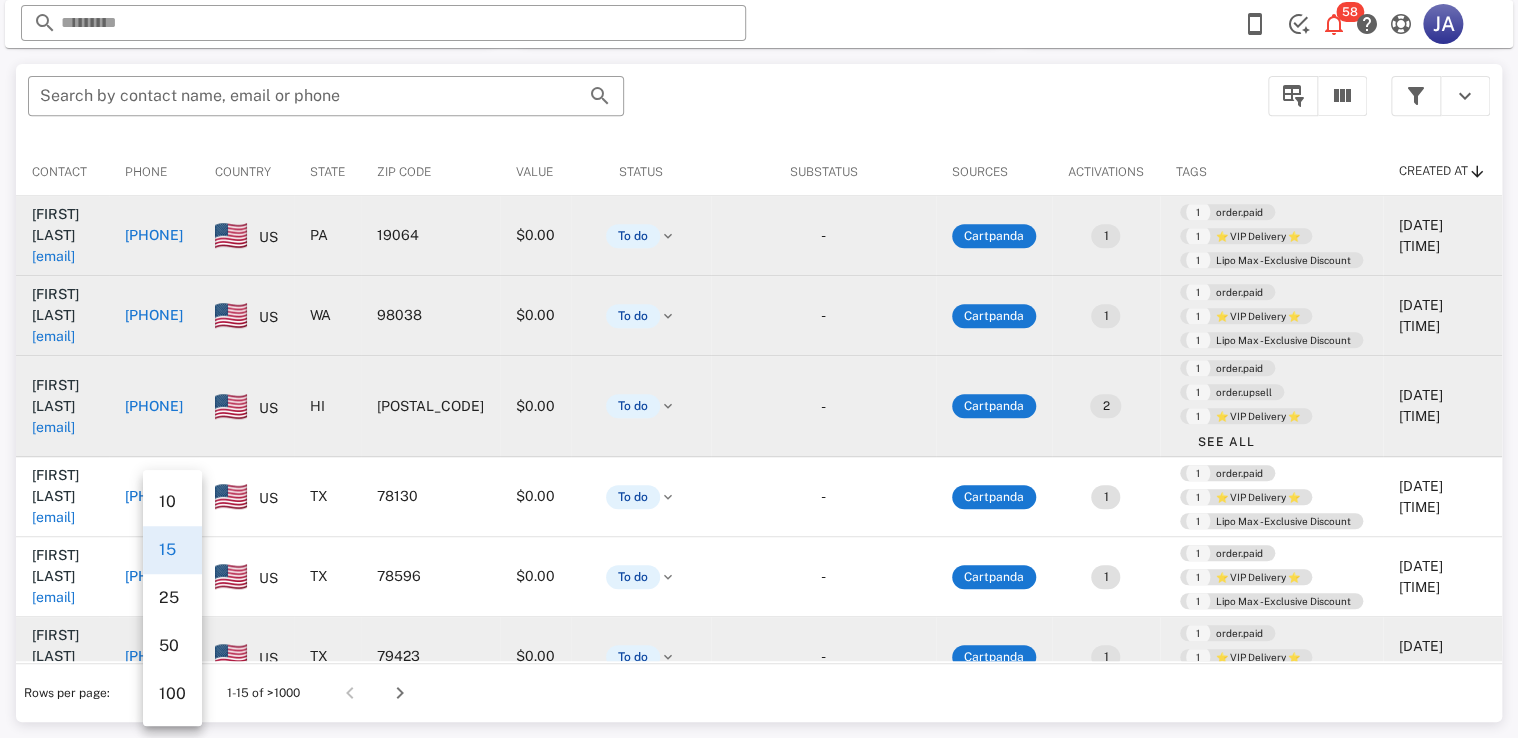 click on "100" at bounding box center [172, 693] 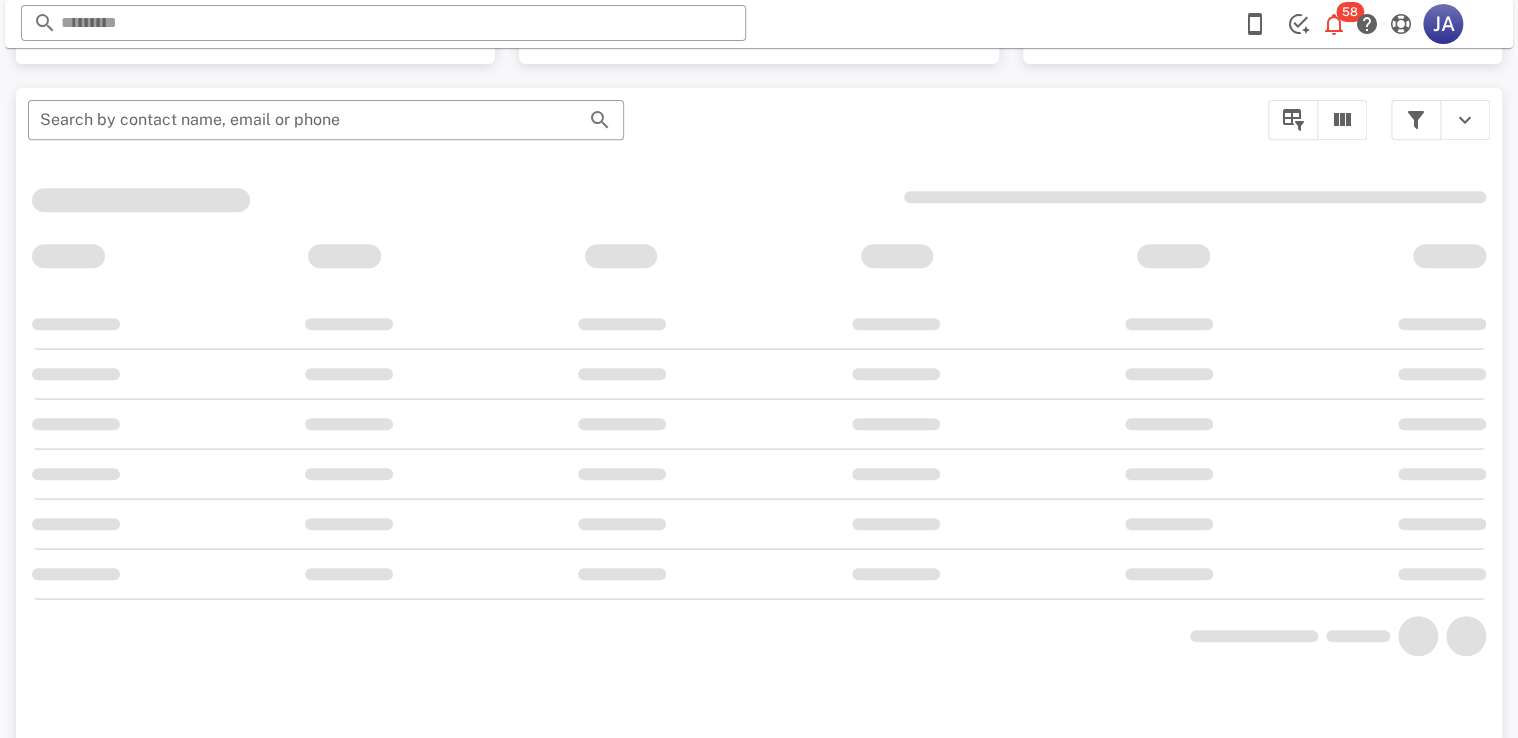 scroll, scrollTop: 380, scrollLeft: 0, axis: vertical 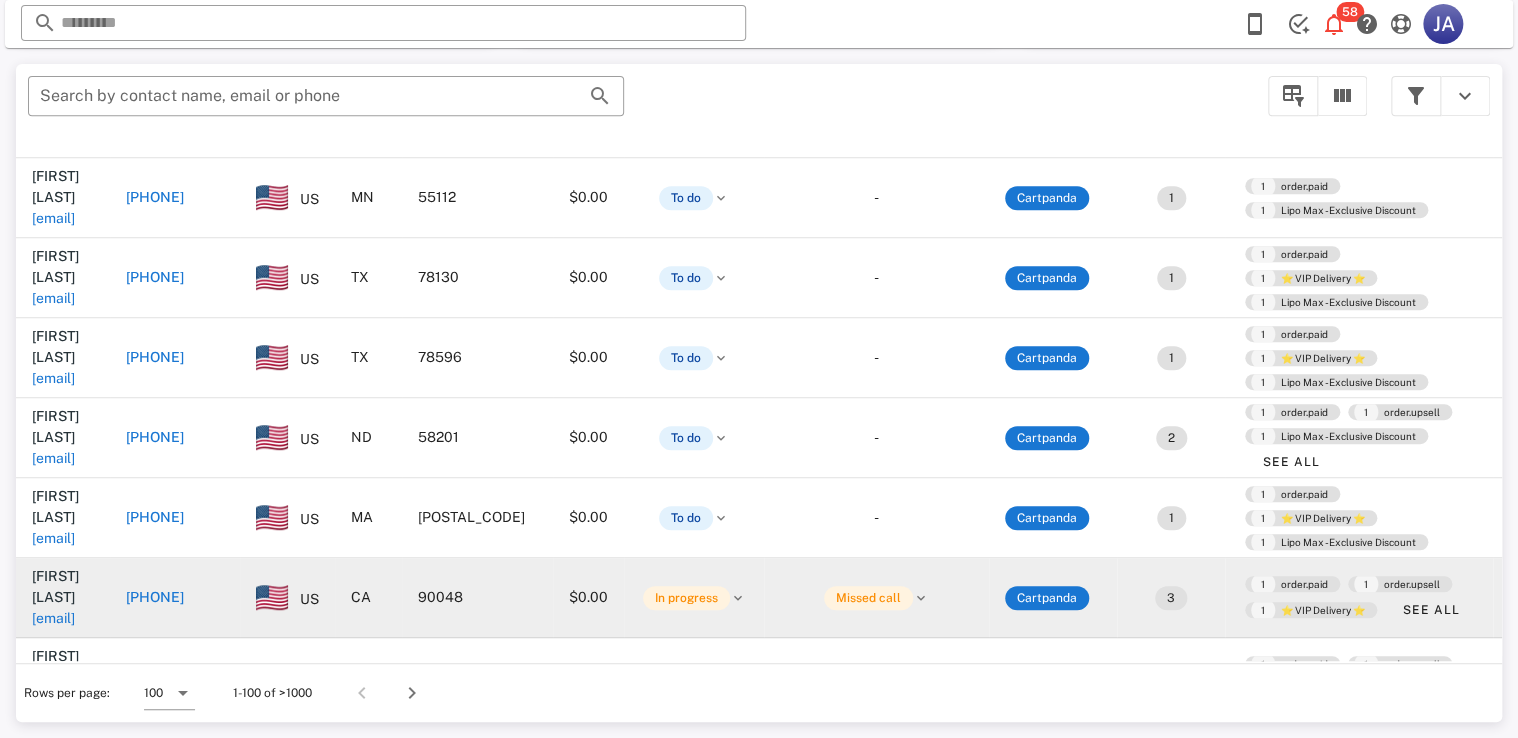 click on "[PHONE]" at bounding box center [155, 597] 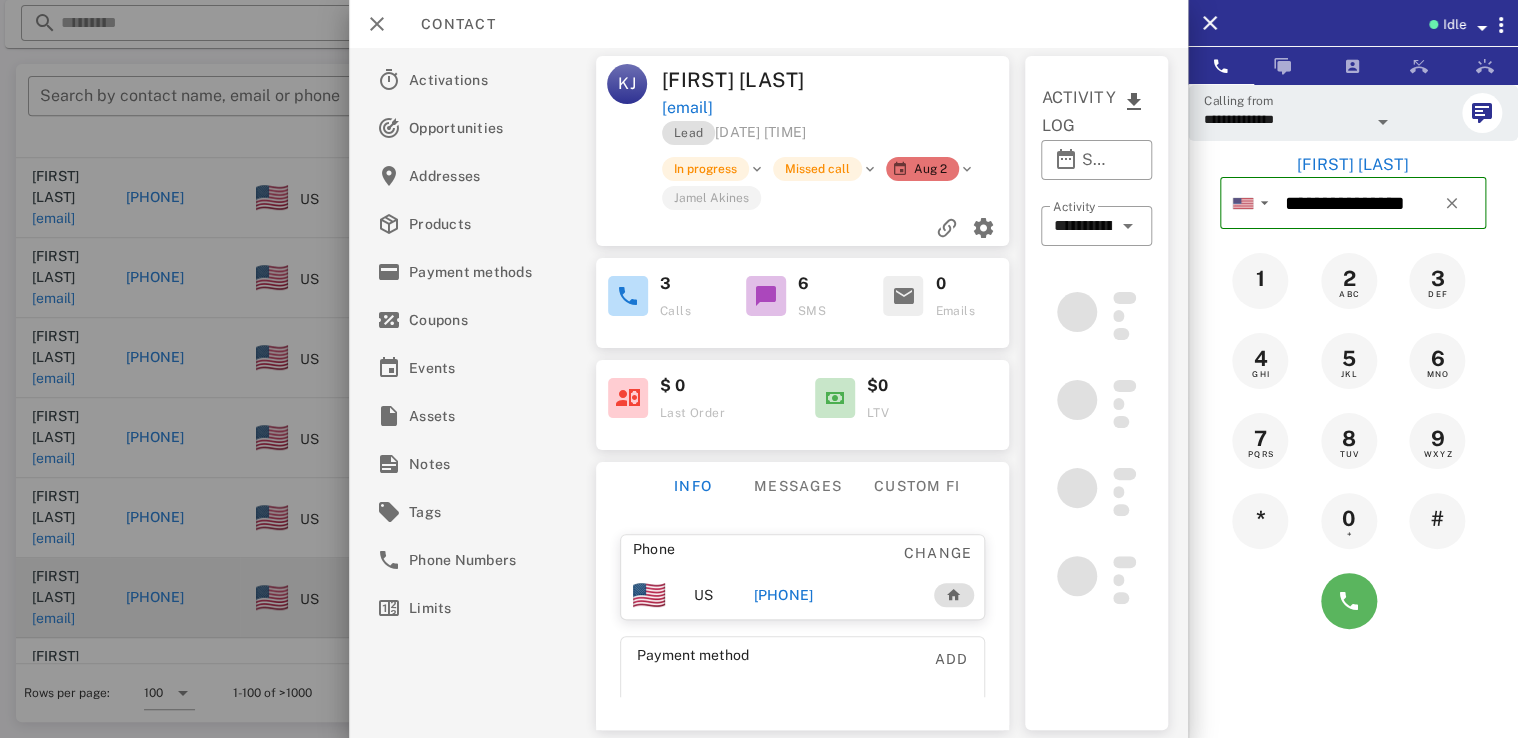 click at bounding box center [1349, 601] 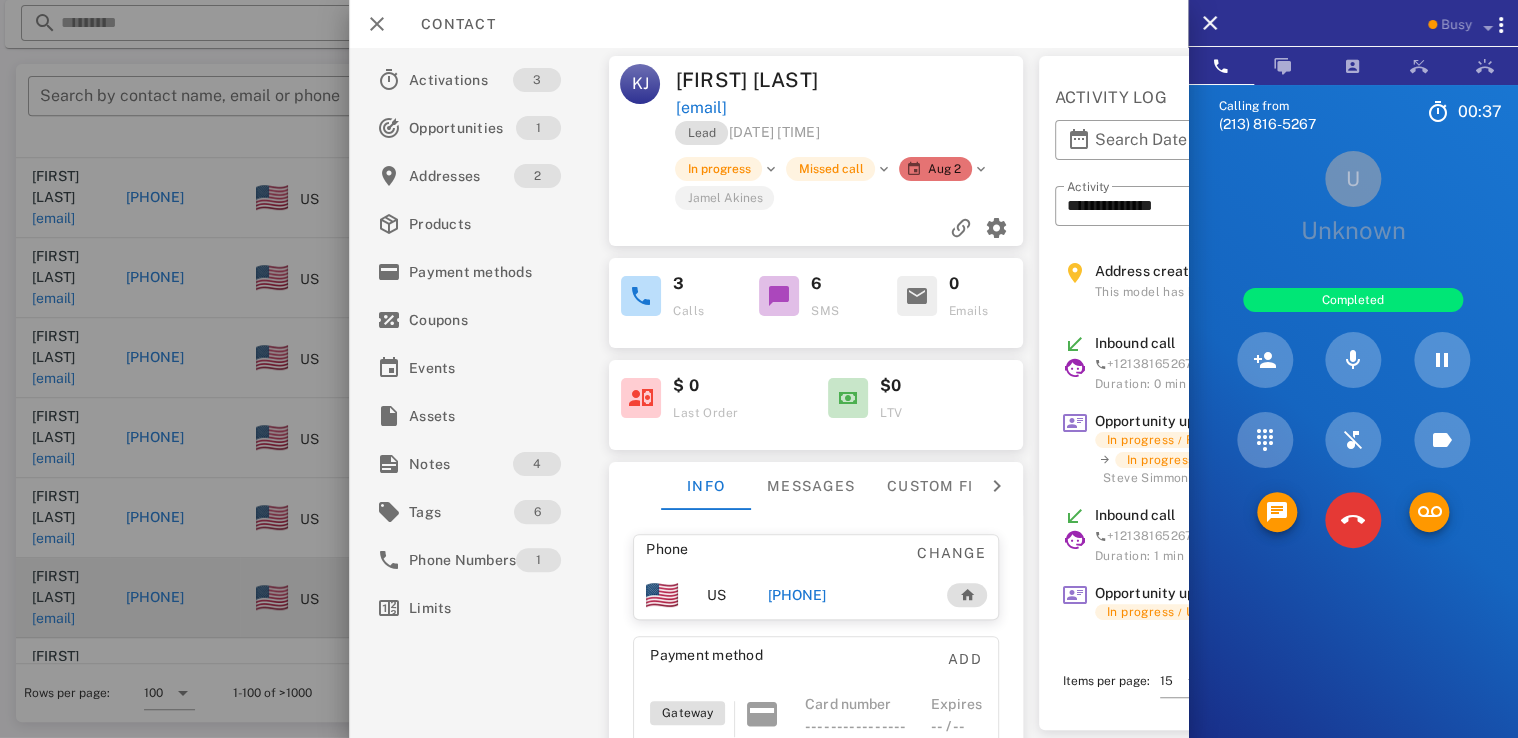 click at bounding box center (1429, 520) 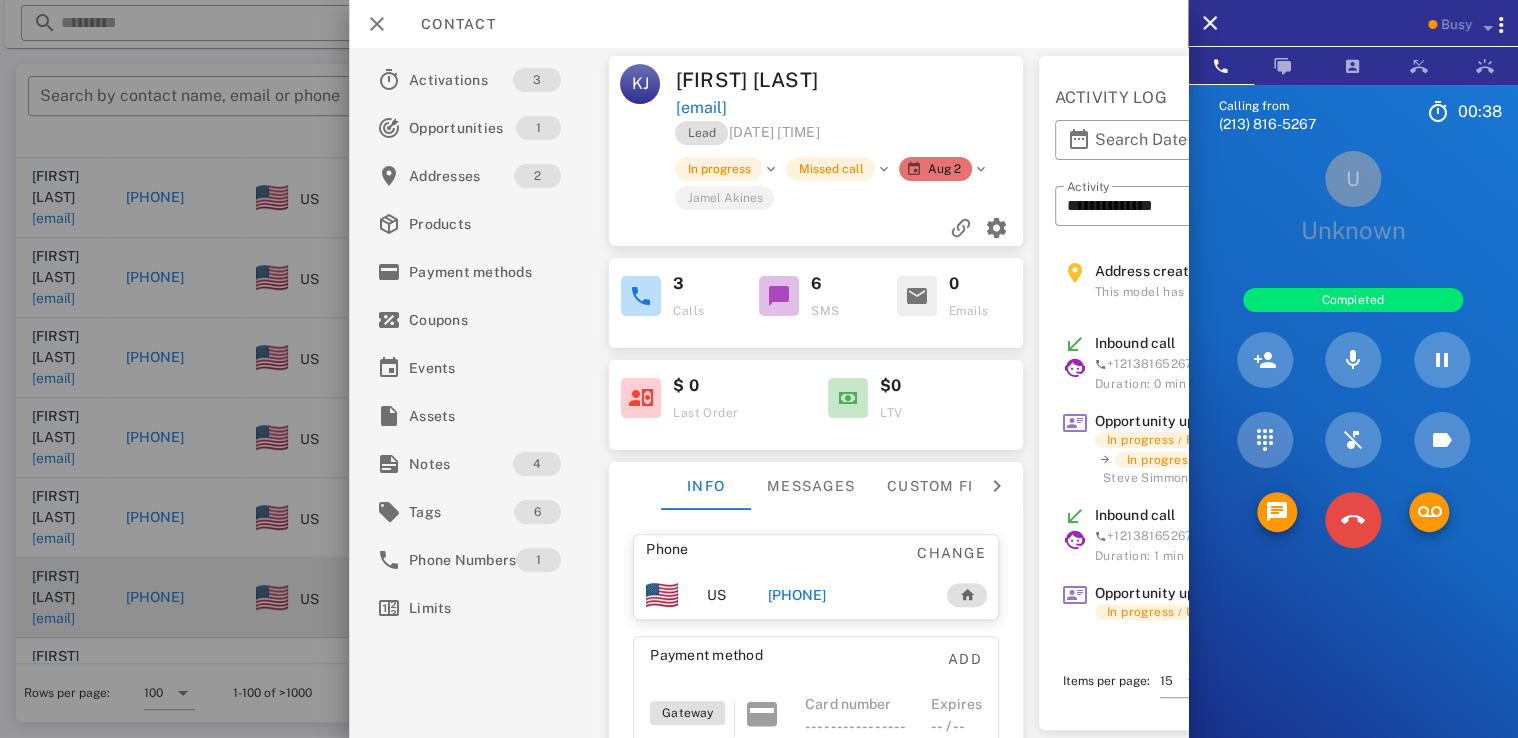 click at bounding box center (1353, 520) 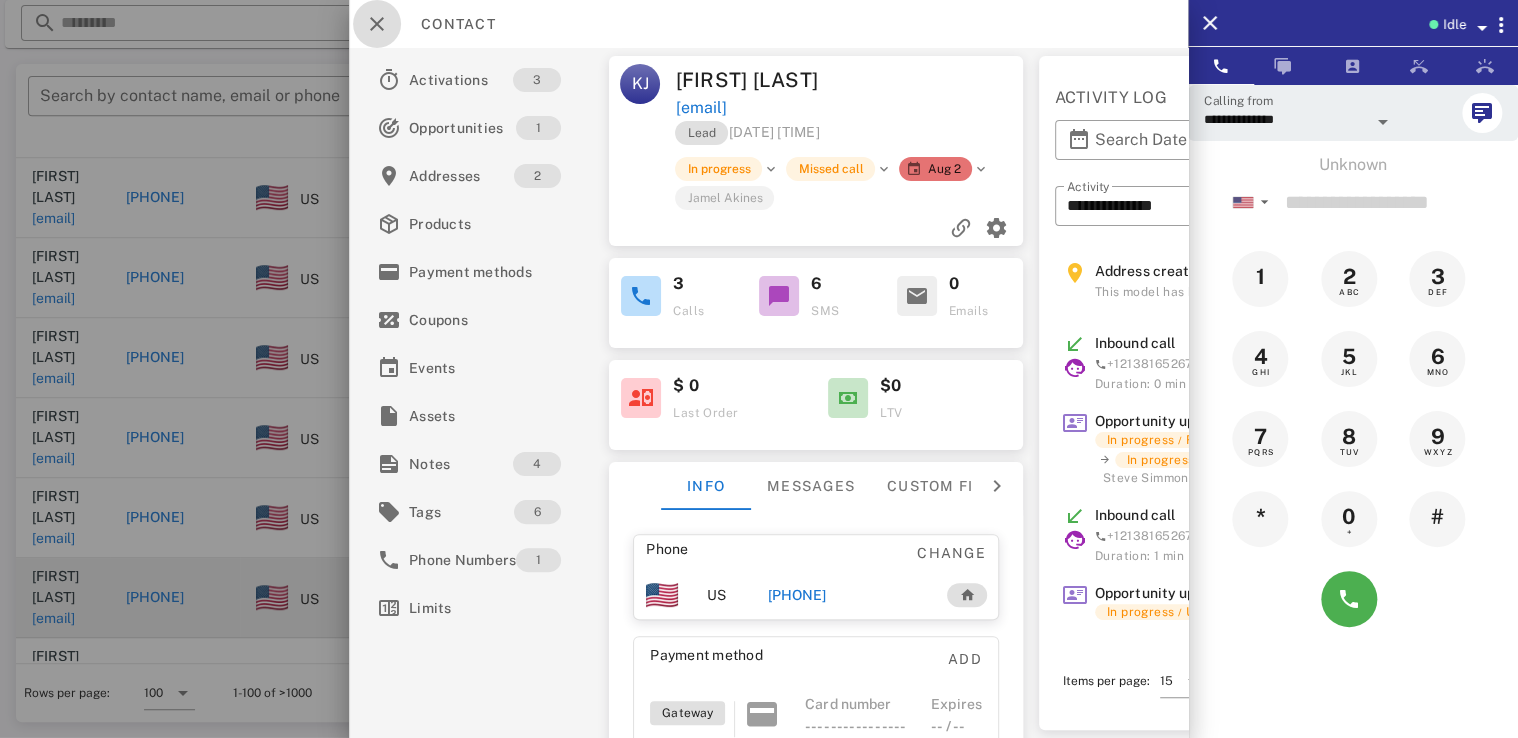 click at bounding box center [377, 24] 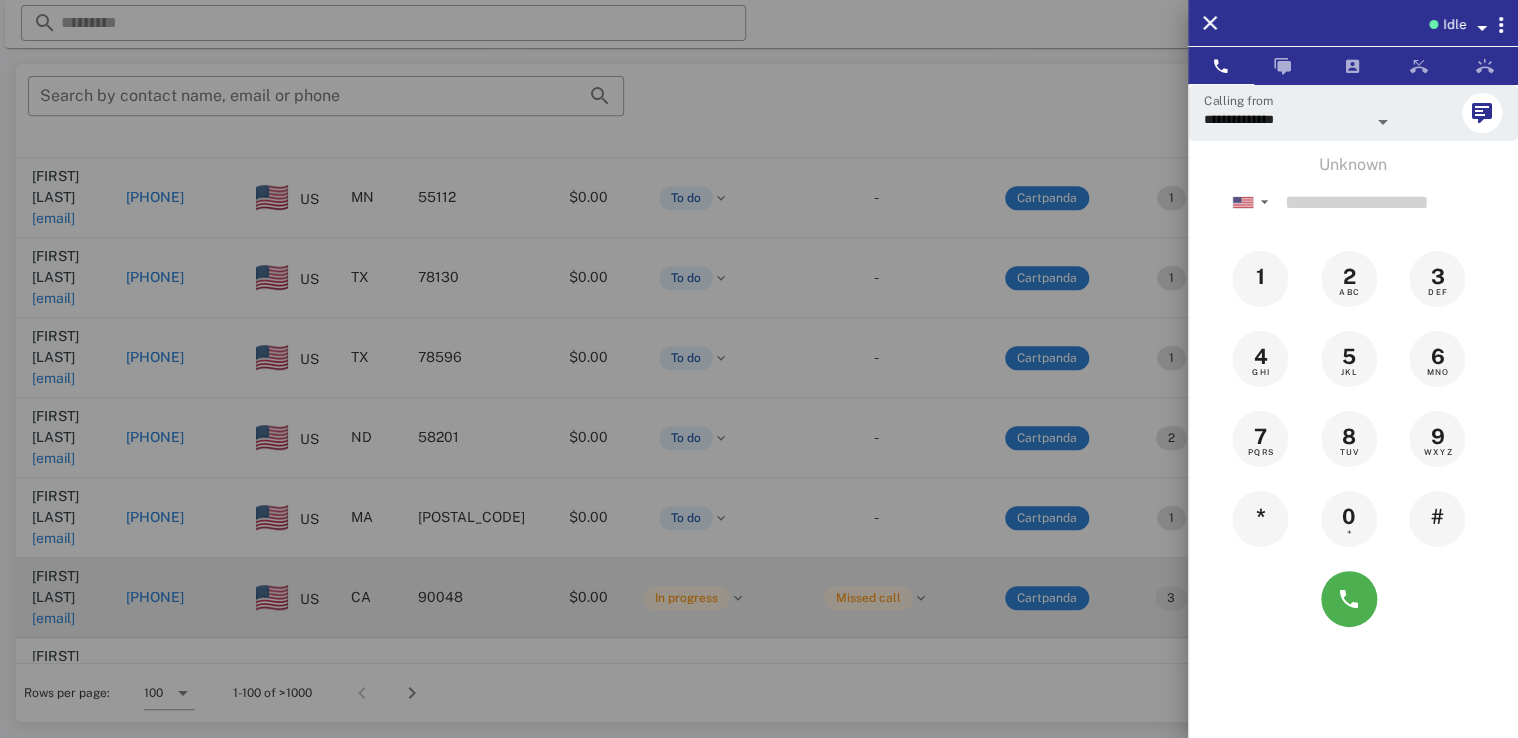 click at bounding box center (759, 369) 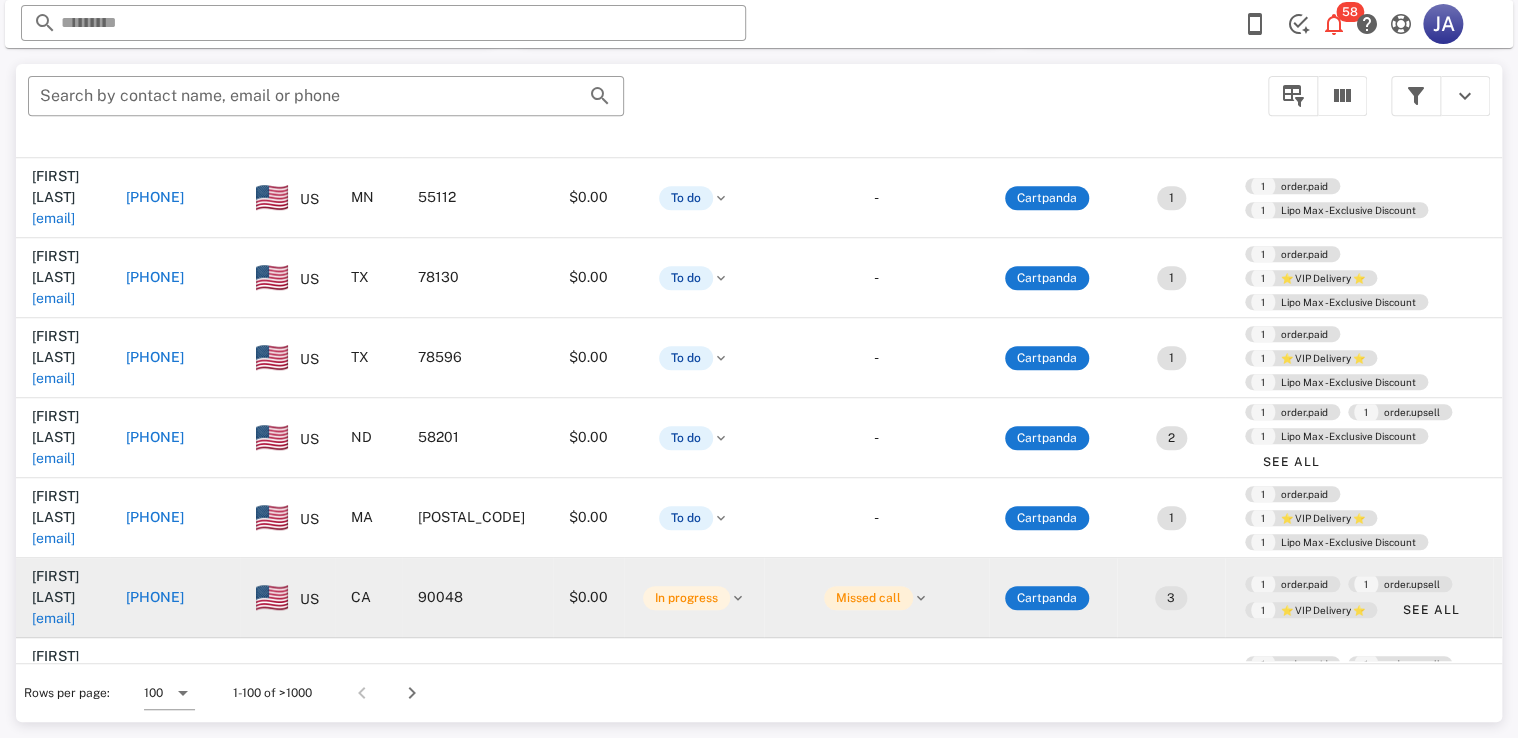 click on "Missed call" at bounding box center [868, 598] 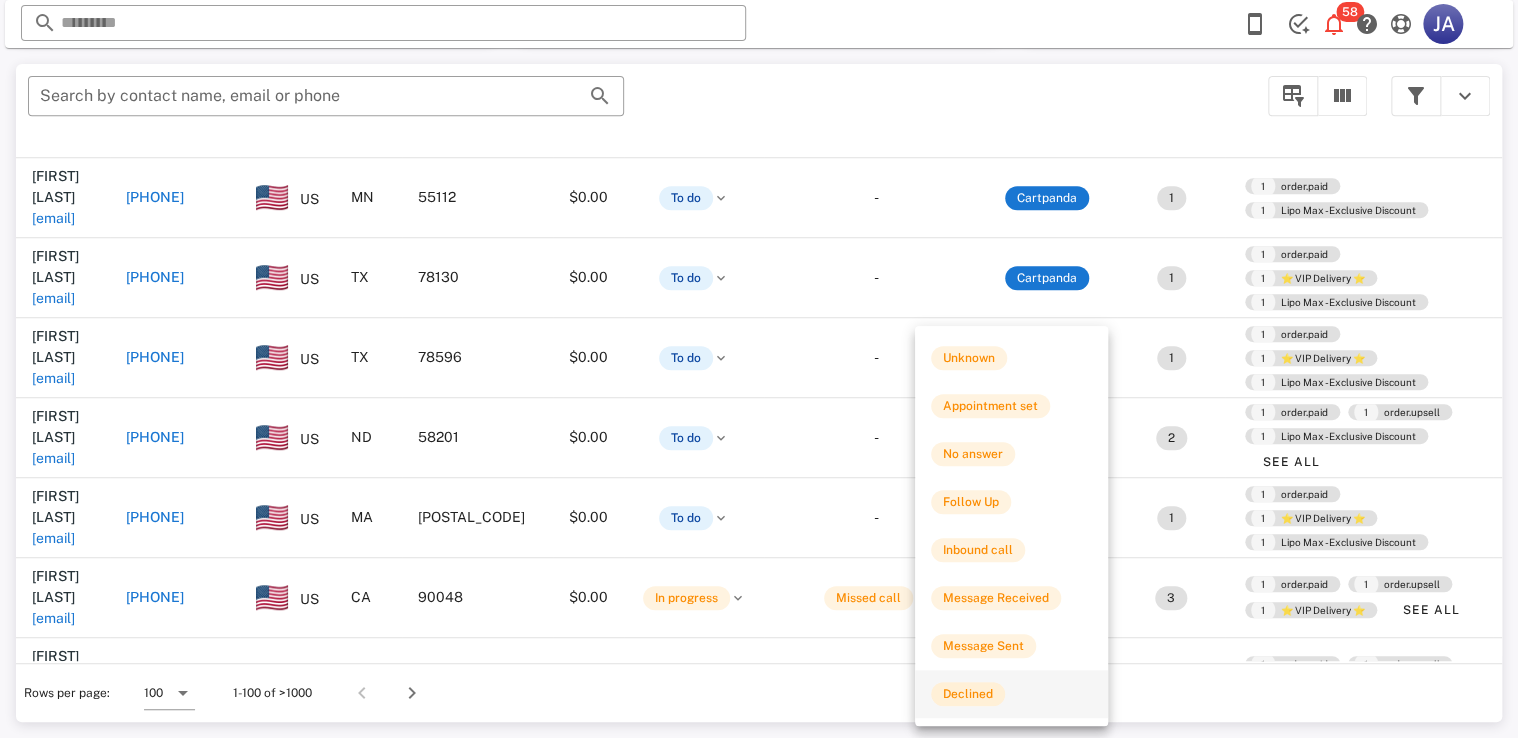 click on "Declined" at bounding box center [968, 694] 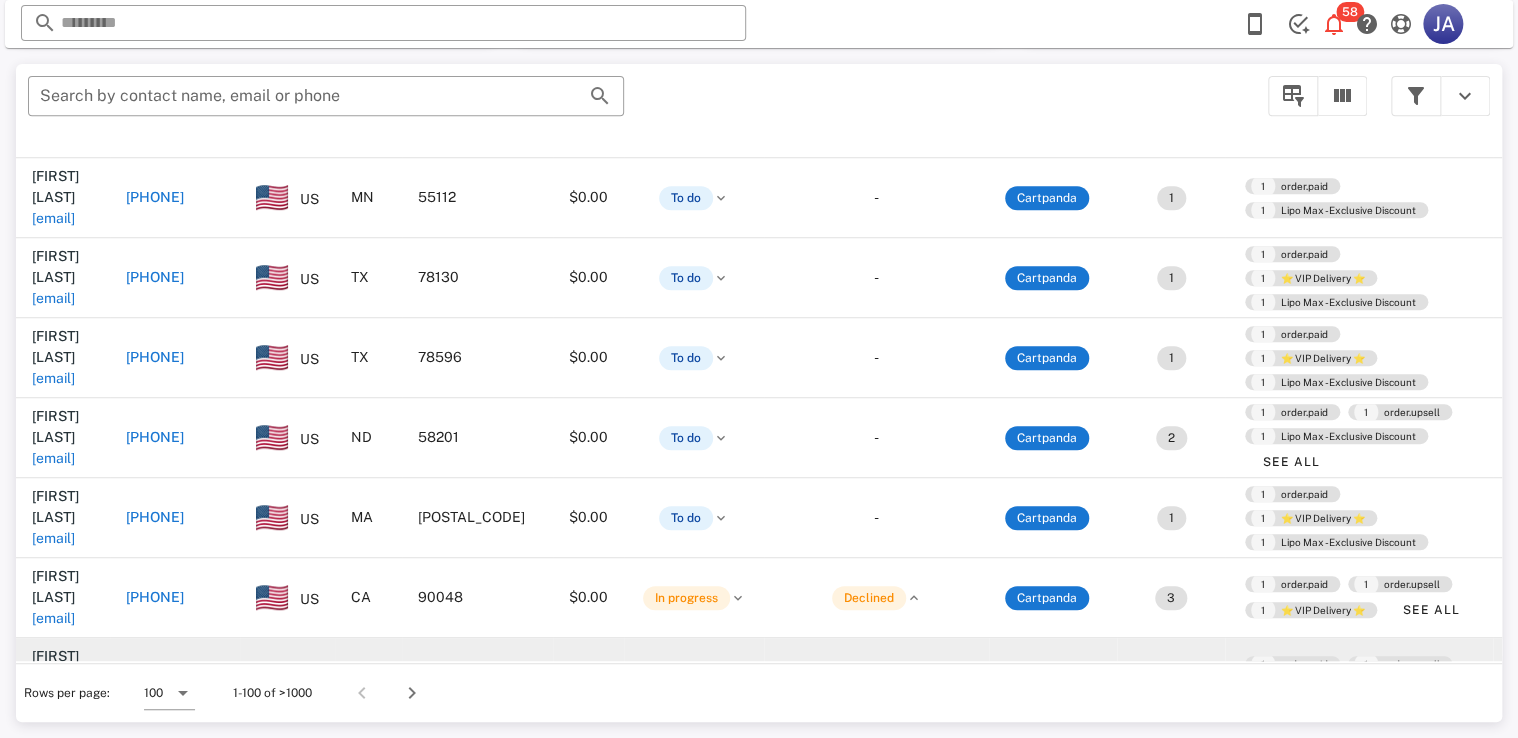 click on "[PHONE]" at bounding box center (155, 677) 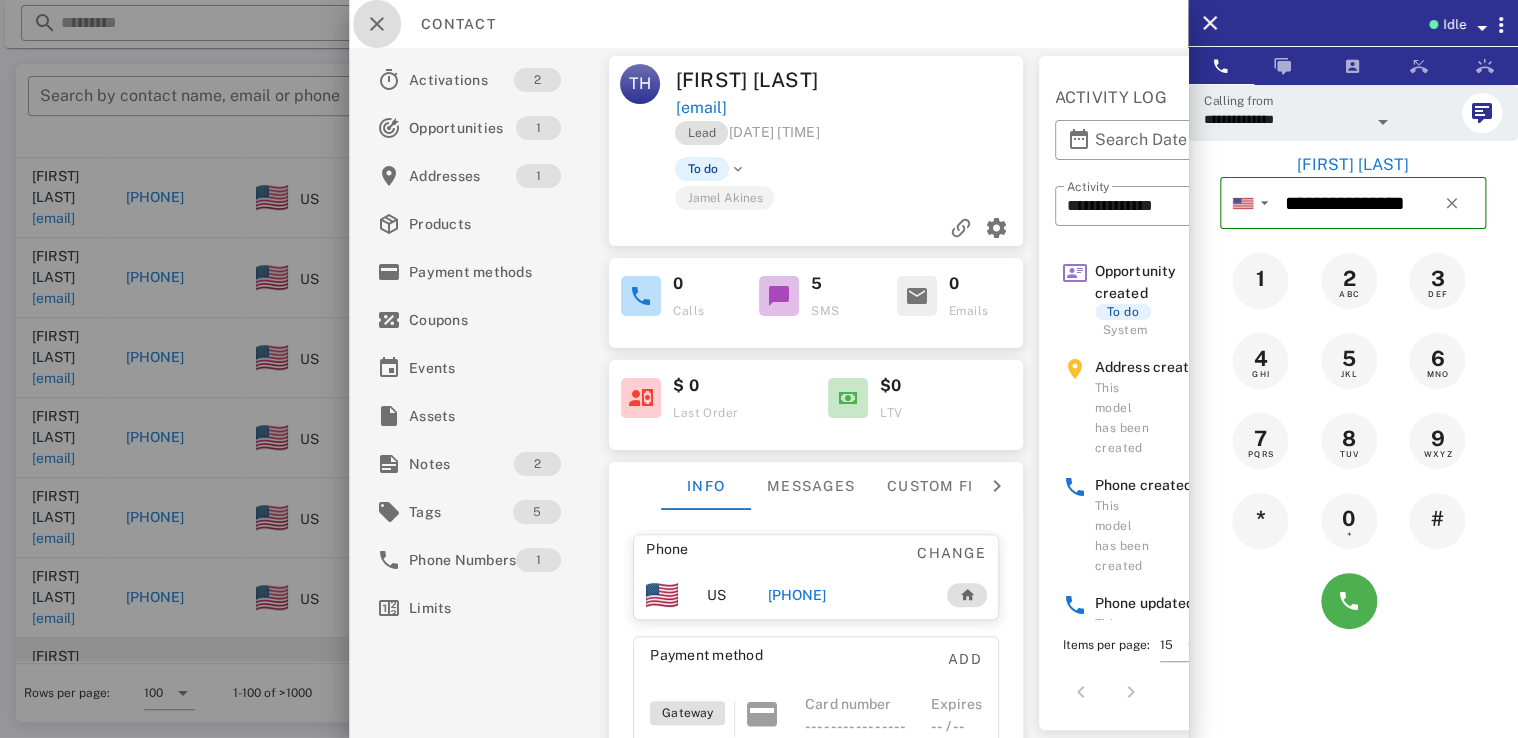 click at bounding box center [377, 24] 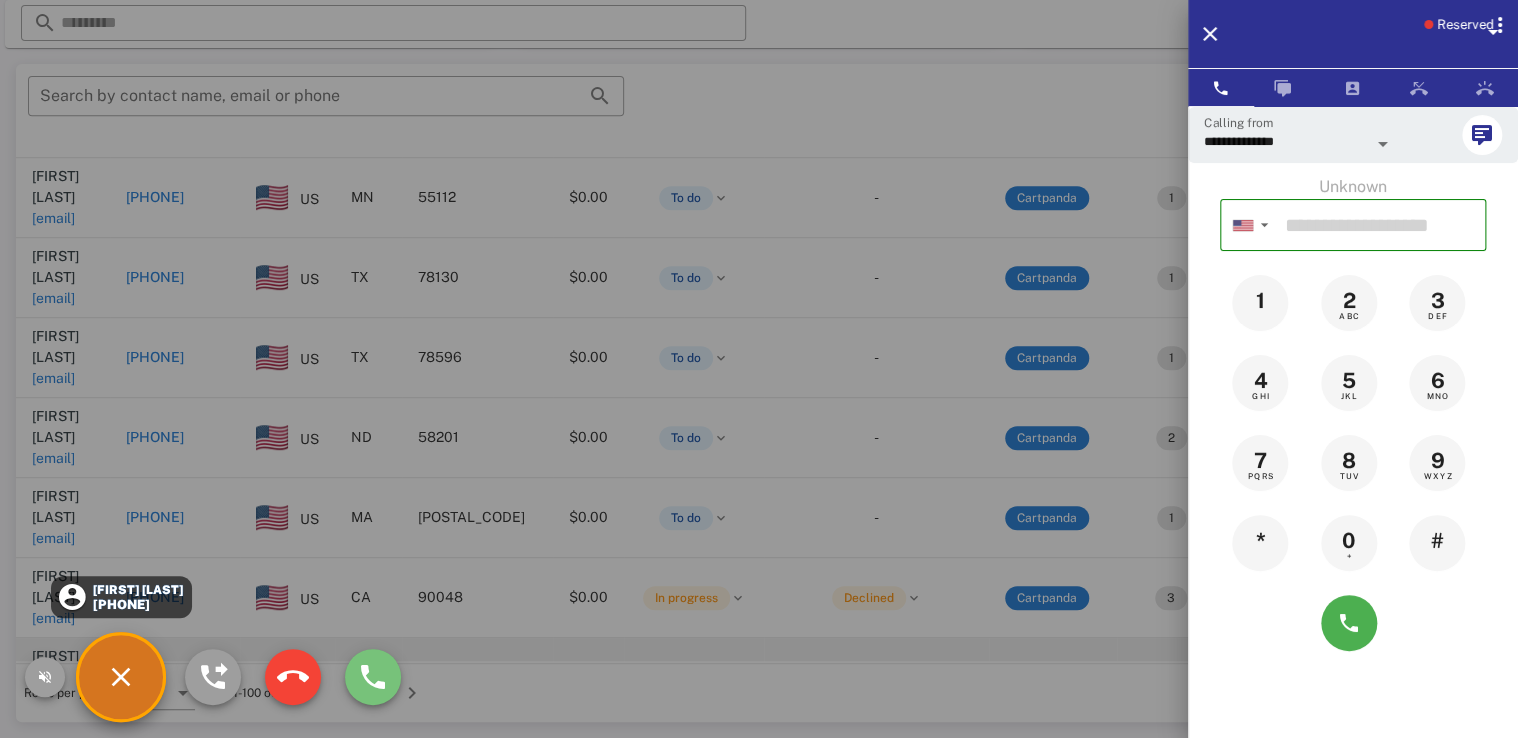 click at bounding box center (373, 677) 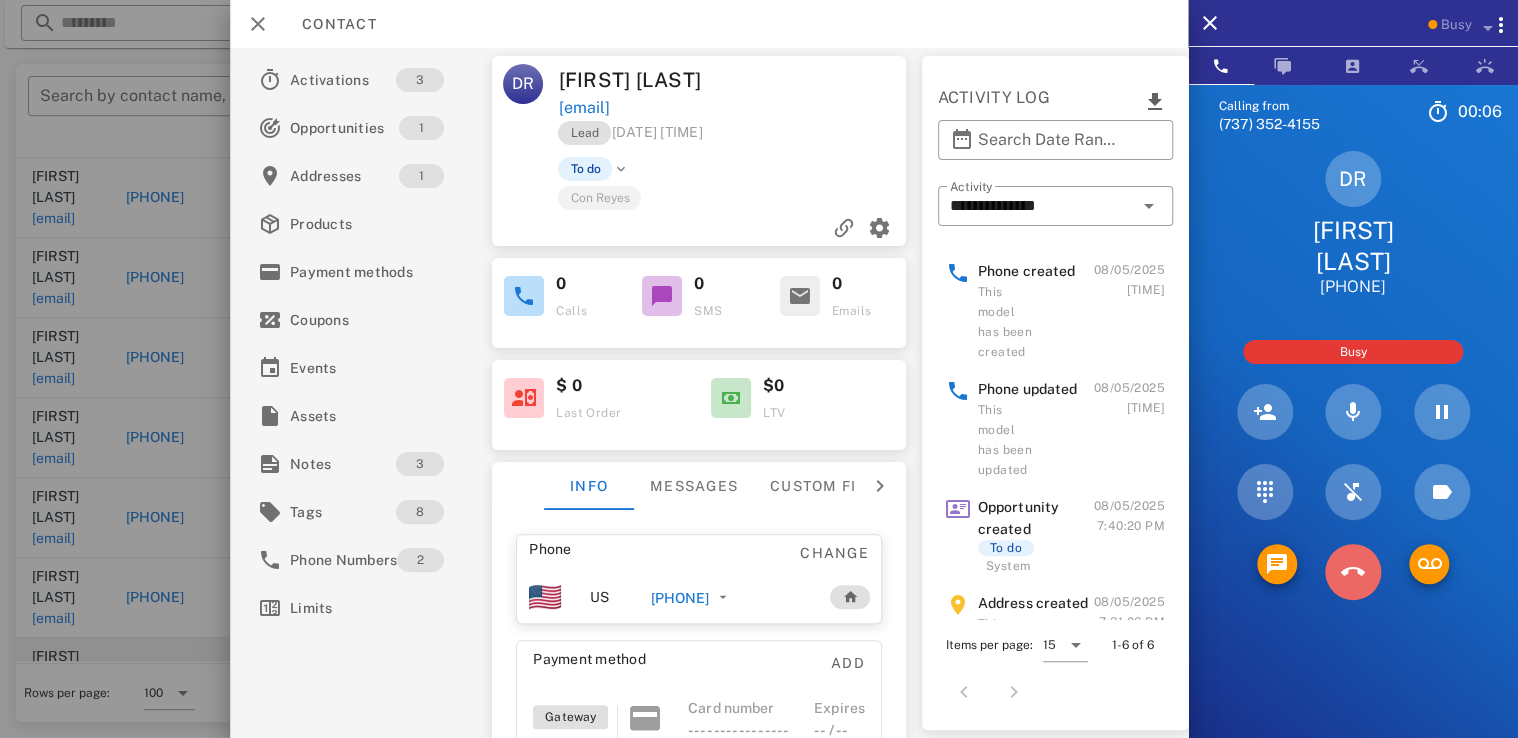 click at bounding box center [1353, 572] 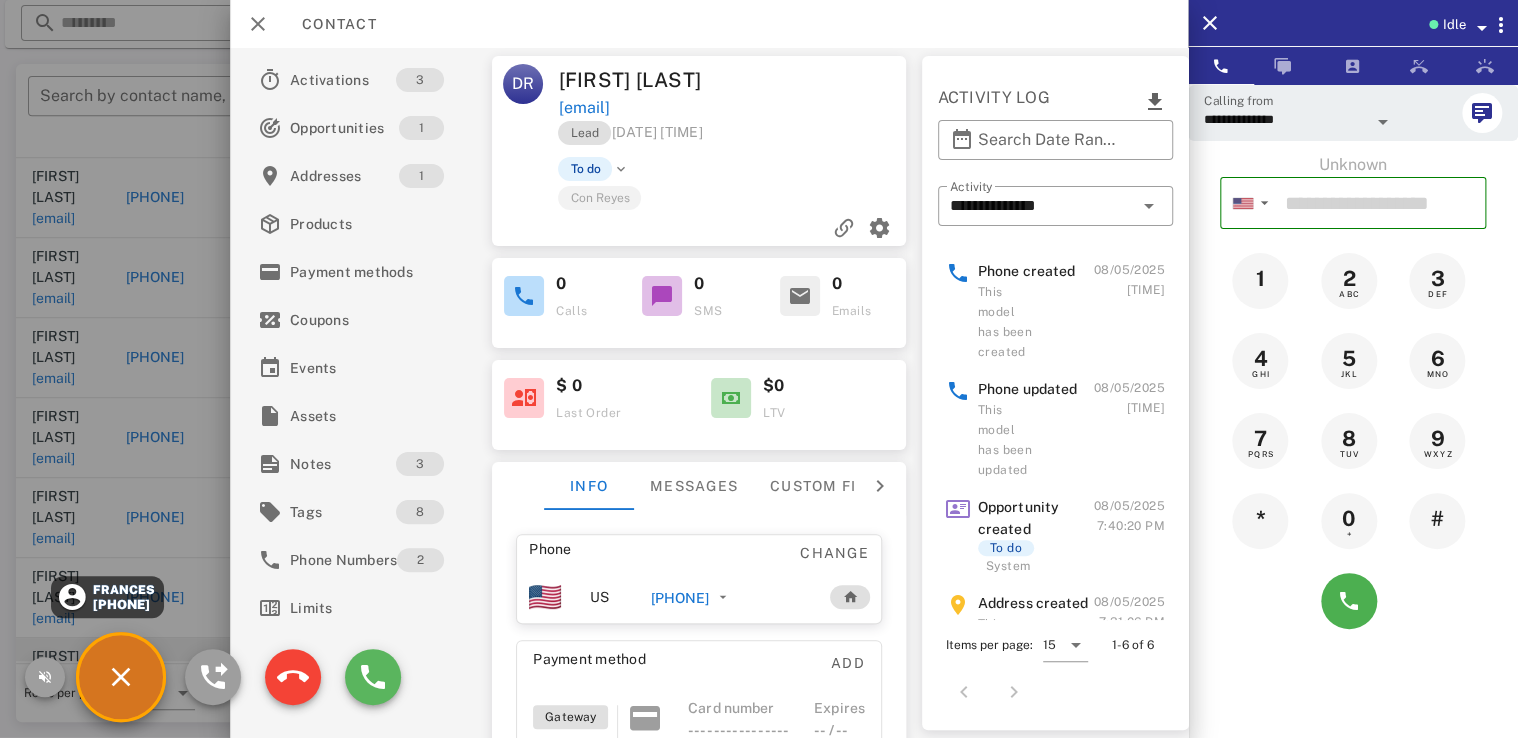 click at bounding box center [373, 677] 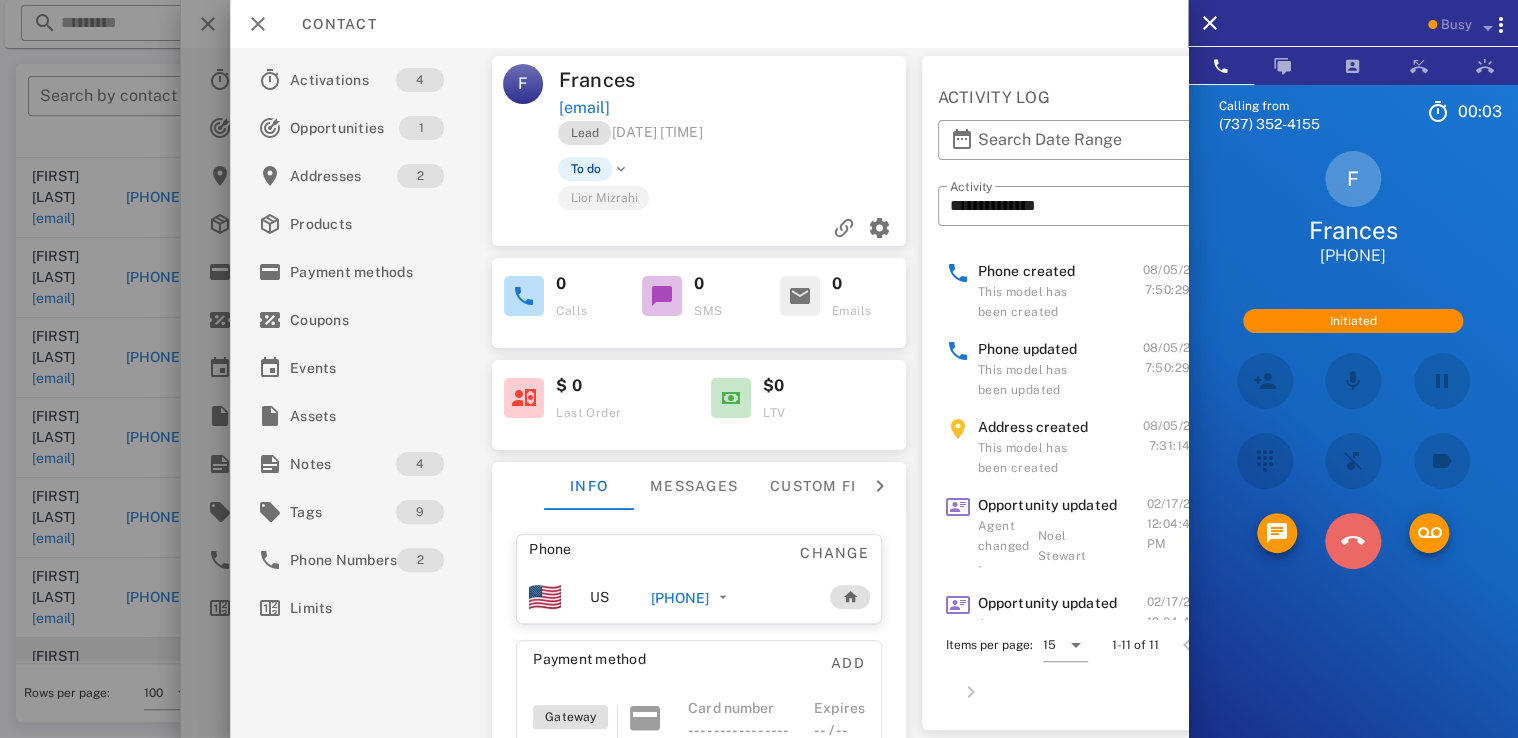 click at bounding box center [1353, 541] 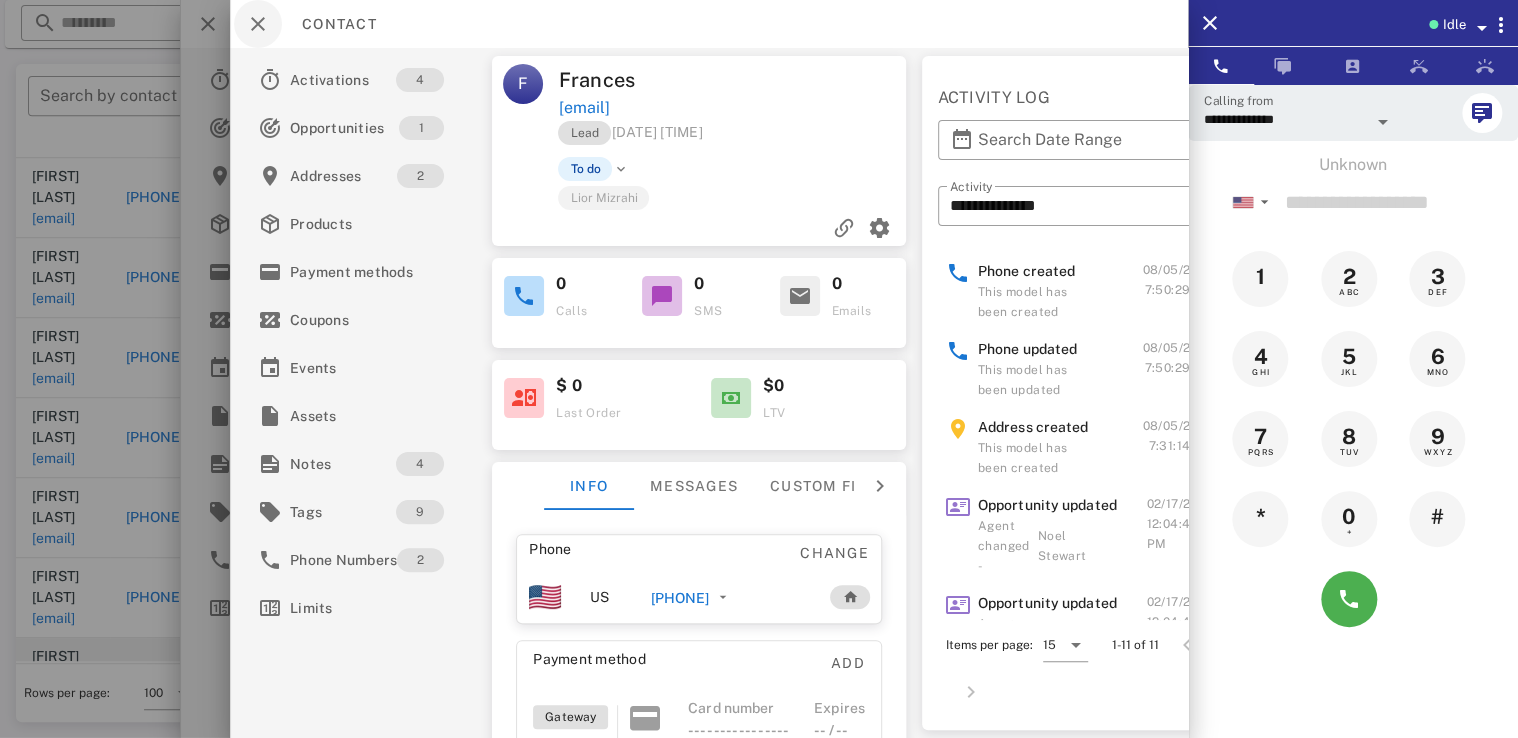 click at bounding box center (258, 24) 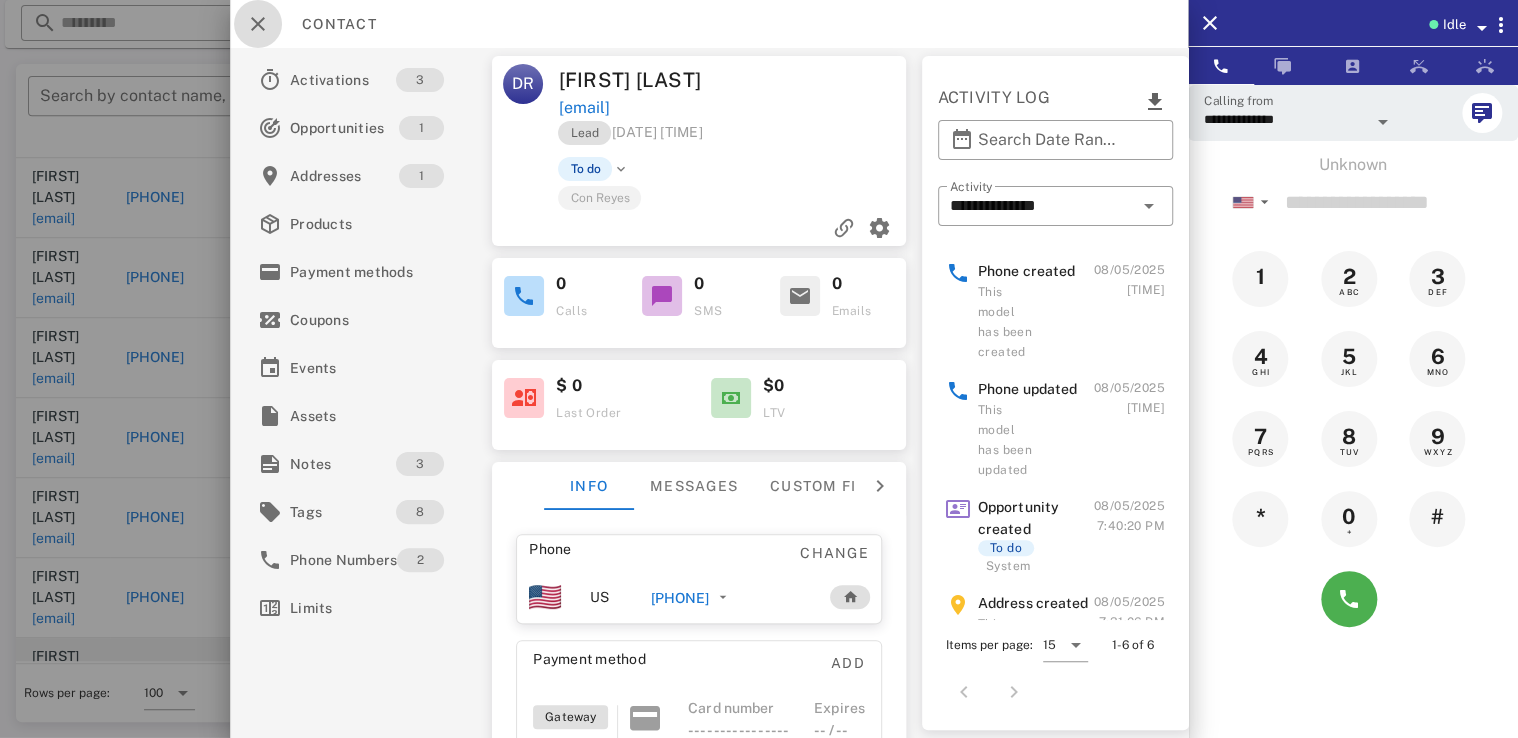 click at bounding box center (258, 24) 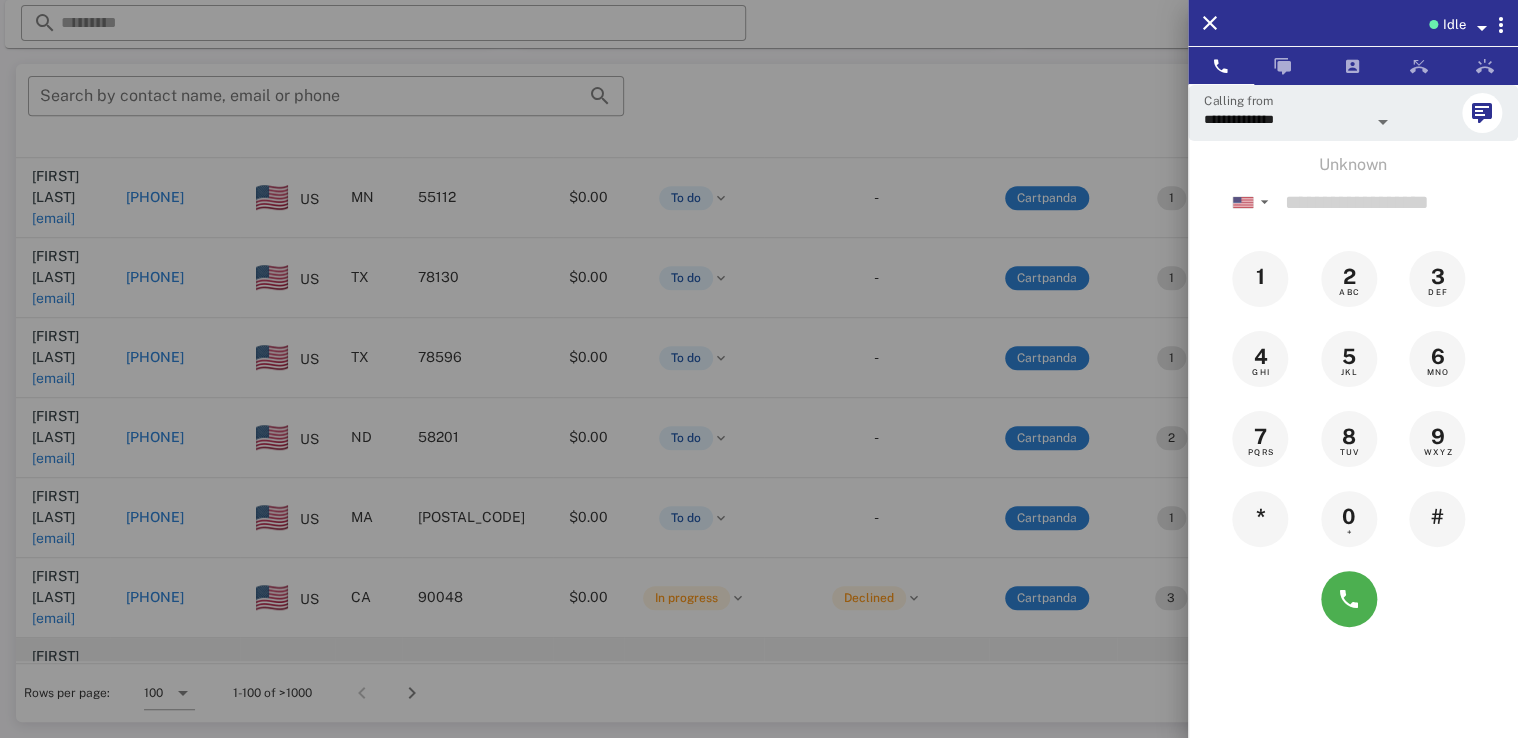 click at bounding box center [759, 369] 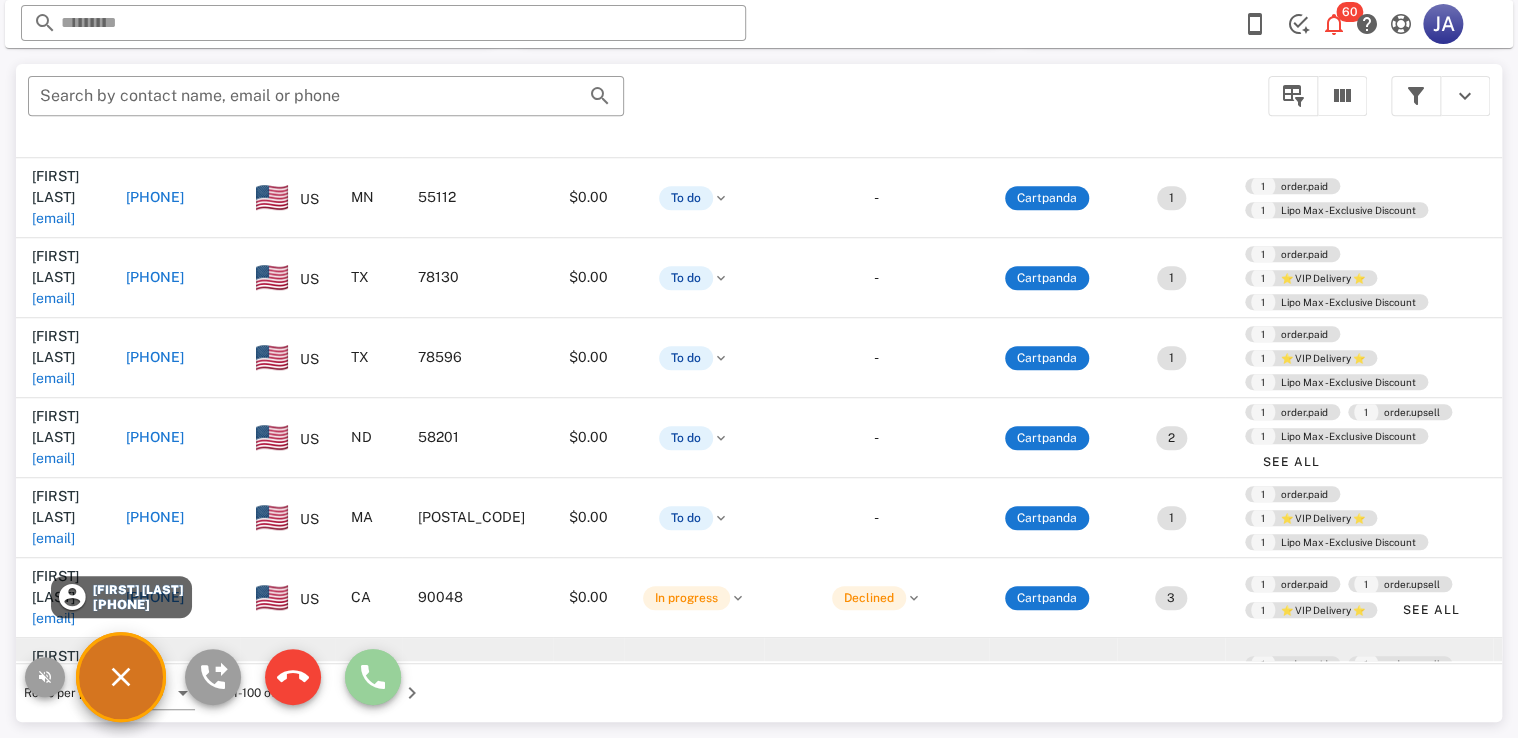 click at bounding box center [373, 677] 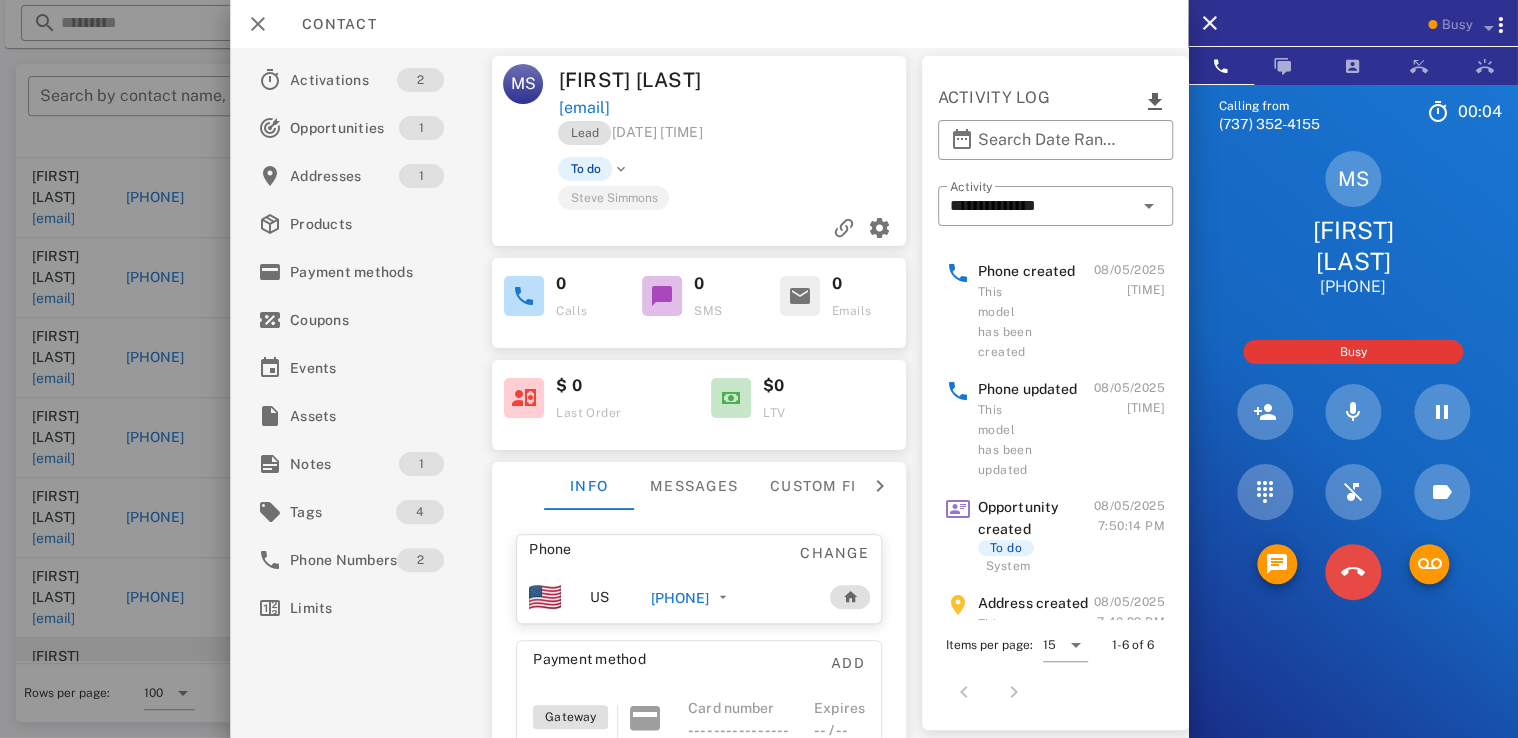 click at bounding box center (1353, 572) 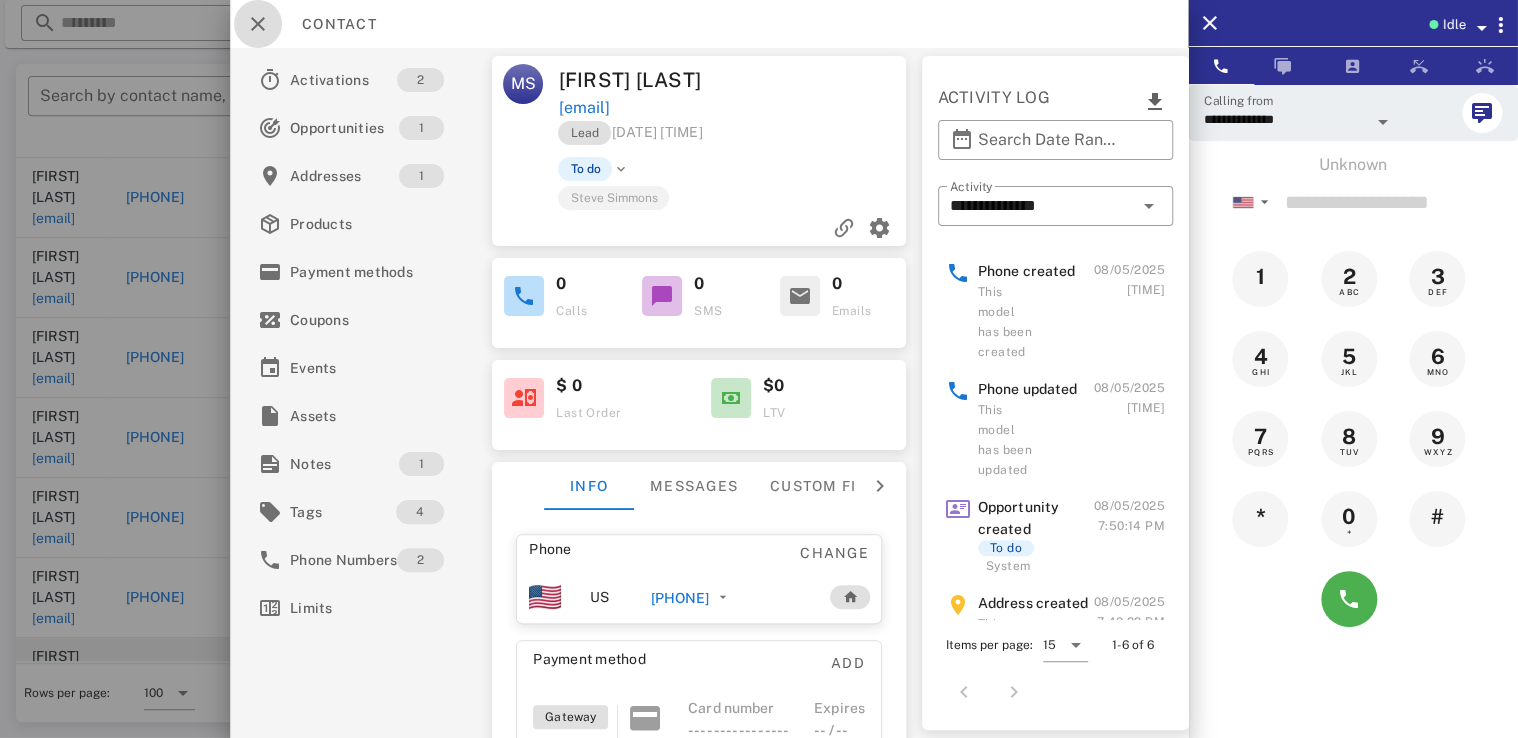 click at bounding box center [258, 24] 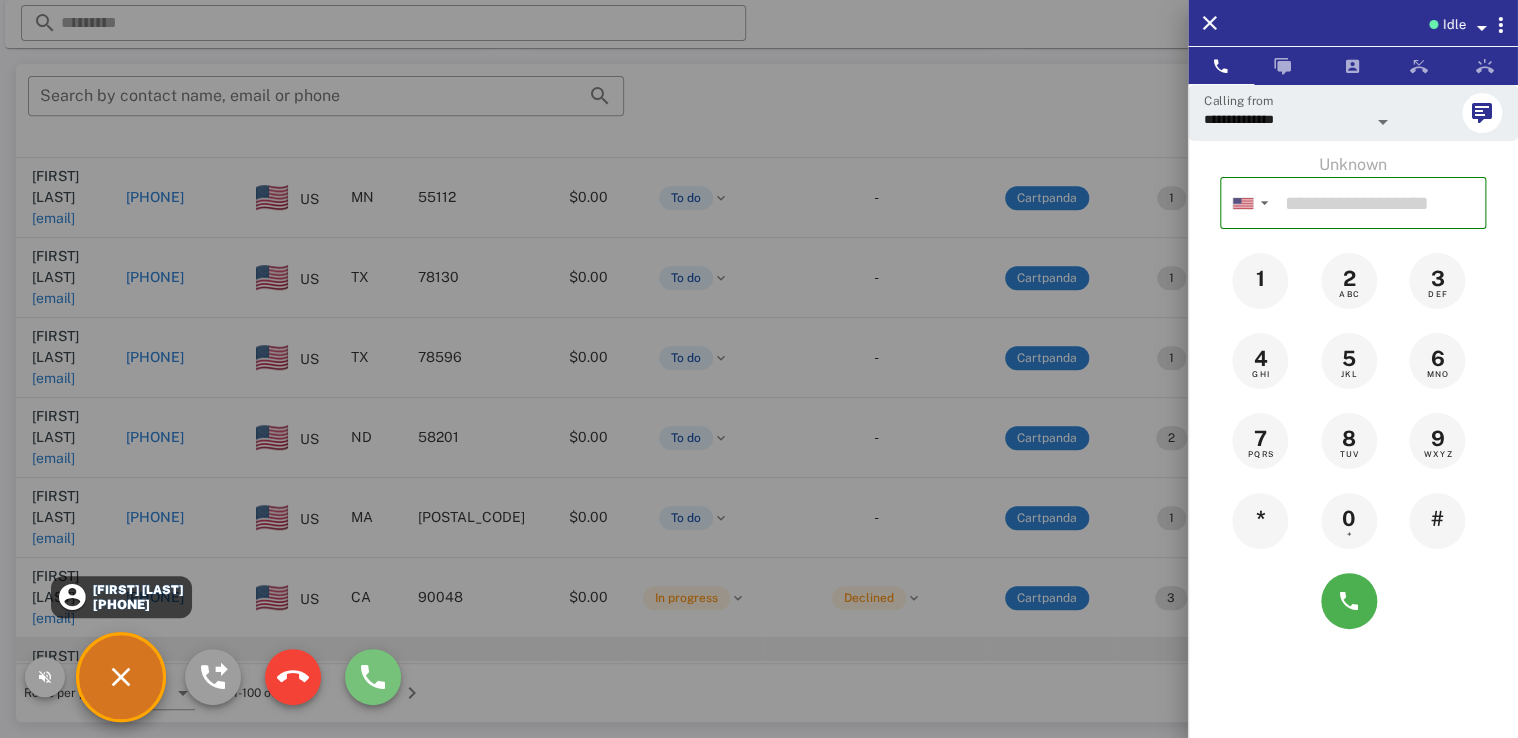 click at bounding box center (373, 677) 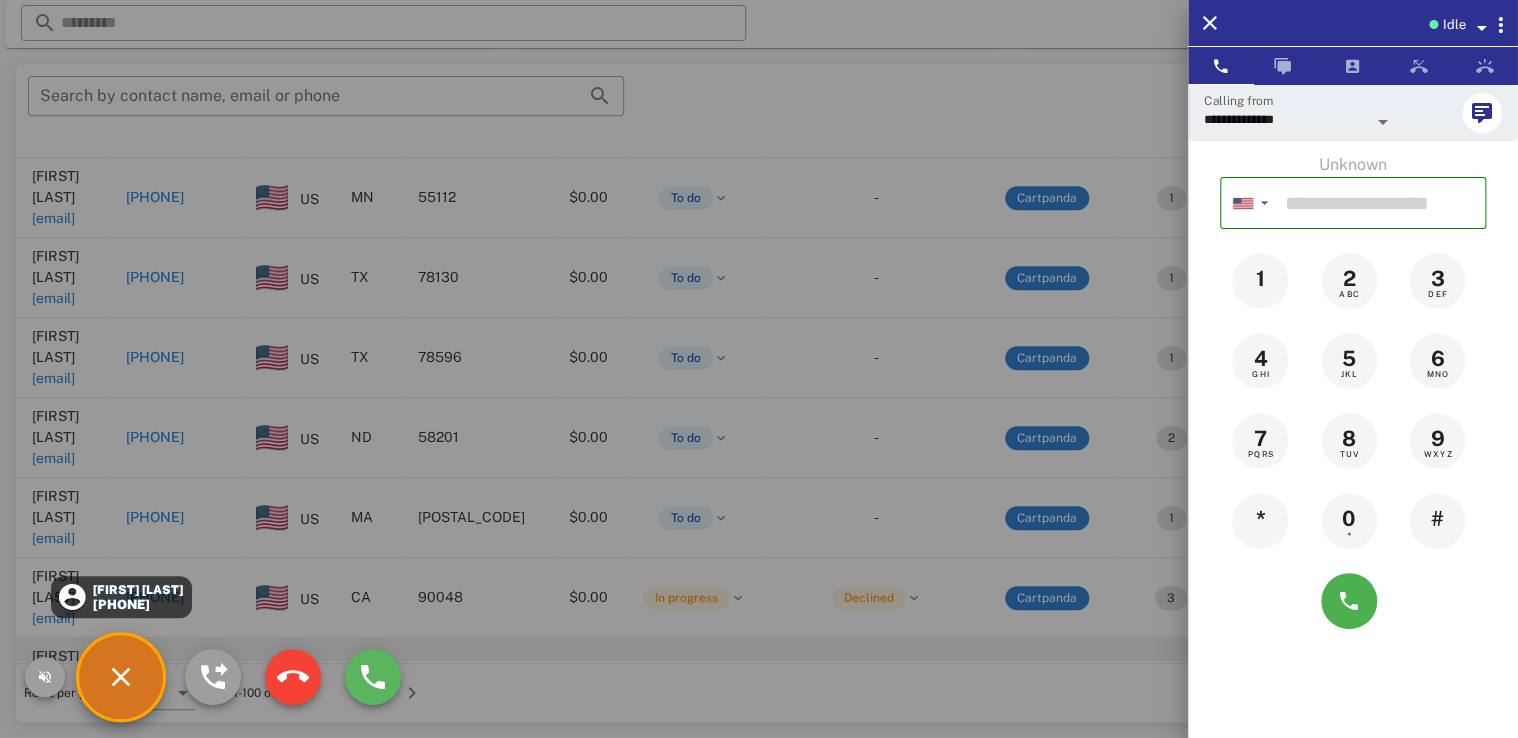type on "**********" 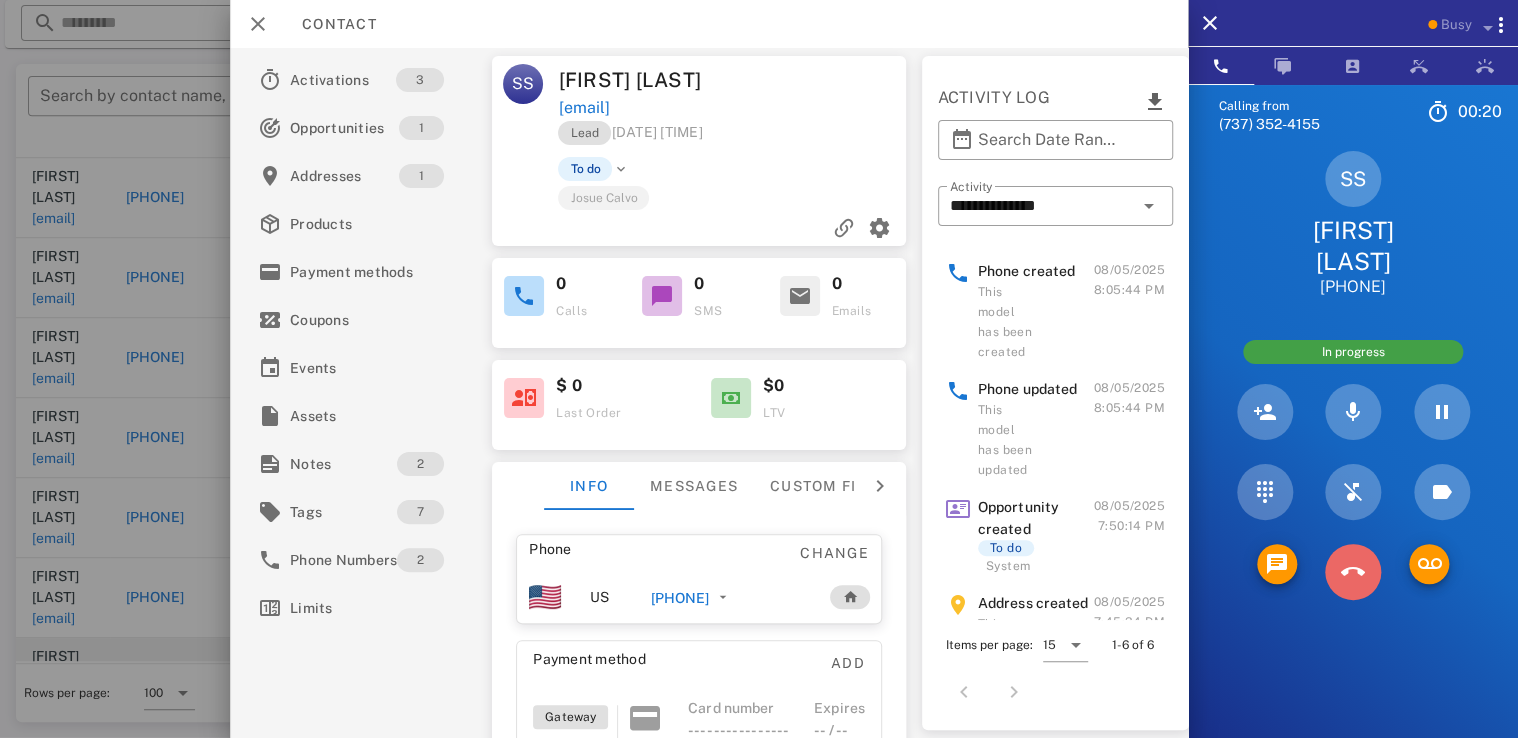 click at bounding box center [1353, 572] 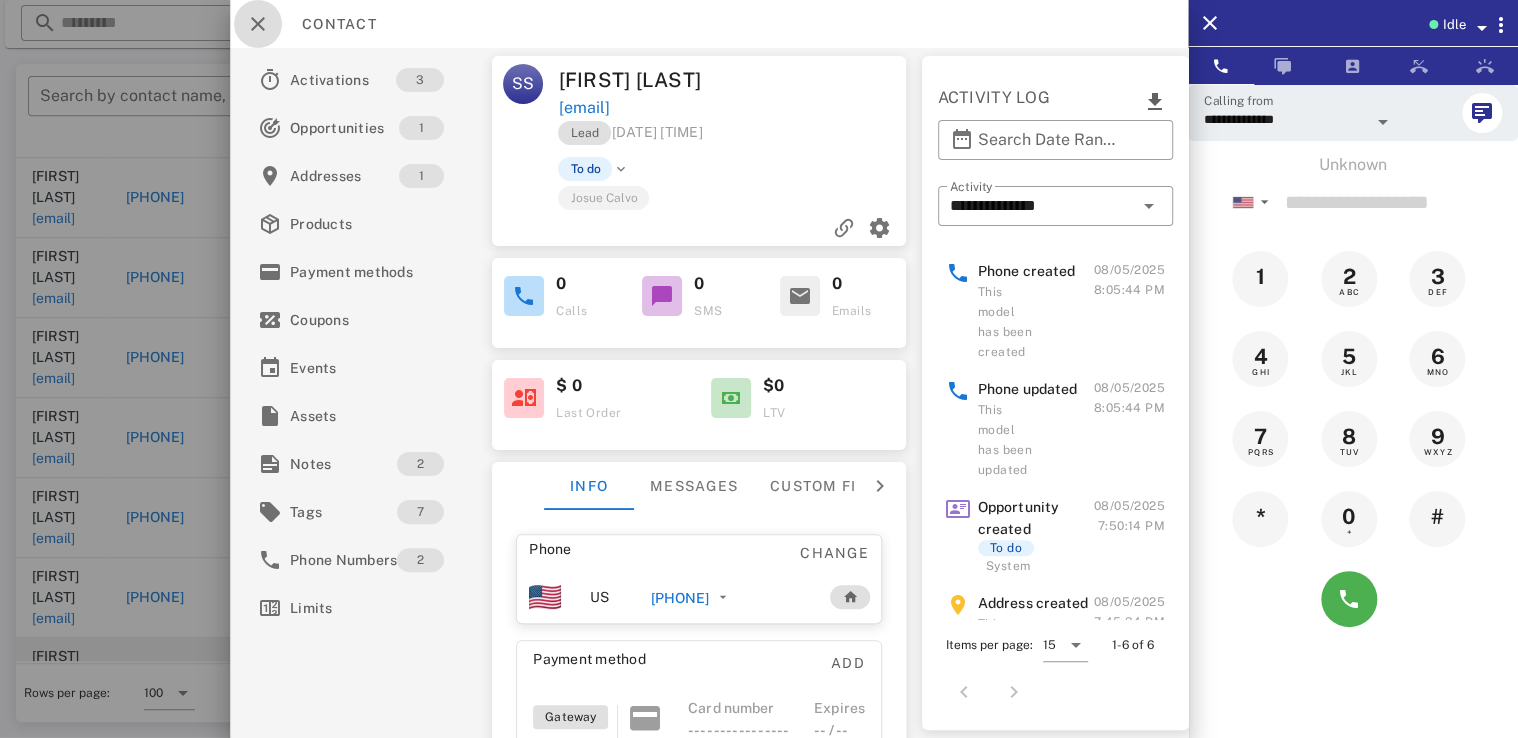 click at bounding box center (258, 24) 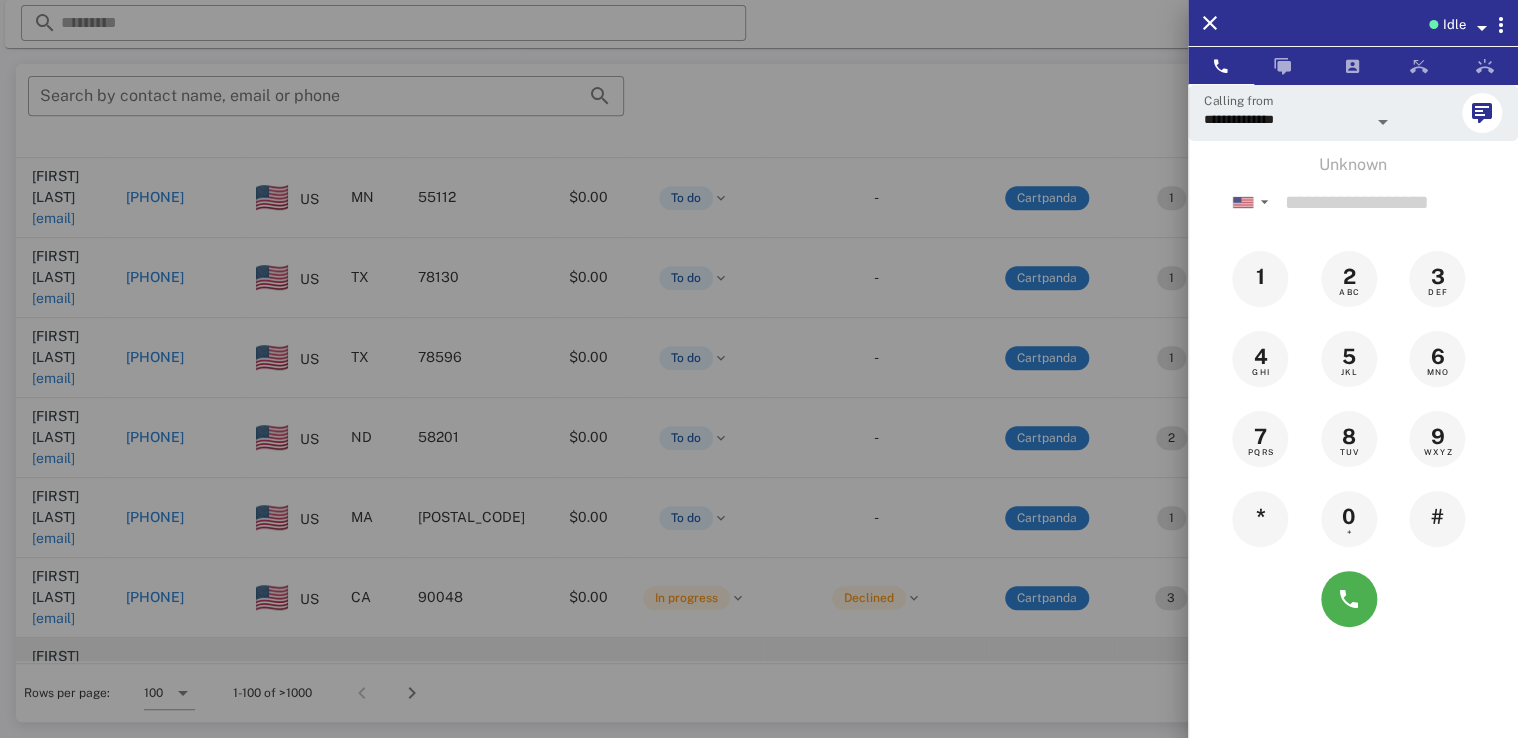click at bounding box center [759, 369] 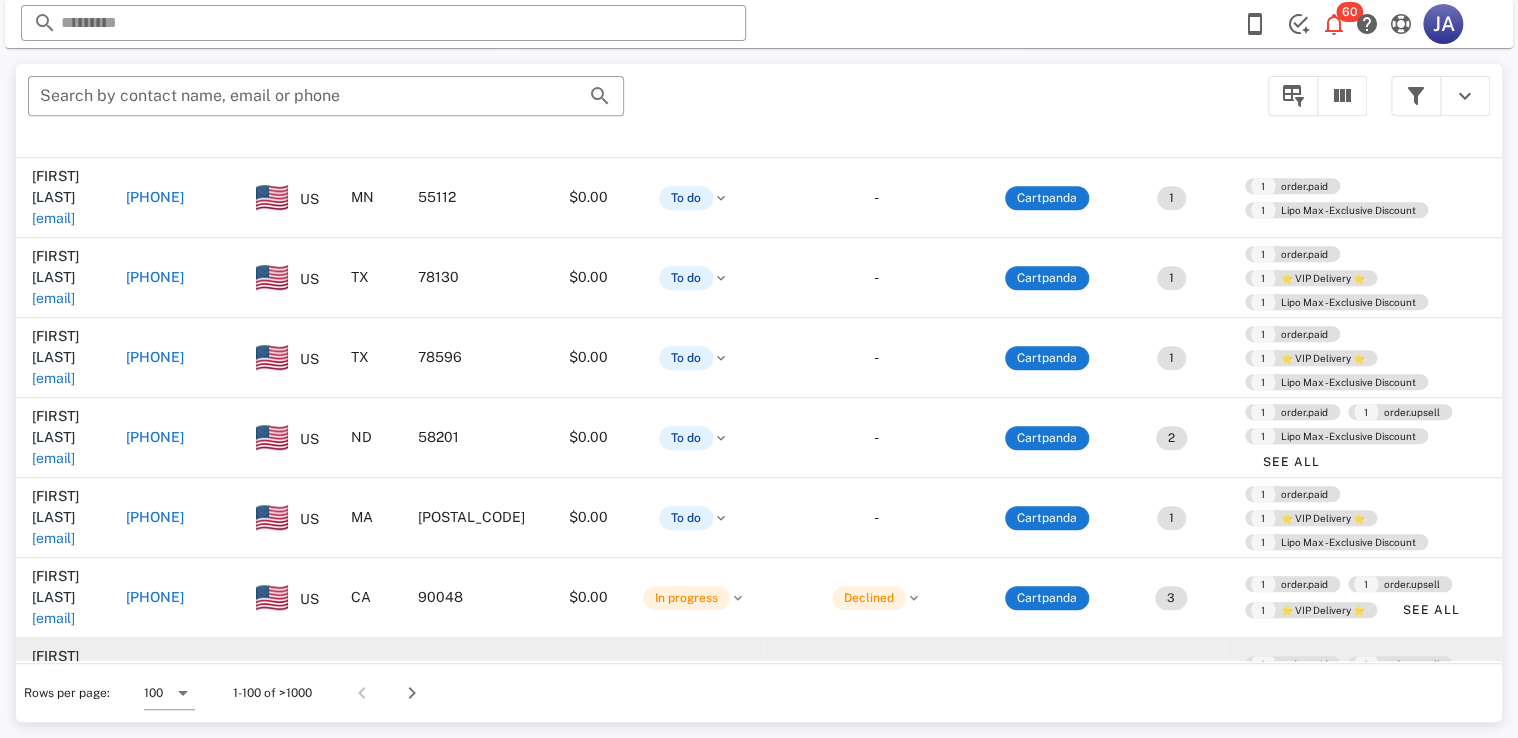 scroll, scrollTop: 0, scrollLeft: 0, axis: both 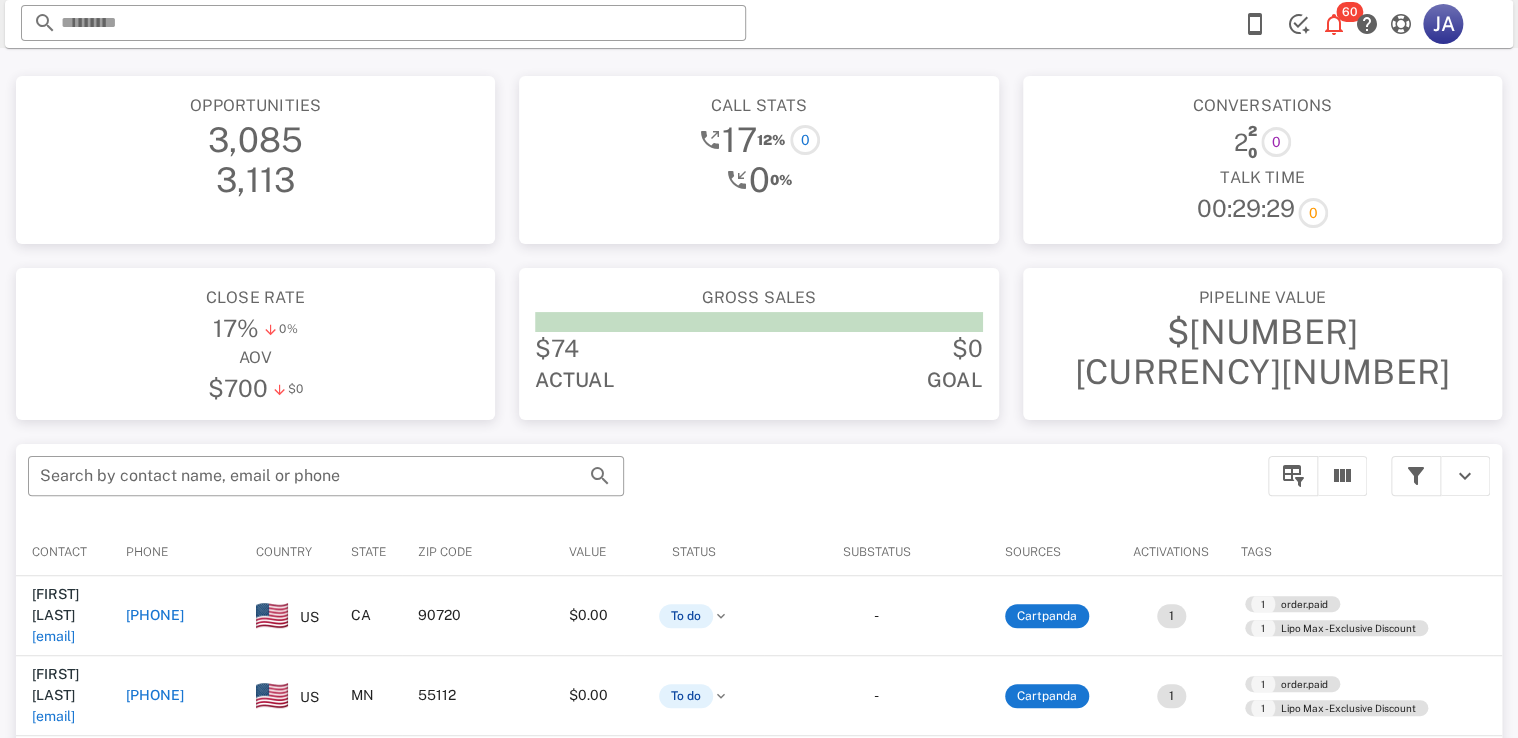 click on "$[NUMBER]" at bounding box center (1262, 332) 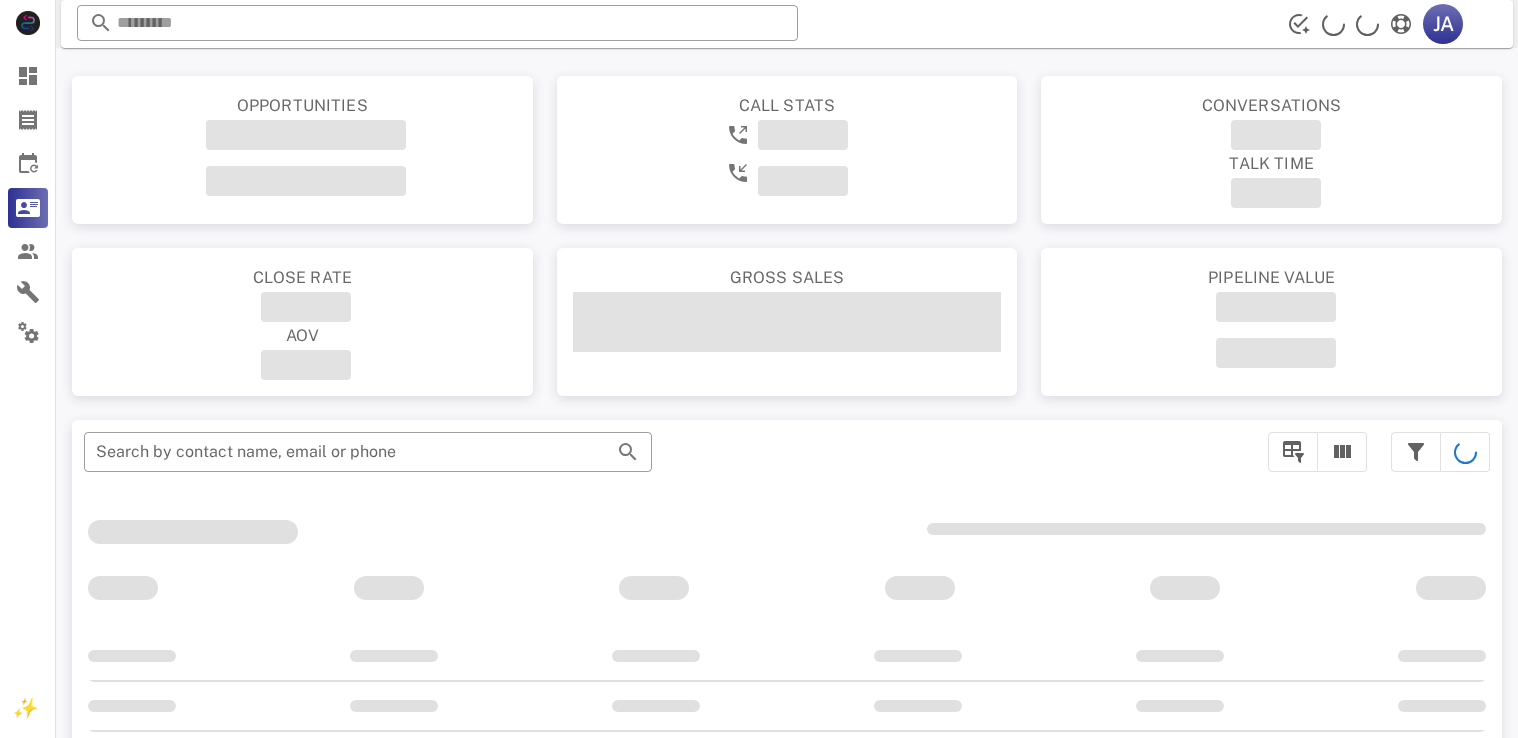 scroll, scrollTop: 0, scrollLeft: 0, axis: both 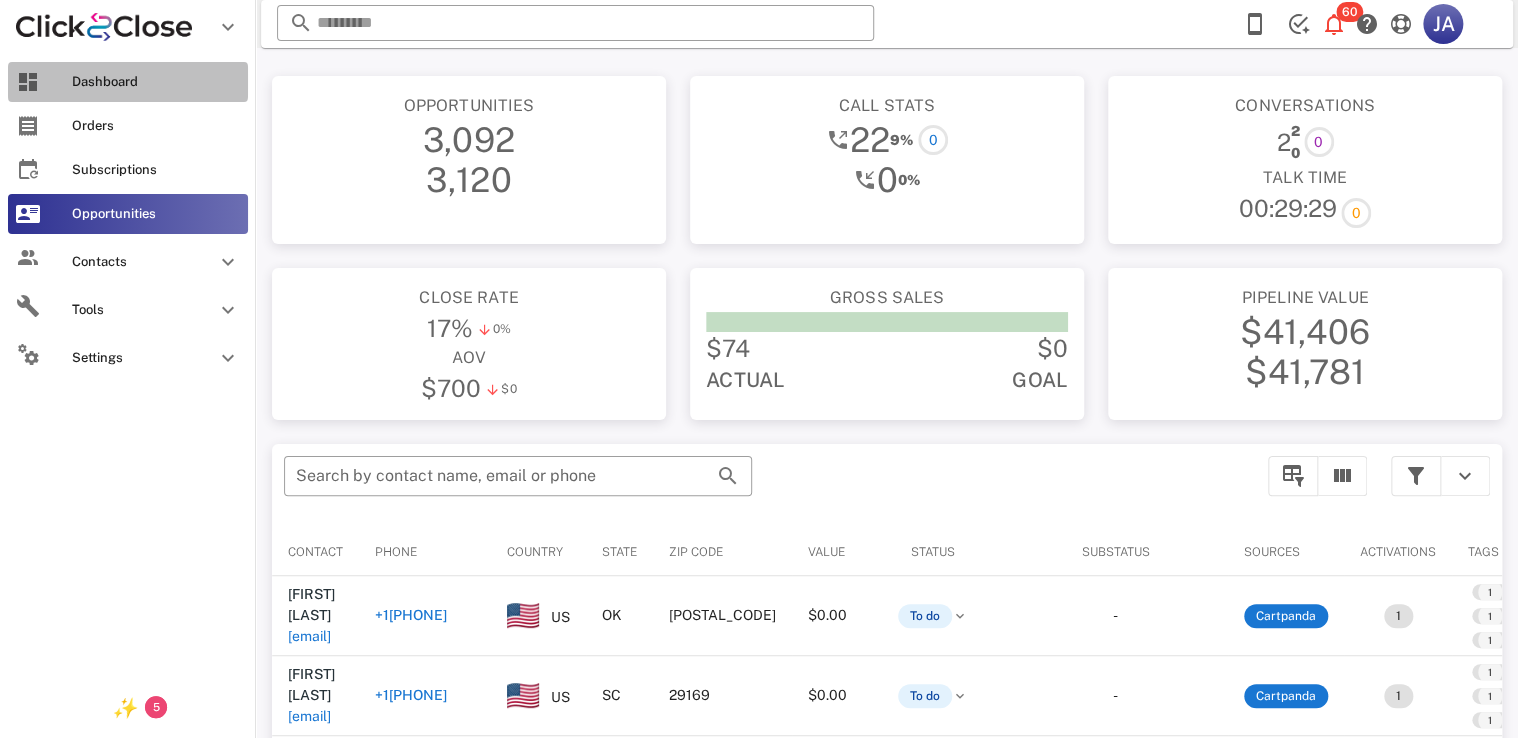 click on "Dashboard" at bounding box center (156, 82) 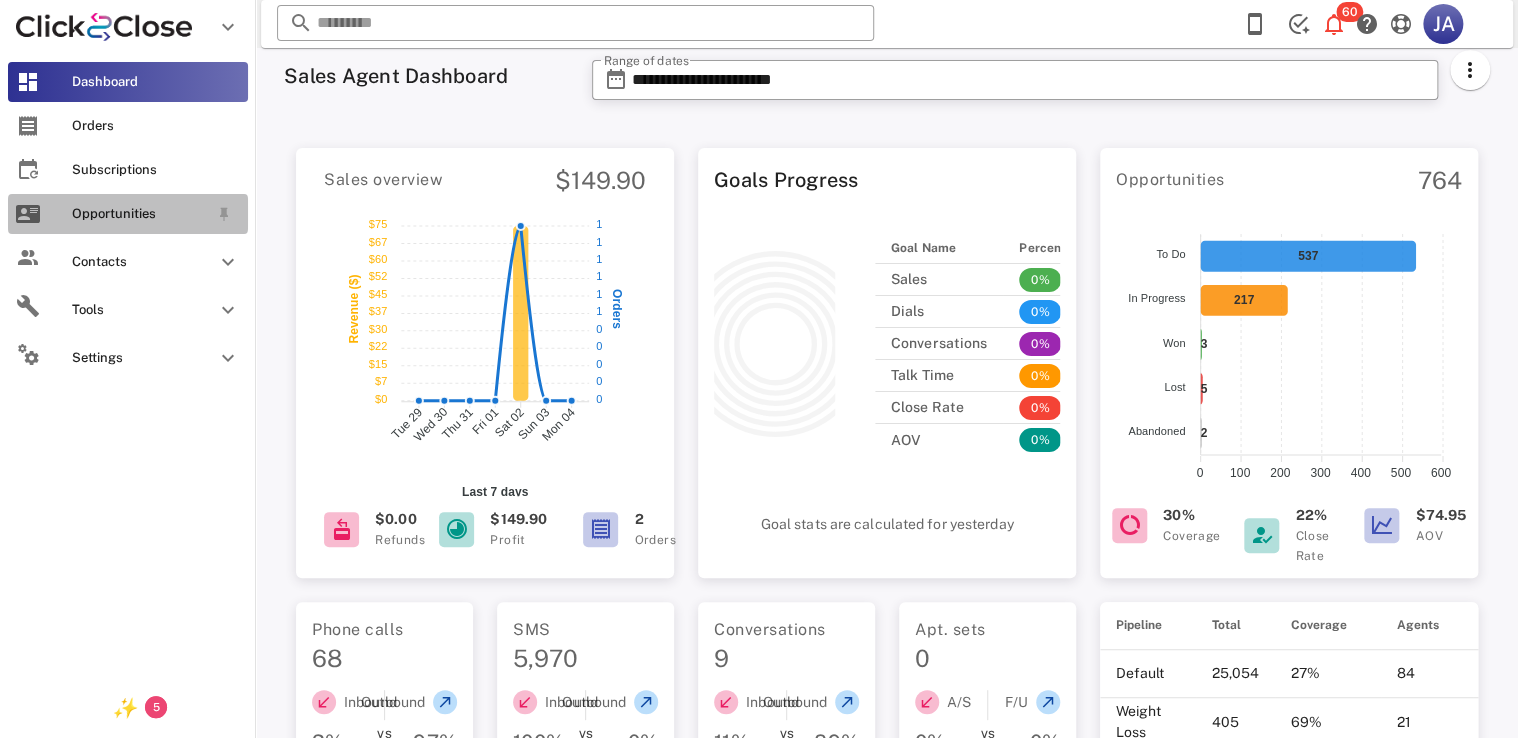 click on "Opportunities" at bounding box center (140, 214) 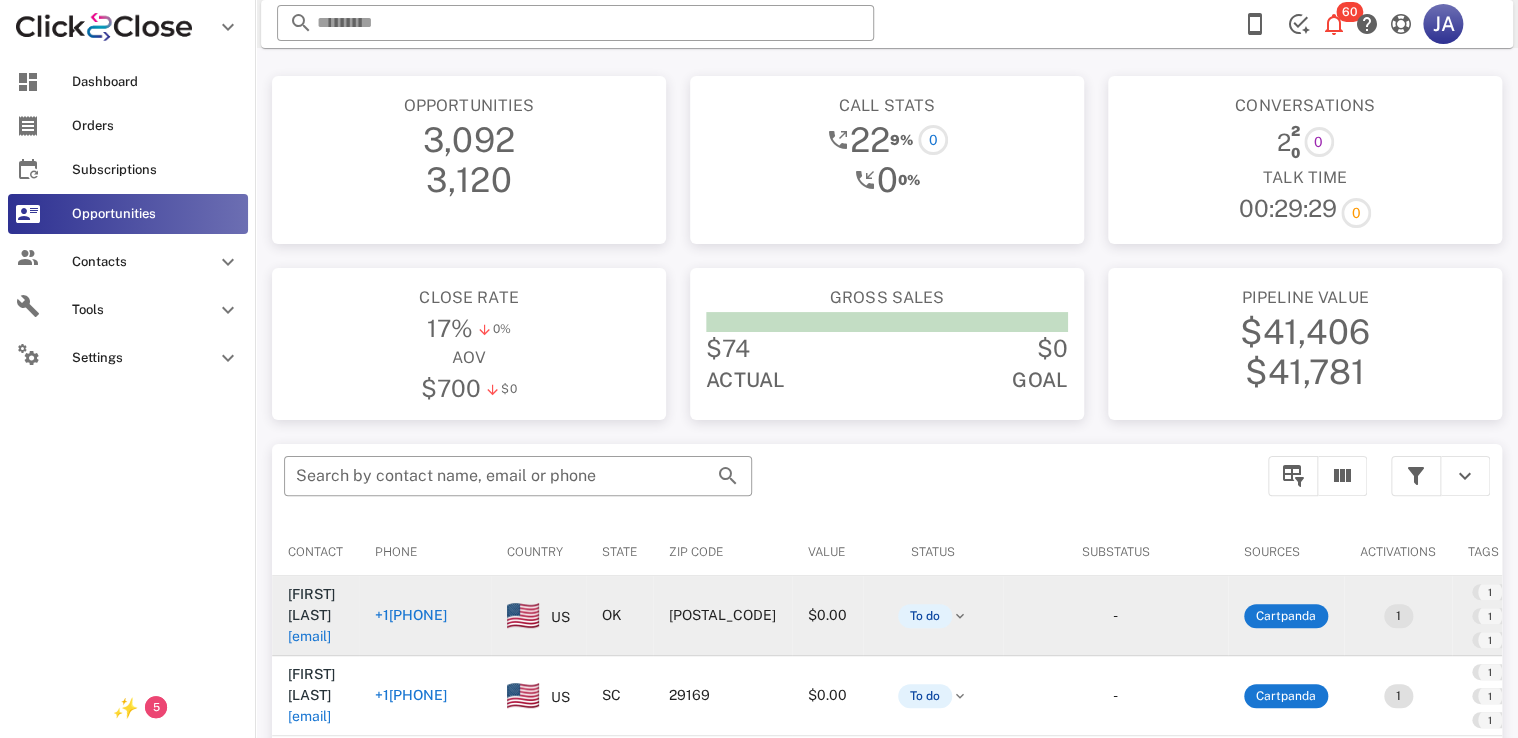 click on "+15052390634" at bounding box center [411, 615] 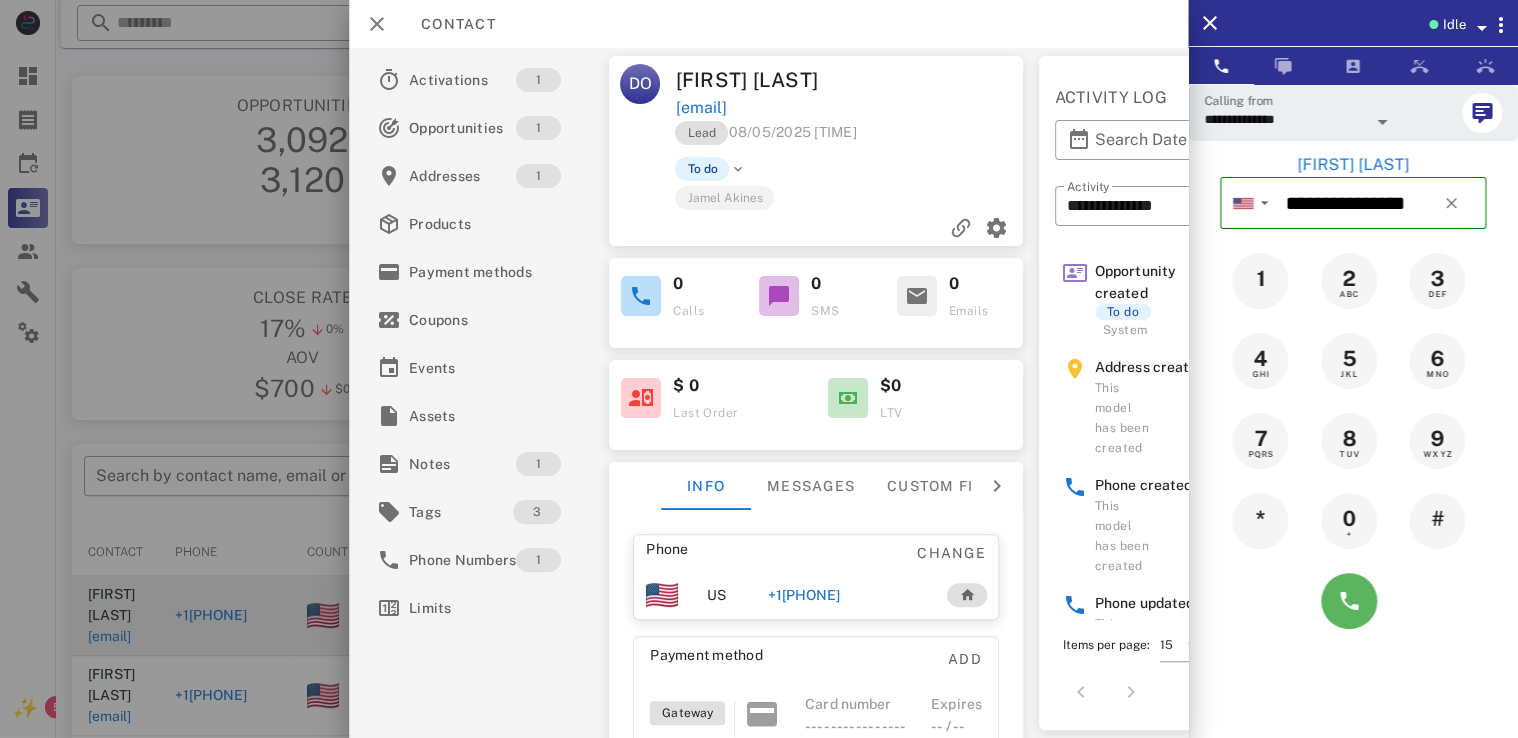 click at bounding box center (1349, 601) 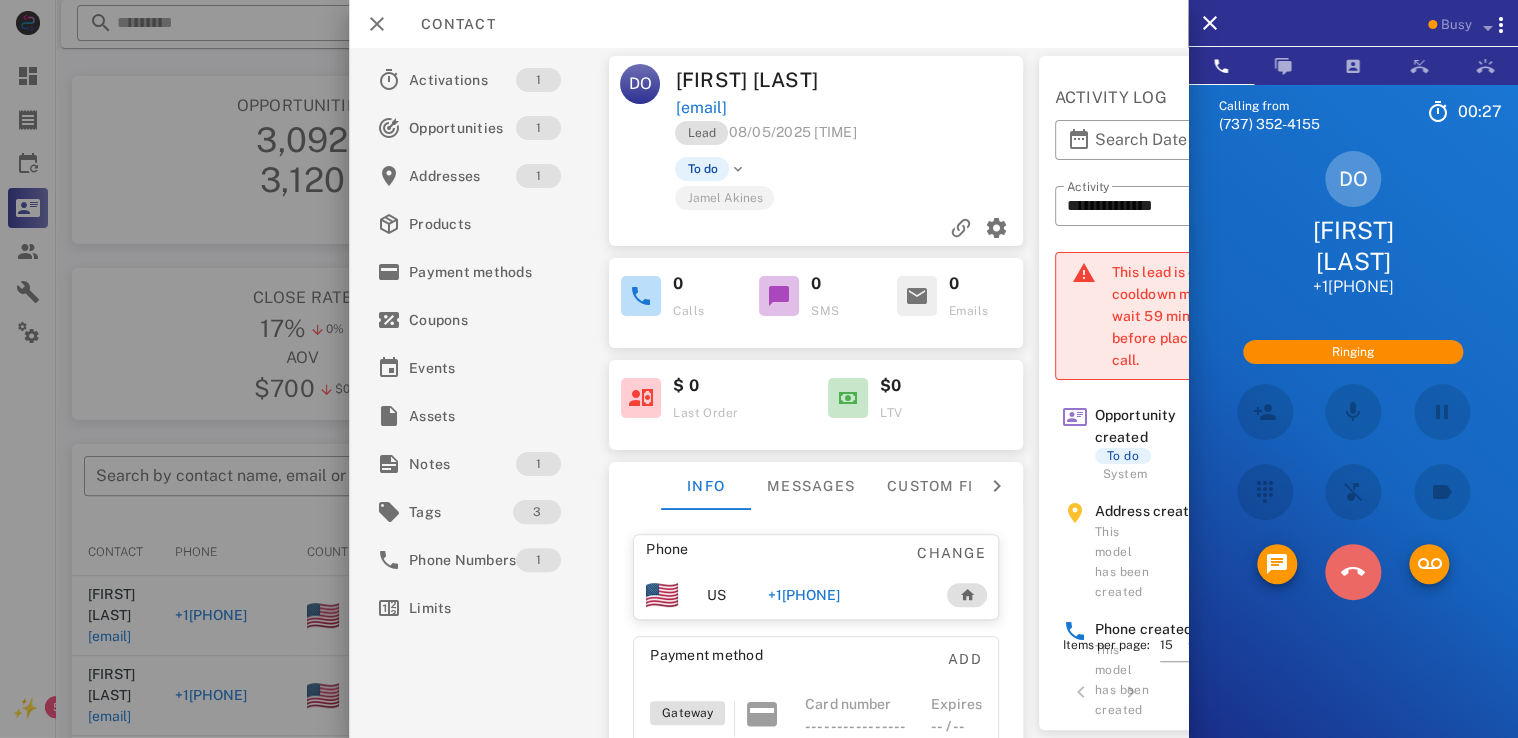 click at bounding box center (1353, 572) 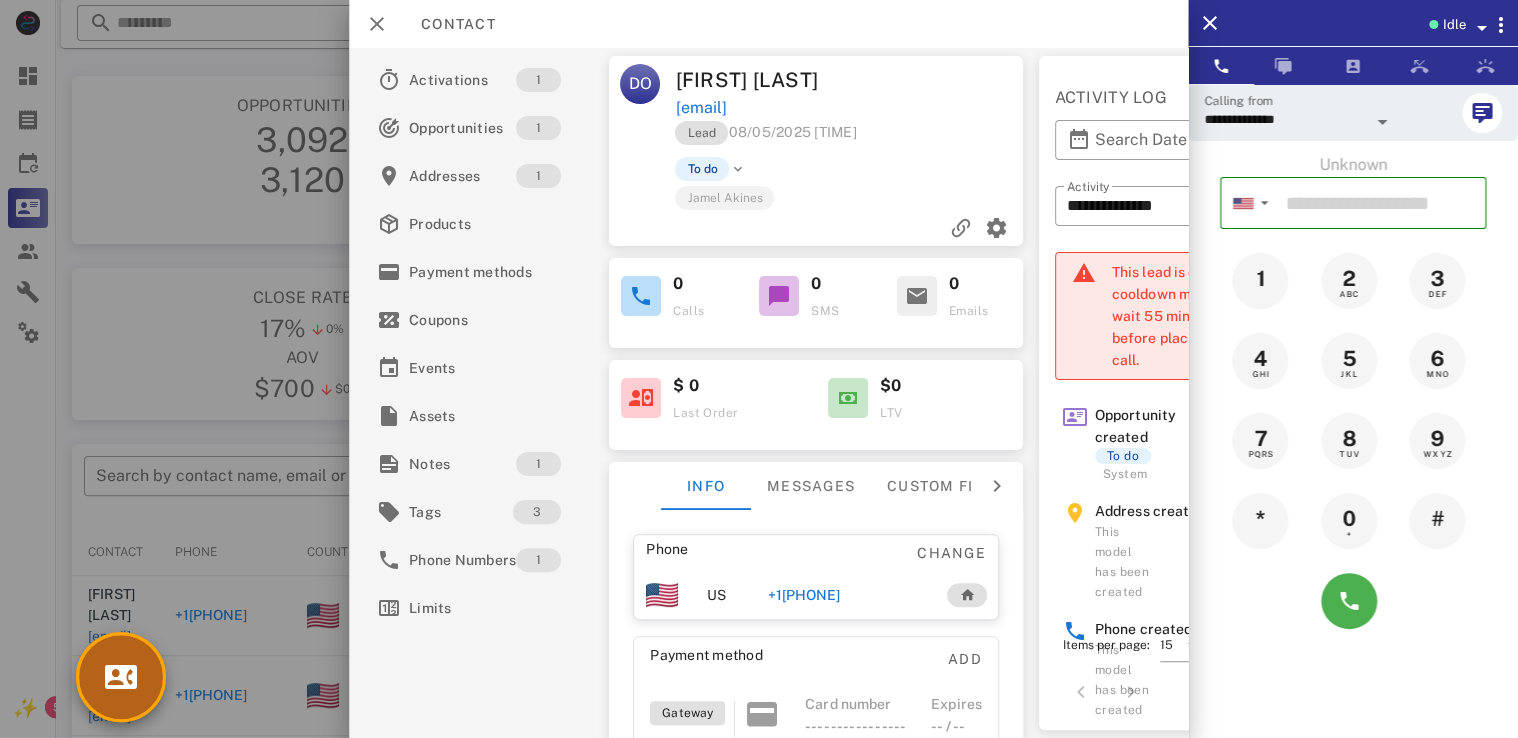 click at bounding box center (121, 677) 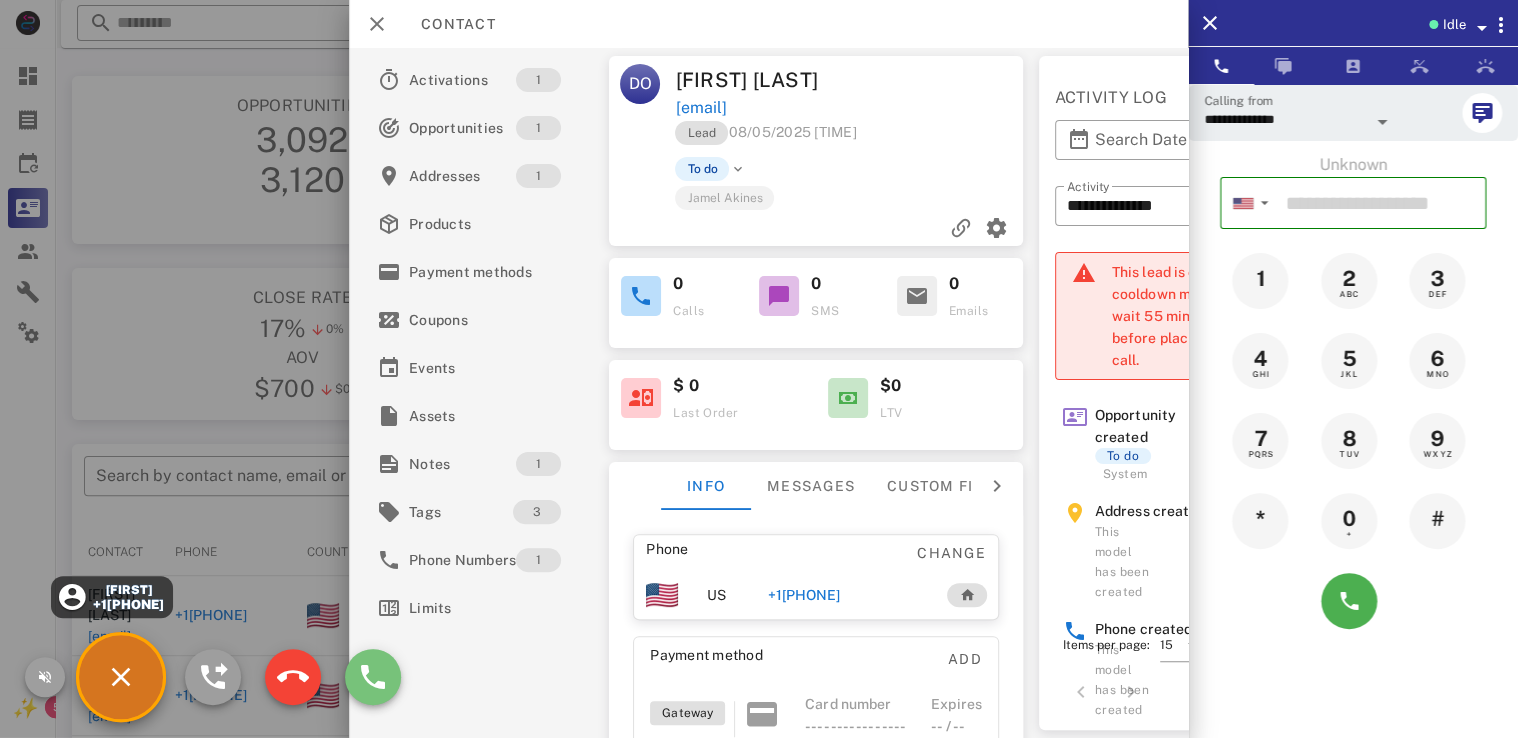 click at bounding box center (373, 677) 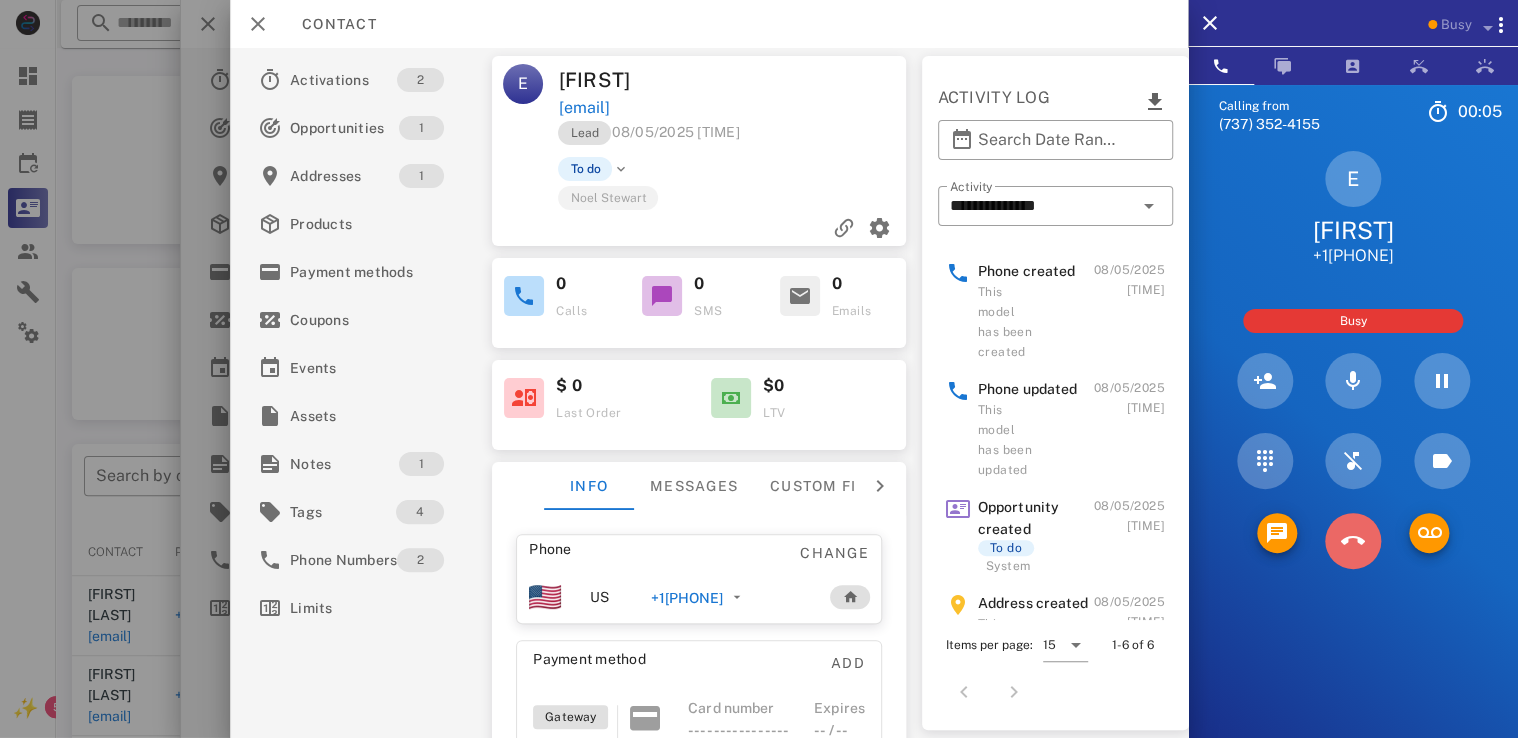 click at bounding box center [1353, 541] 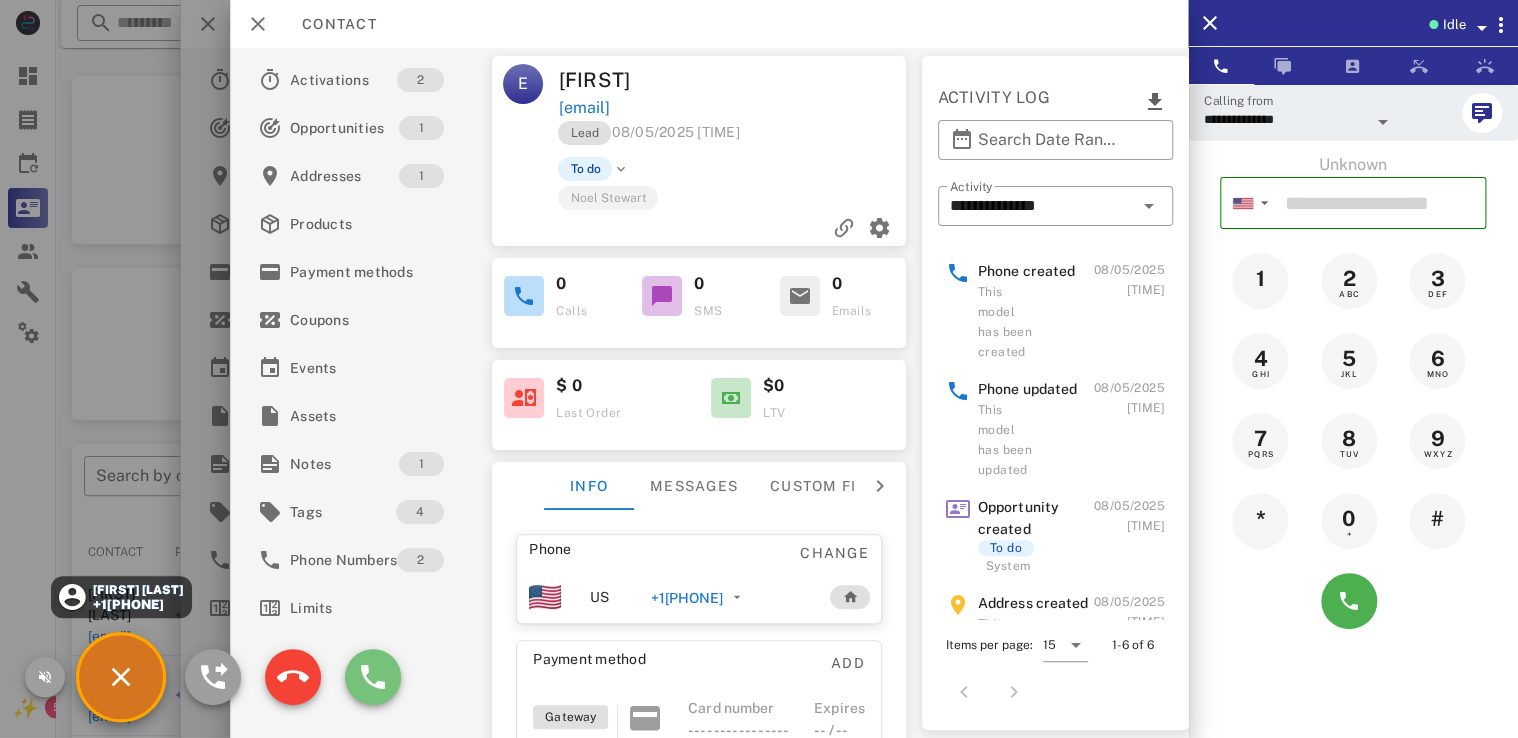 click at bounding box center [373, 677] 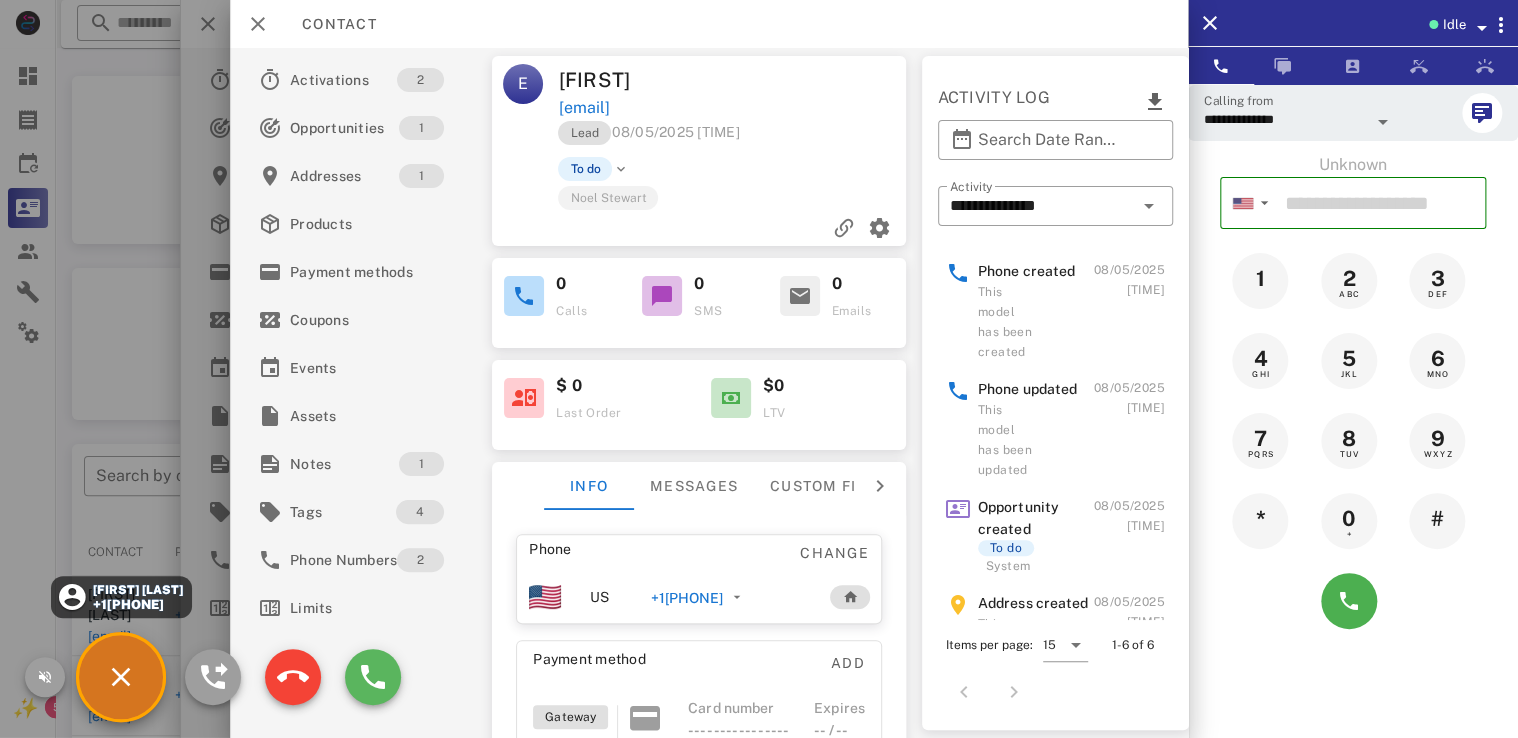 type on "**********" 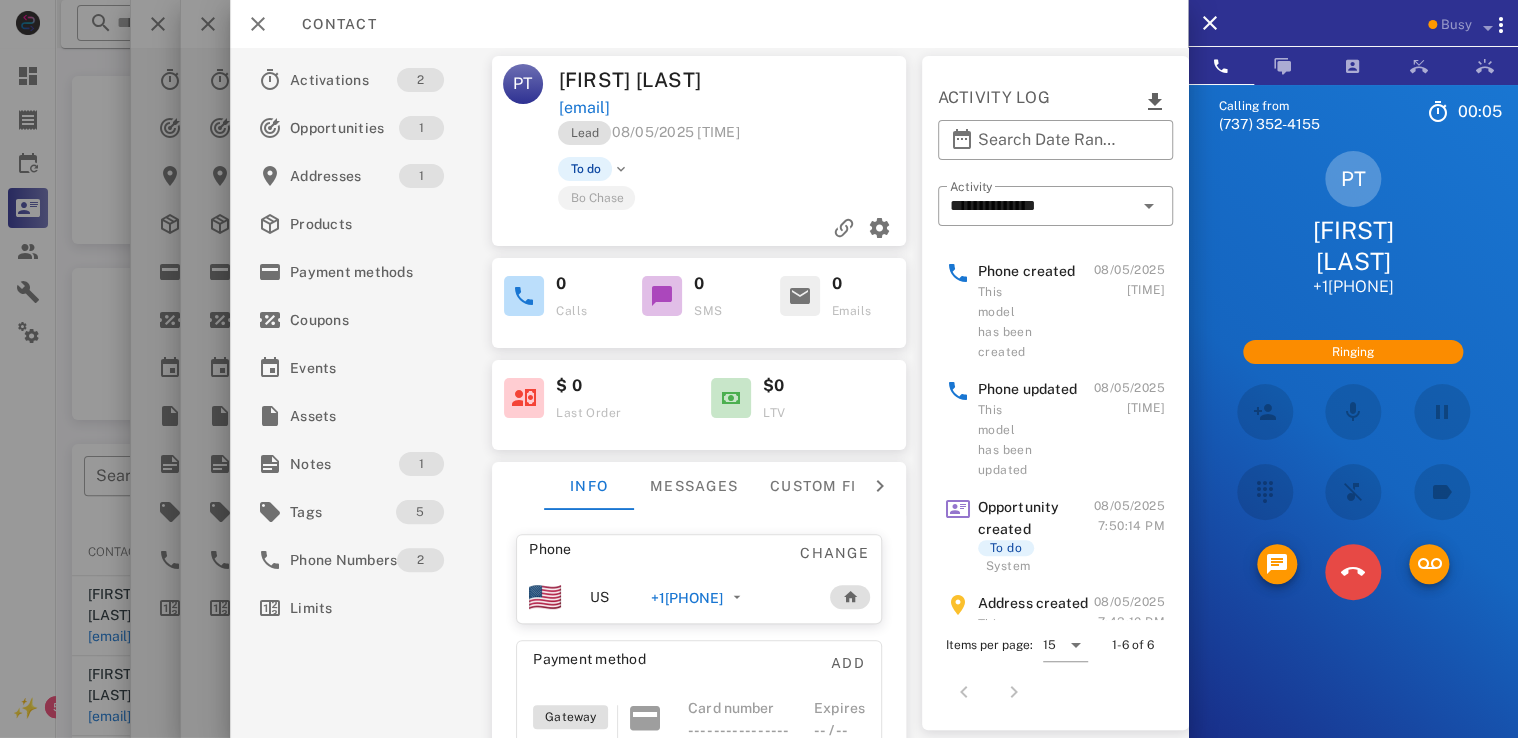 click at bounding box center (1353, 572) 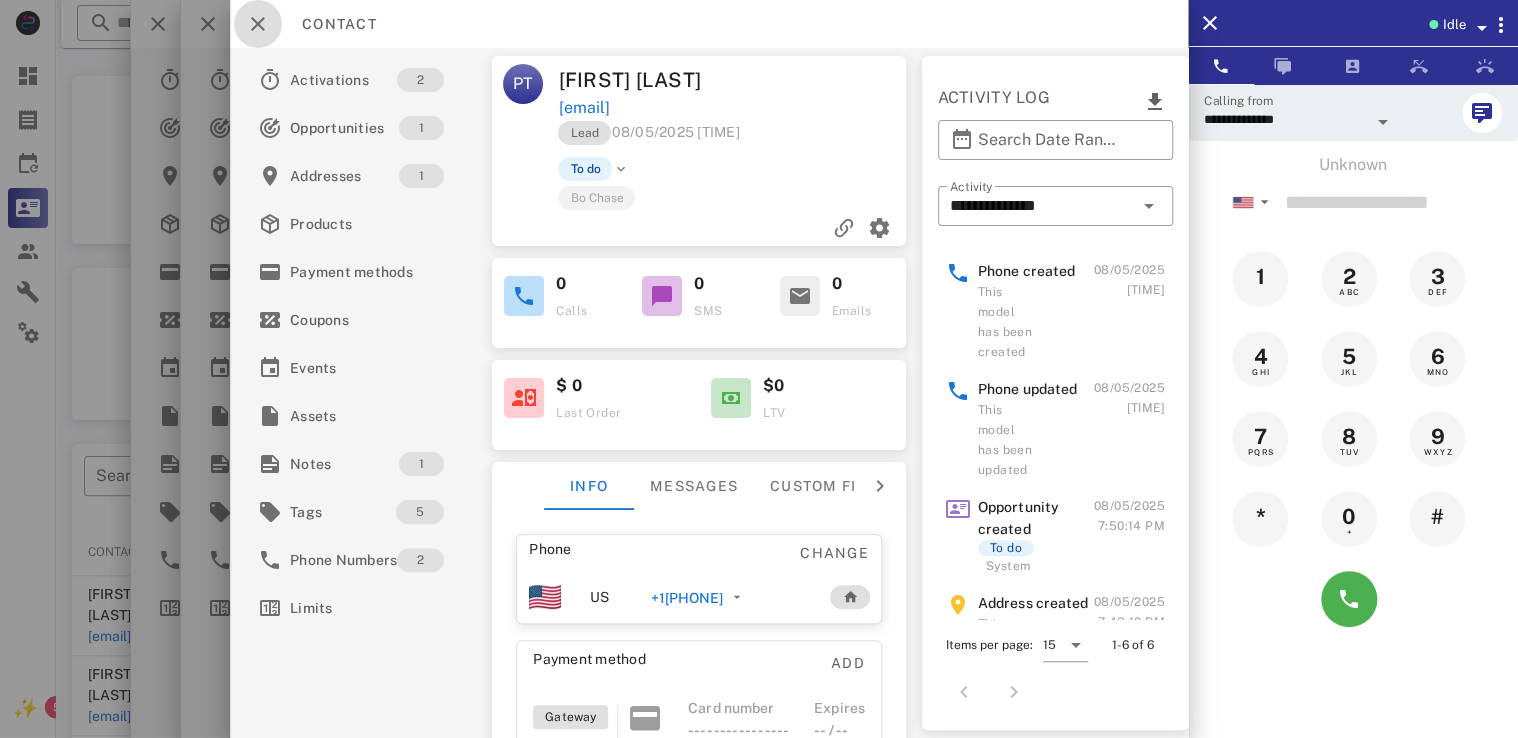 click at bounding box center [258, 24] 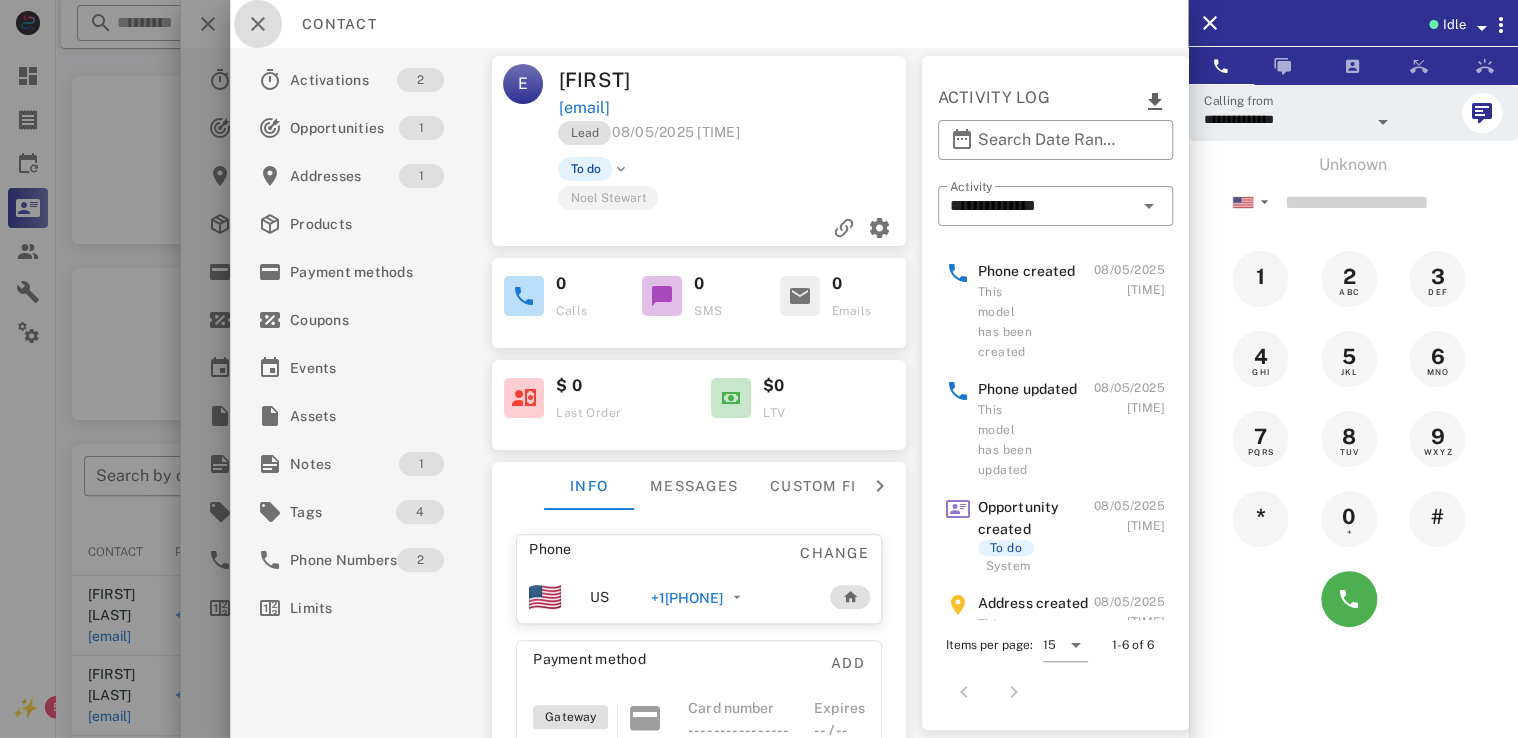 click at bounding box center (258, 24) 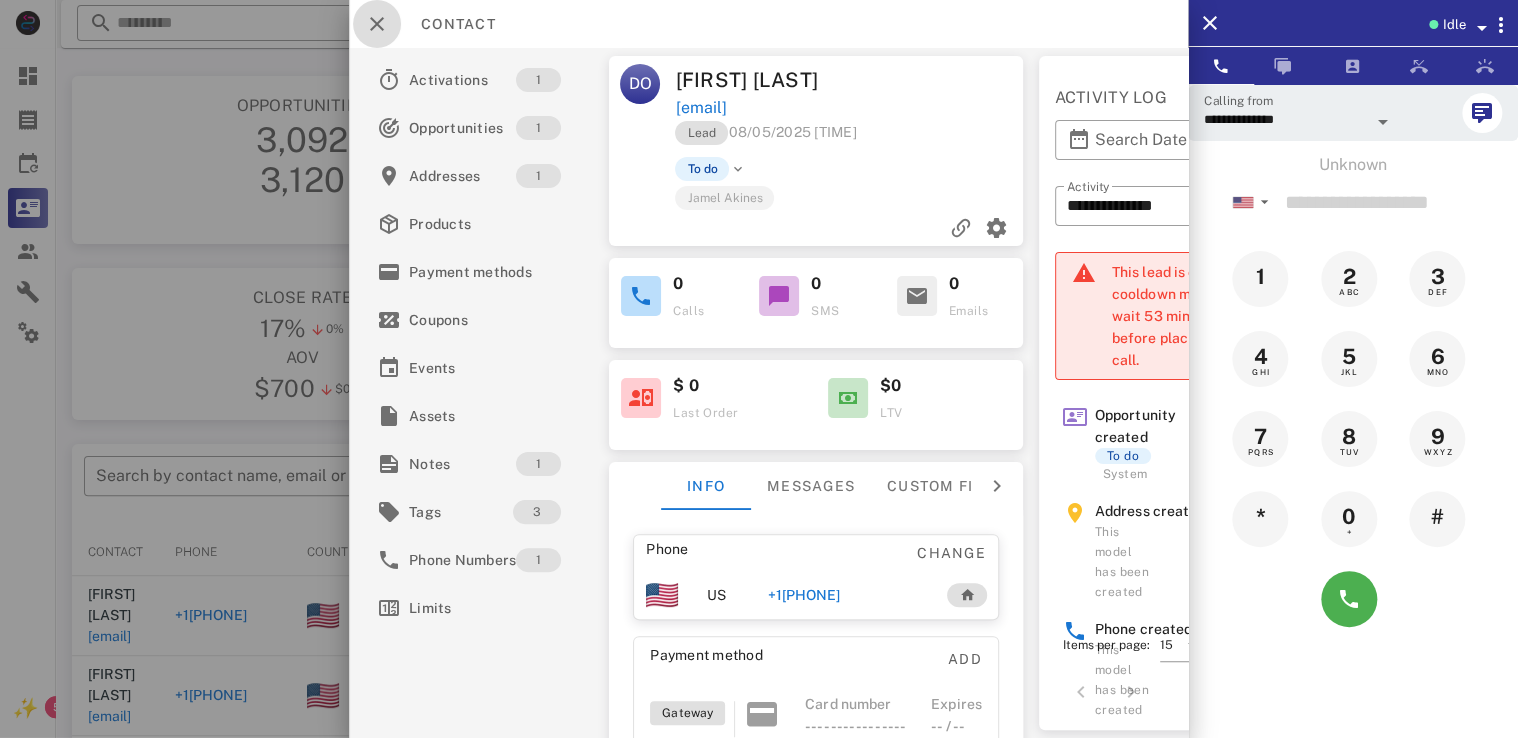 click at bounding box center (377, 24) 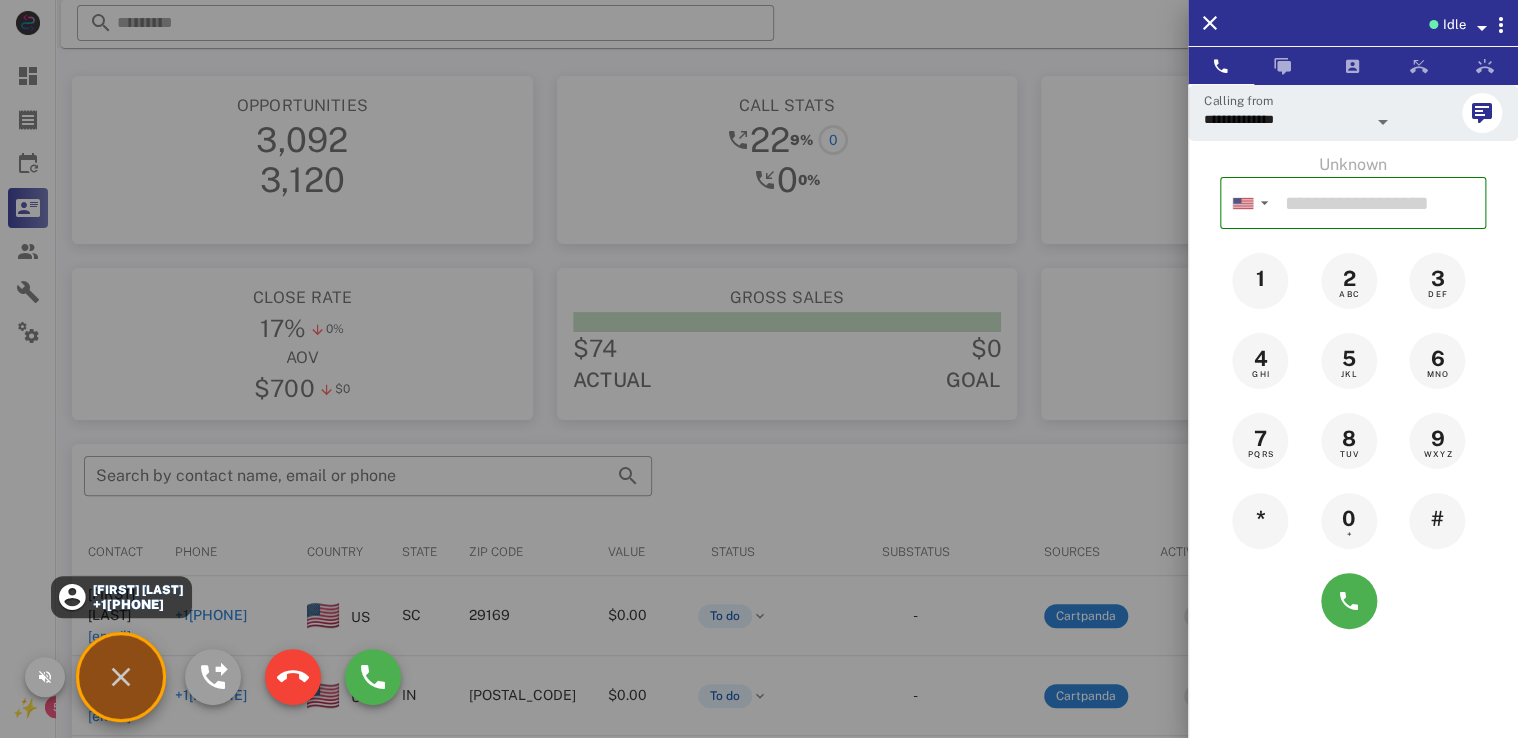 click on "Gana Eason +15107982243" at bounding box center [121, 677] 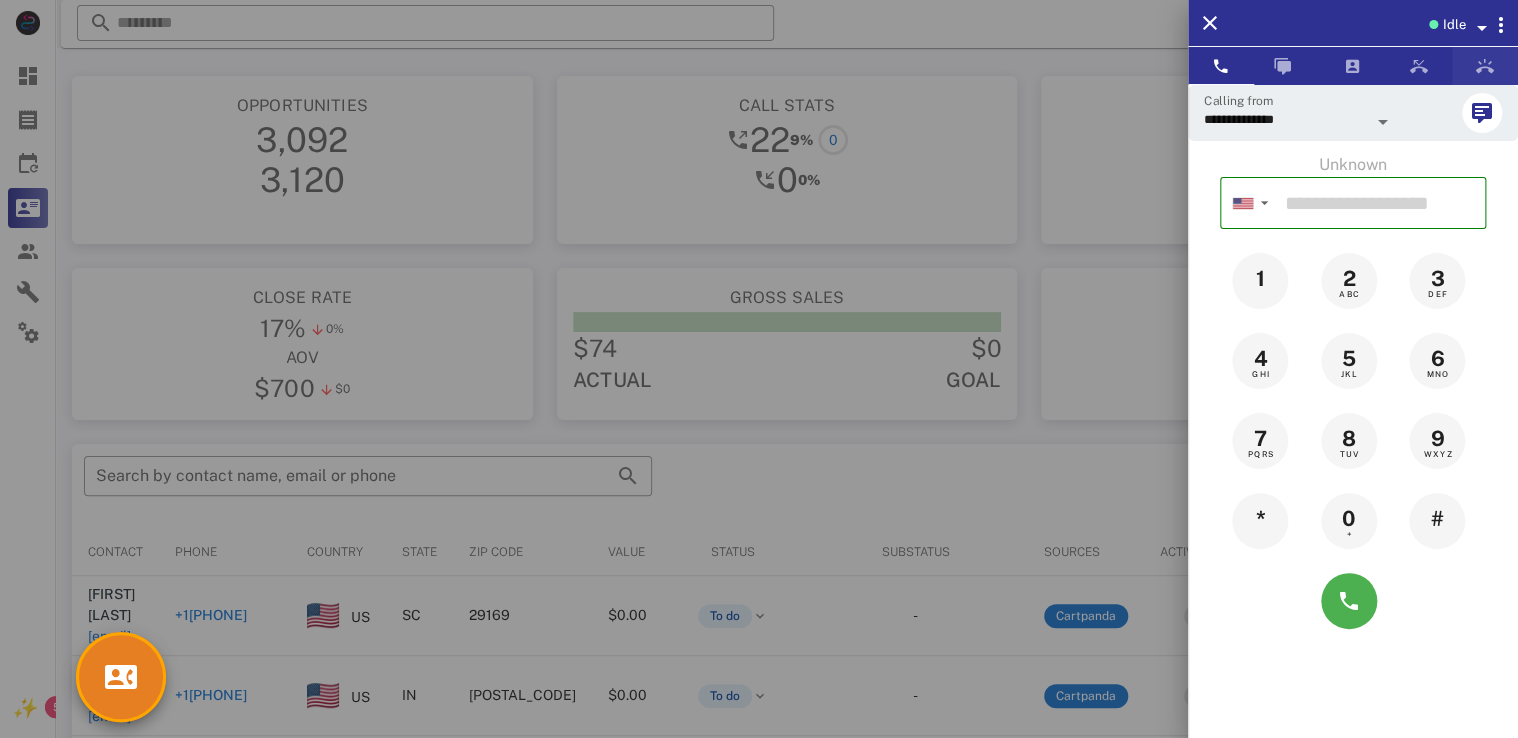 click on "**********" at bounding box center [1353, 415] 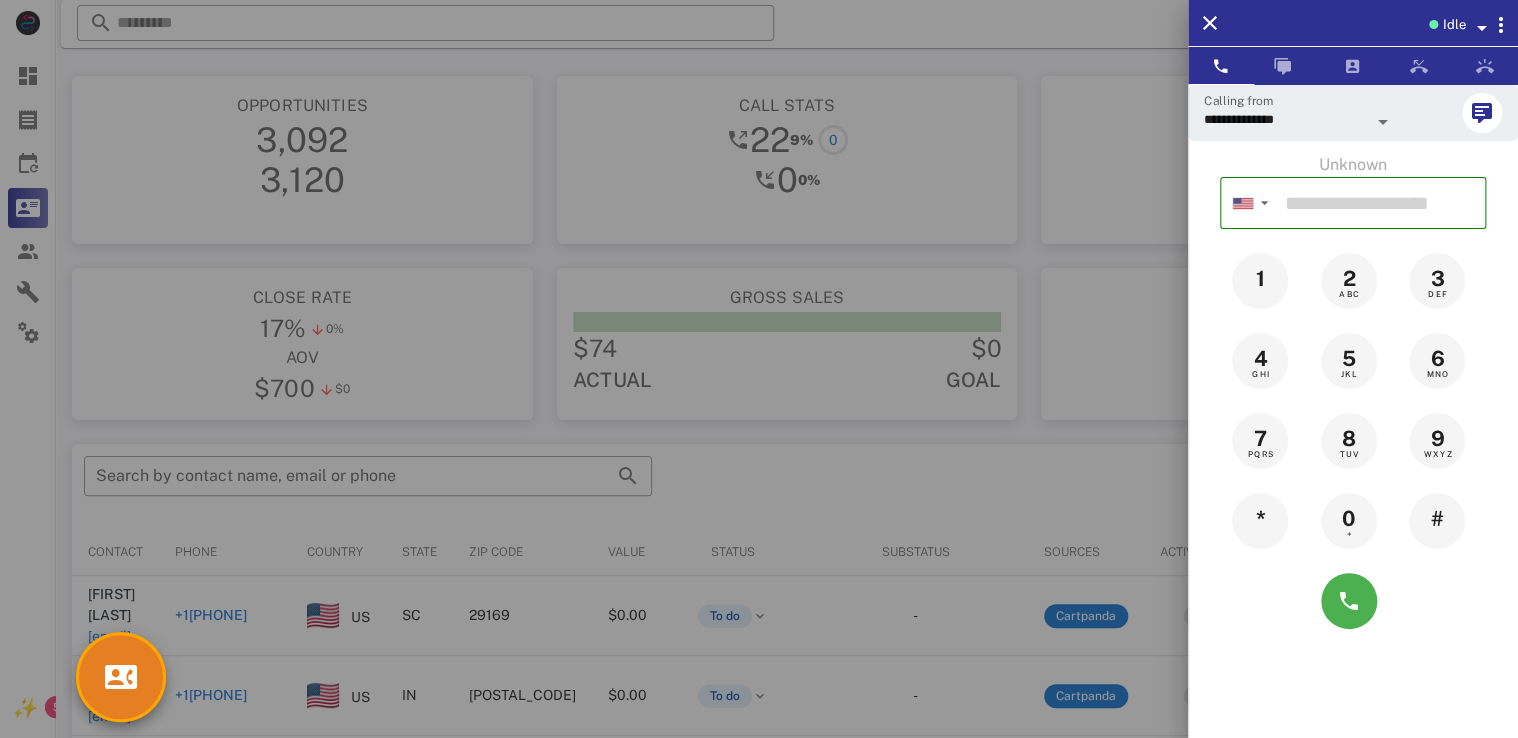 click at bounding box center (1481, 28) 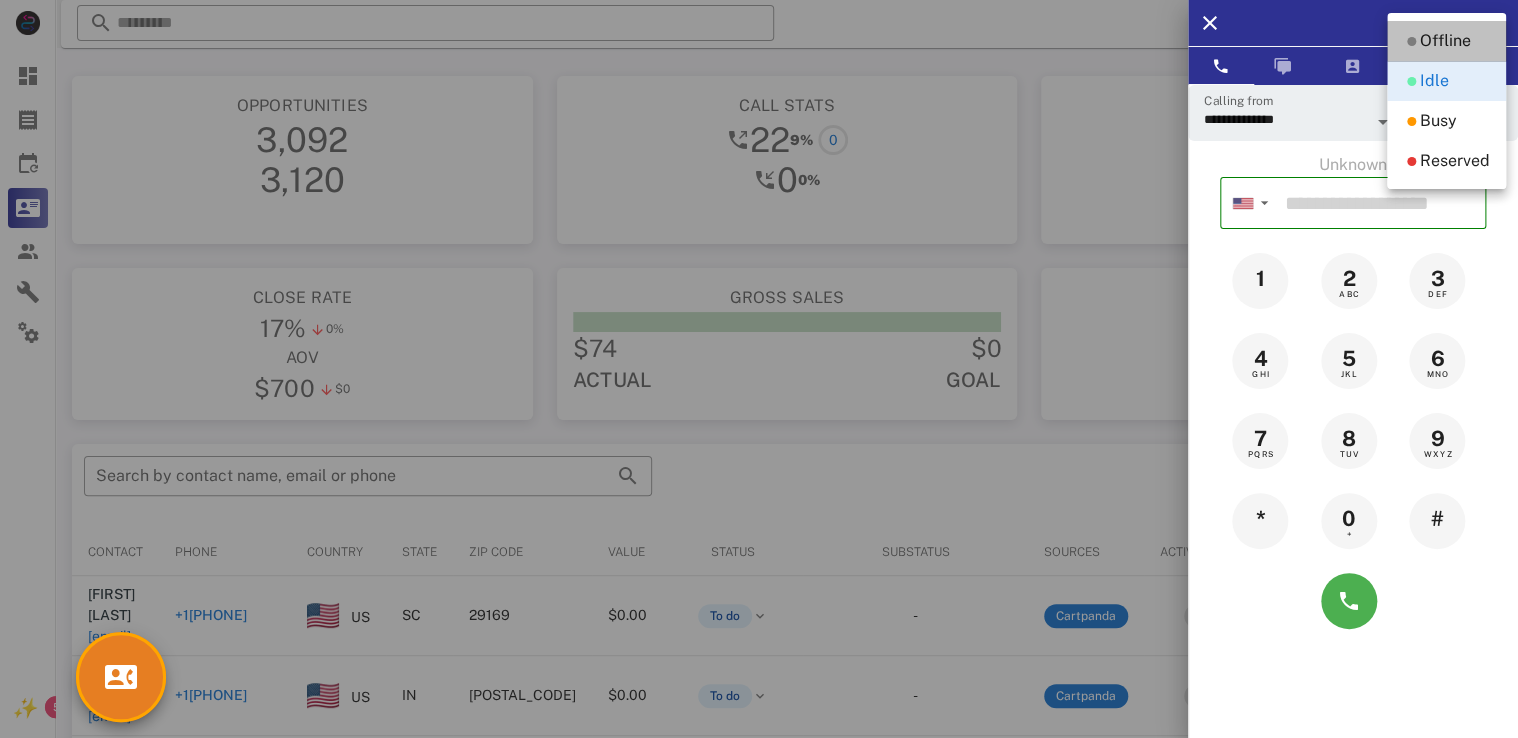 click on "Offline" at bounding box center (1445, 41) 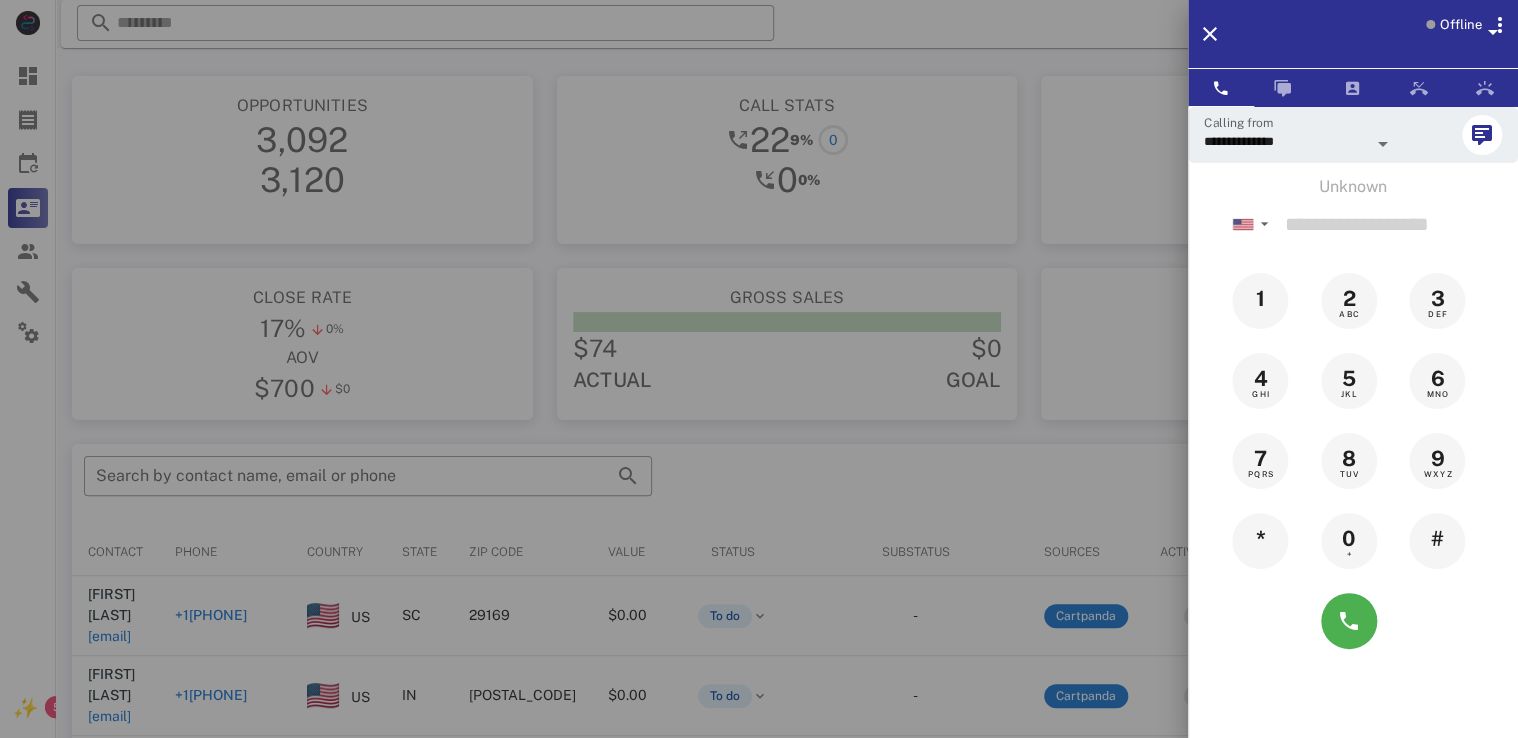 click at bounding box center [759, 369] 